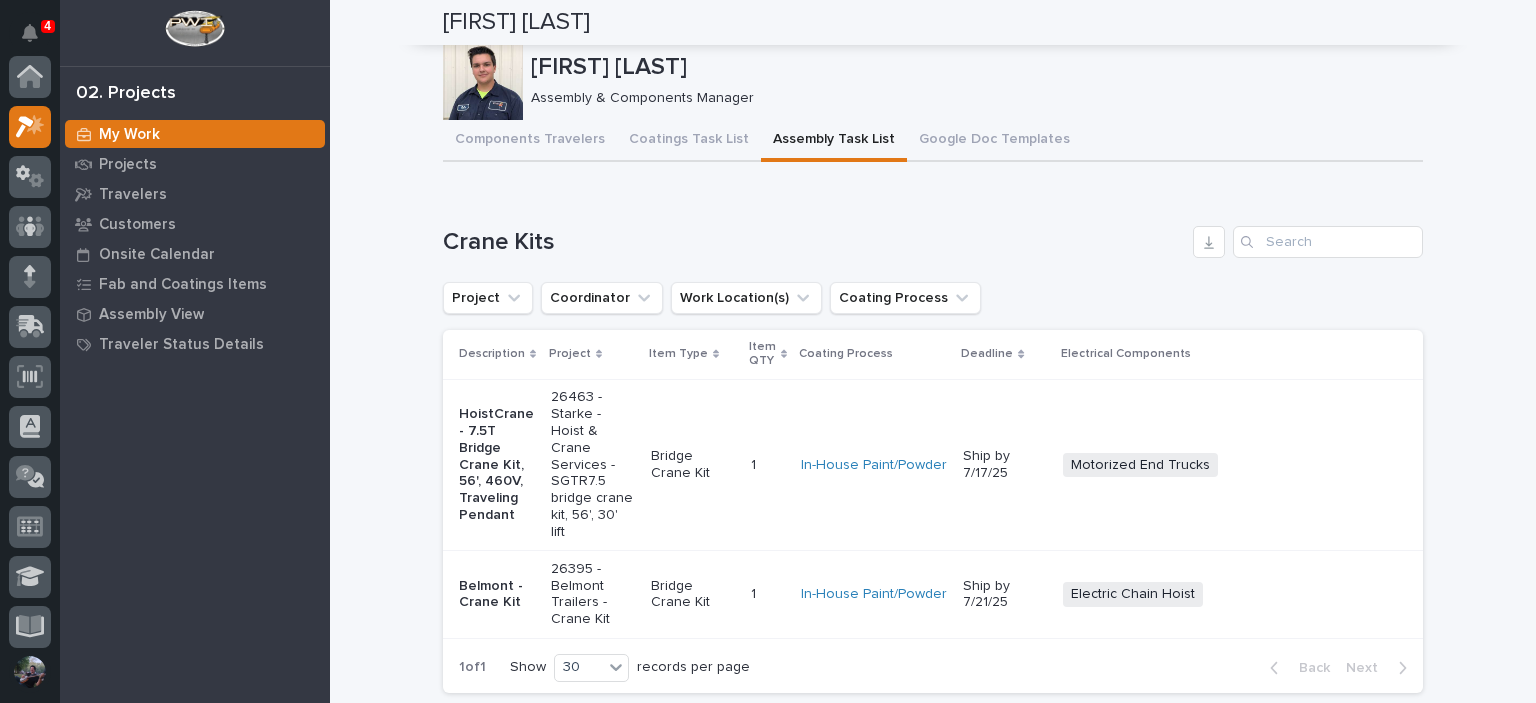 scroll, scrollTop: 0, scrollLeft: 0, axis: both 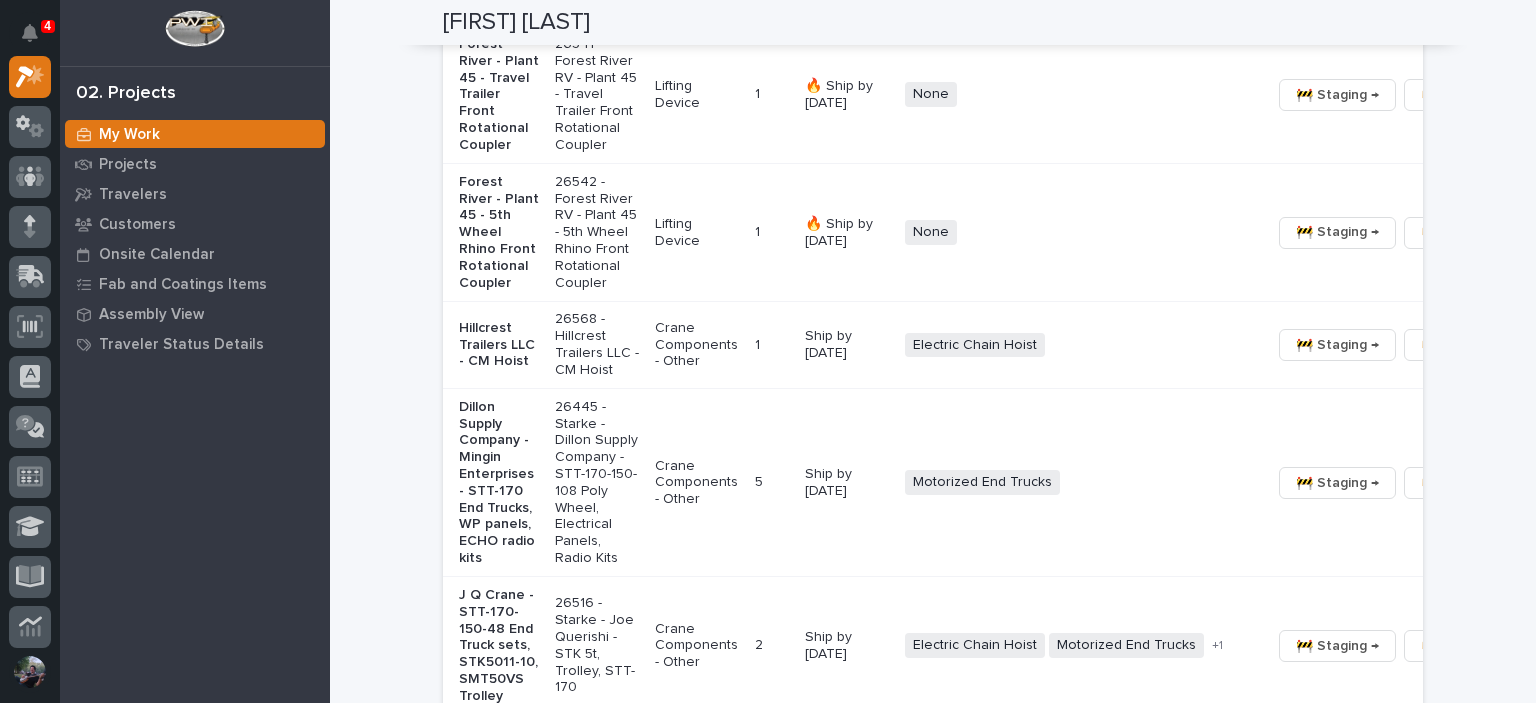 click on "Dillon Supply Company - Mingin Enterprises - STT-170 End Trucks, WP panels, ECHO radio kits" at bounding box center (499, 483) 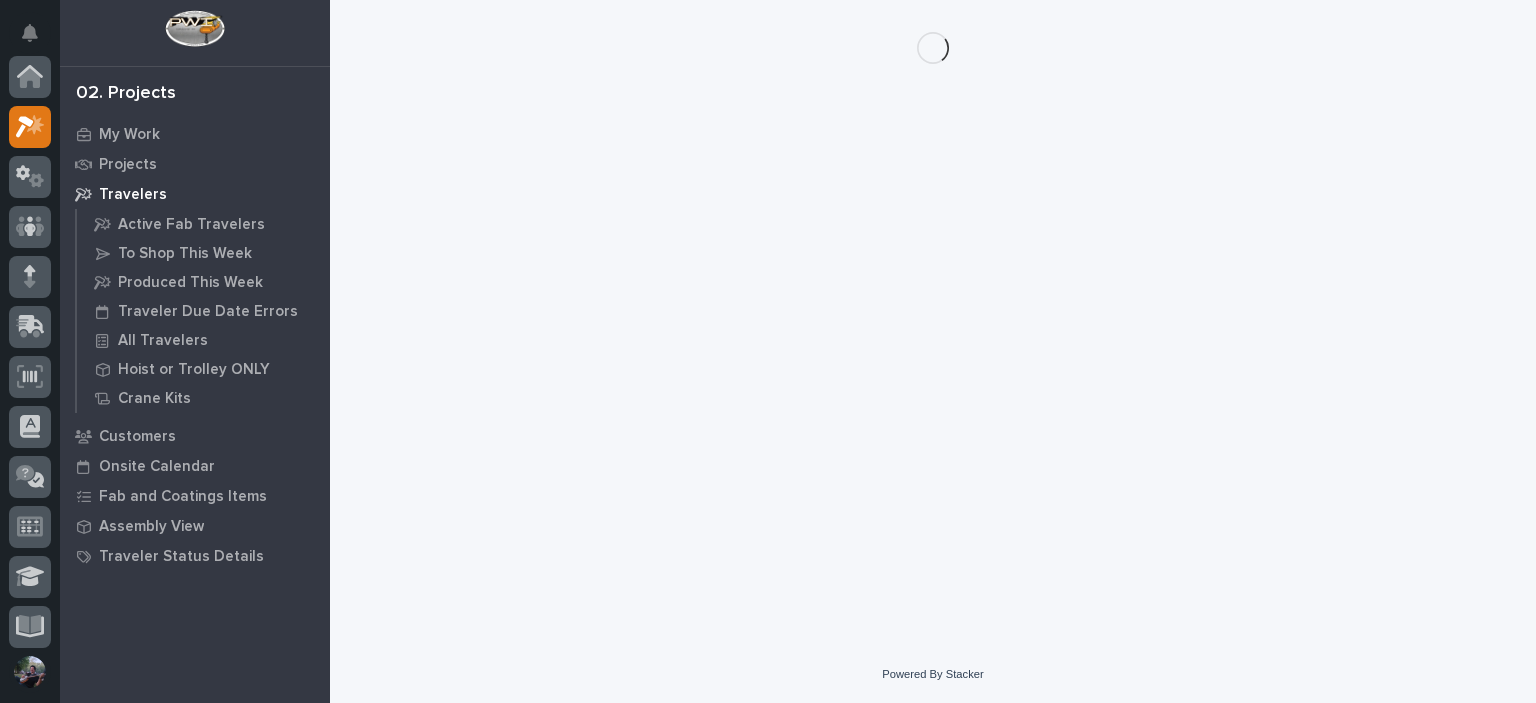 scroll, scrollTop: 0, scrollLeft: 0, axis: both 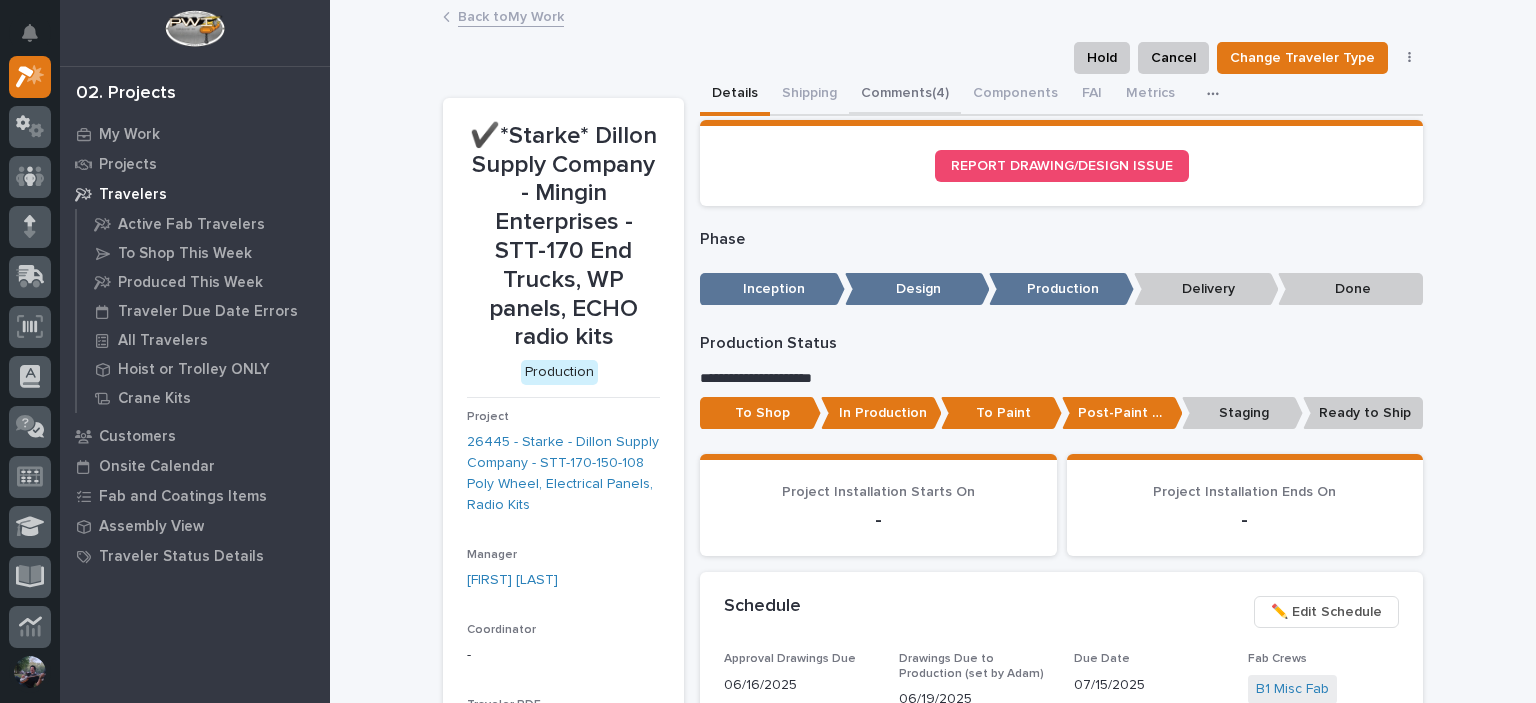 click on "Comments  (4)" at bounding box center [905, 95] 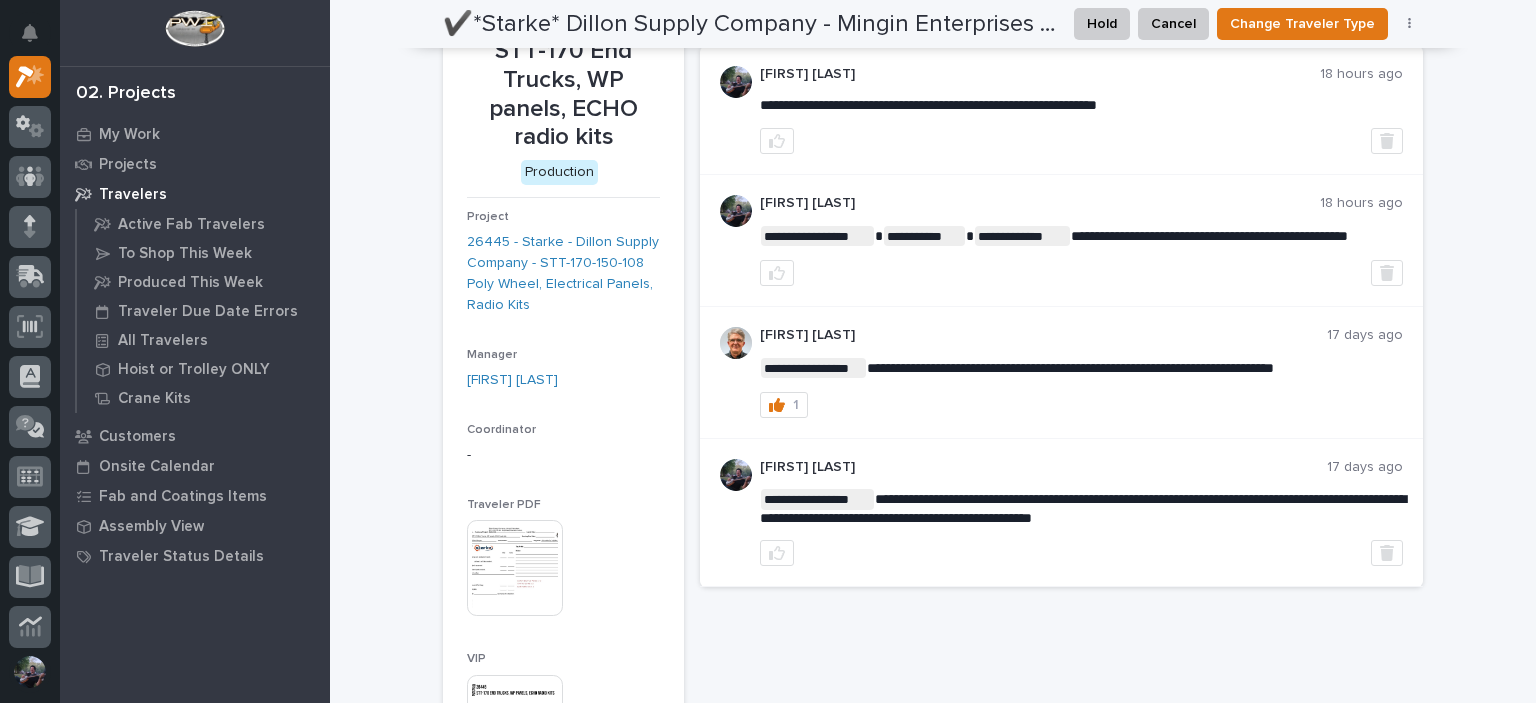 scroll, scrollTop: 0, scrollLeft: 0, axis: both 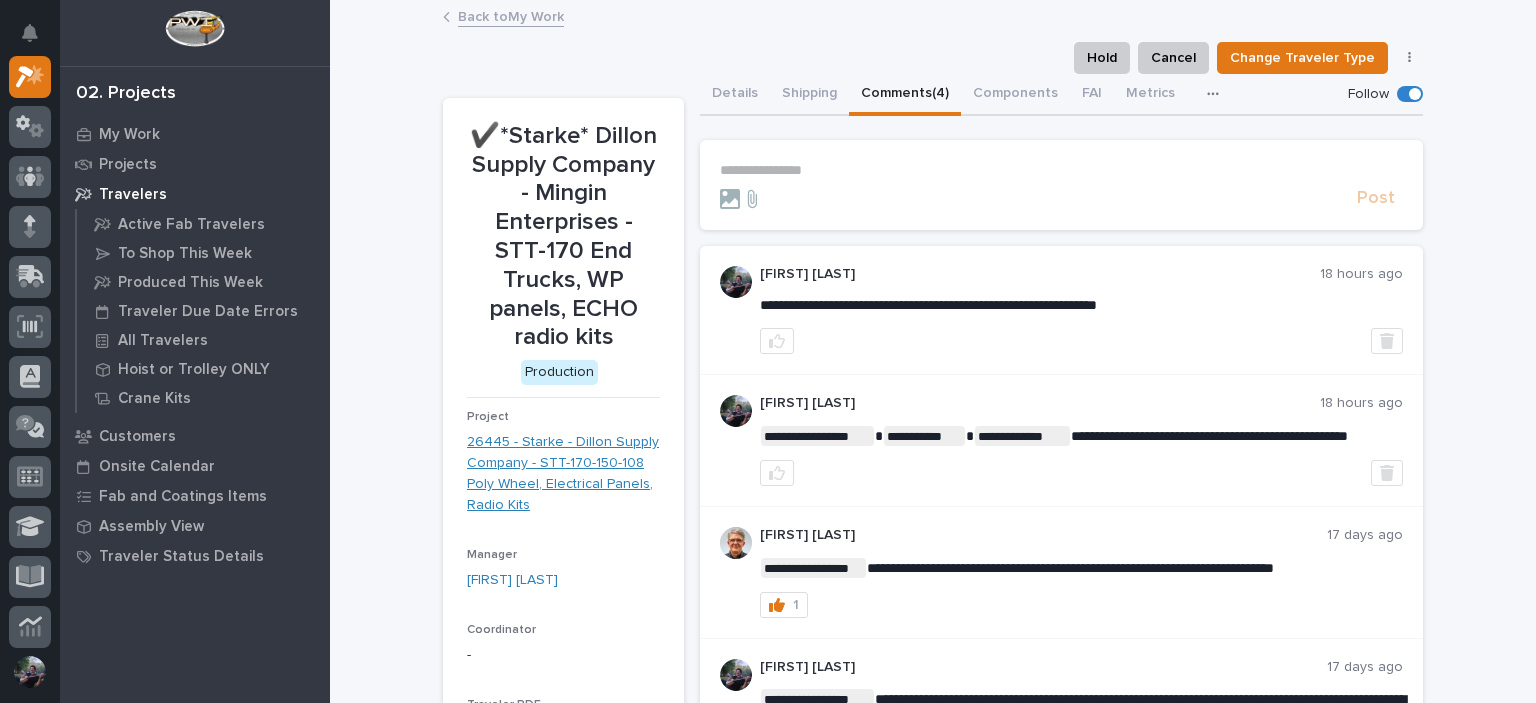 click on "26445 - Starke - Dillon Supply Company - STT-170-150-108 Poly Wheel, Electrical Panels, Radio Kits" at bounding box center [563, 473] 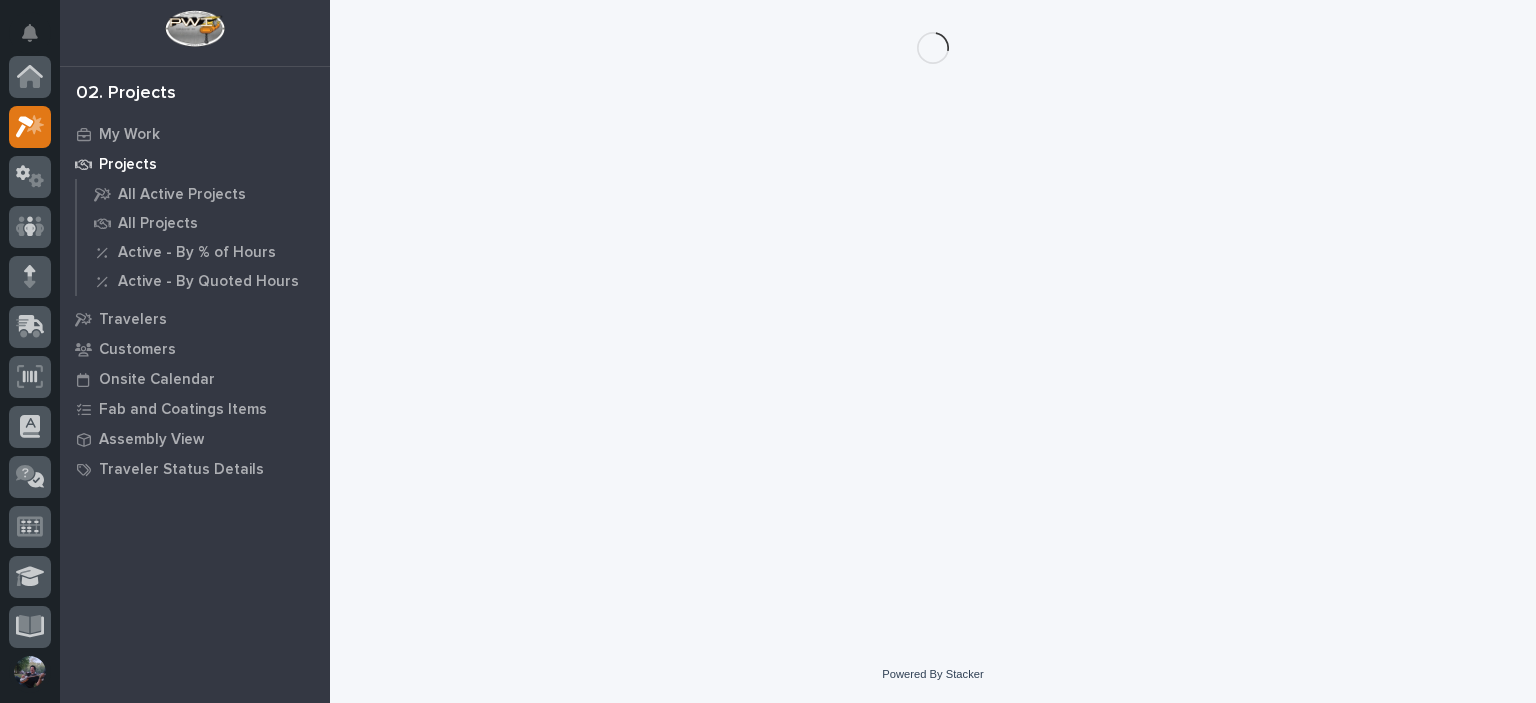 scroll, scrollTop: 50, scrollLeft: 0, axis: vertical 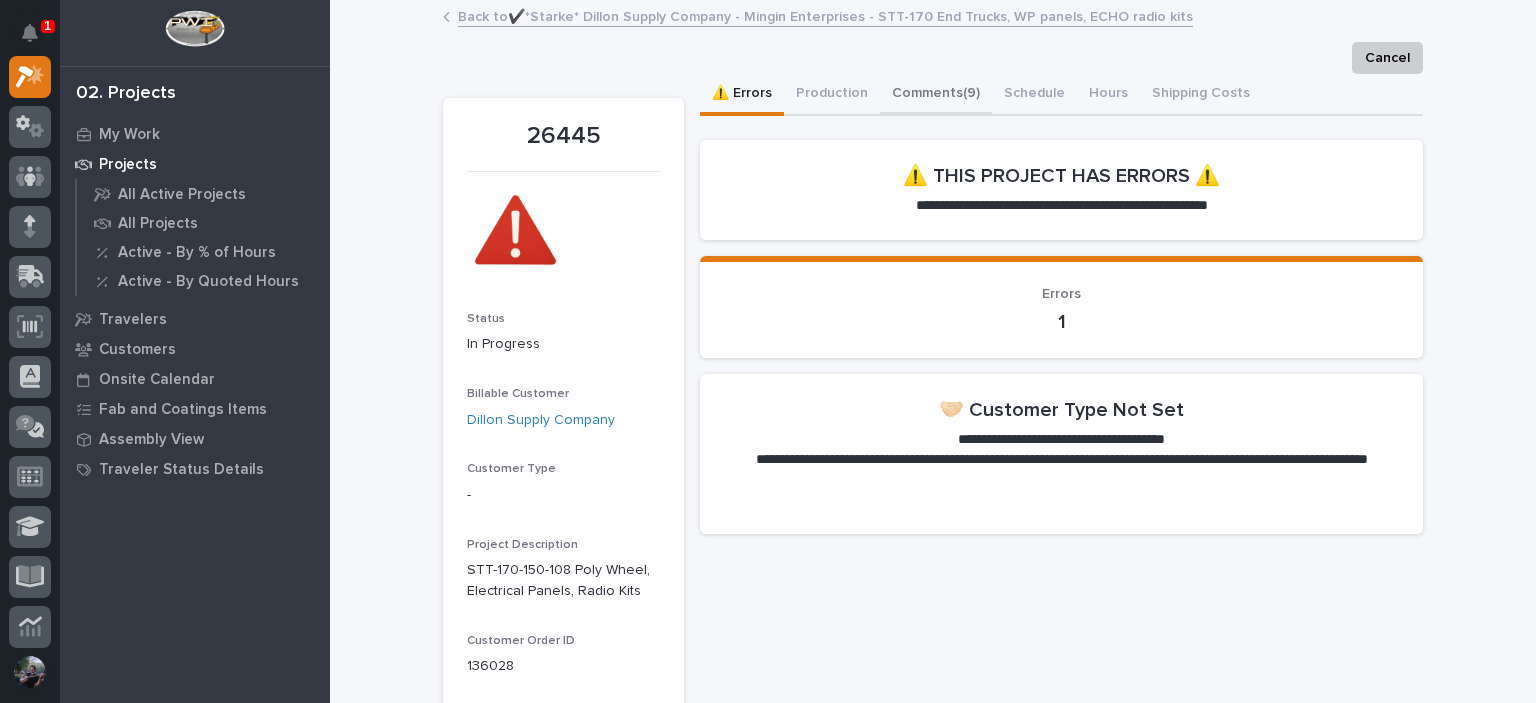 click on "Comments  (9)" at bounding box center (936, 95) 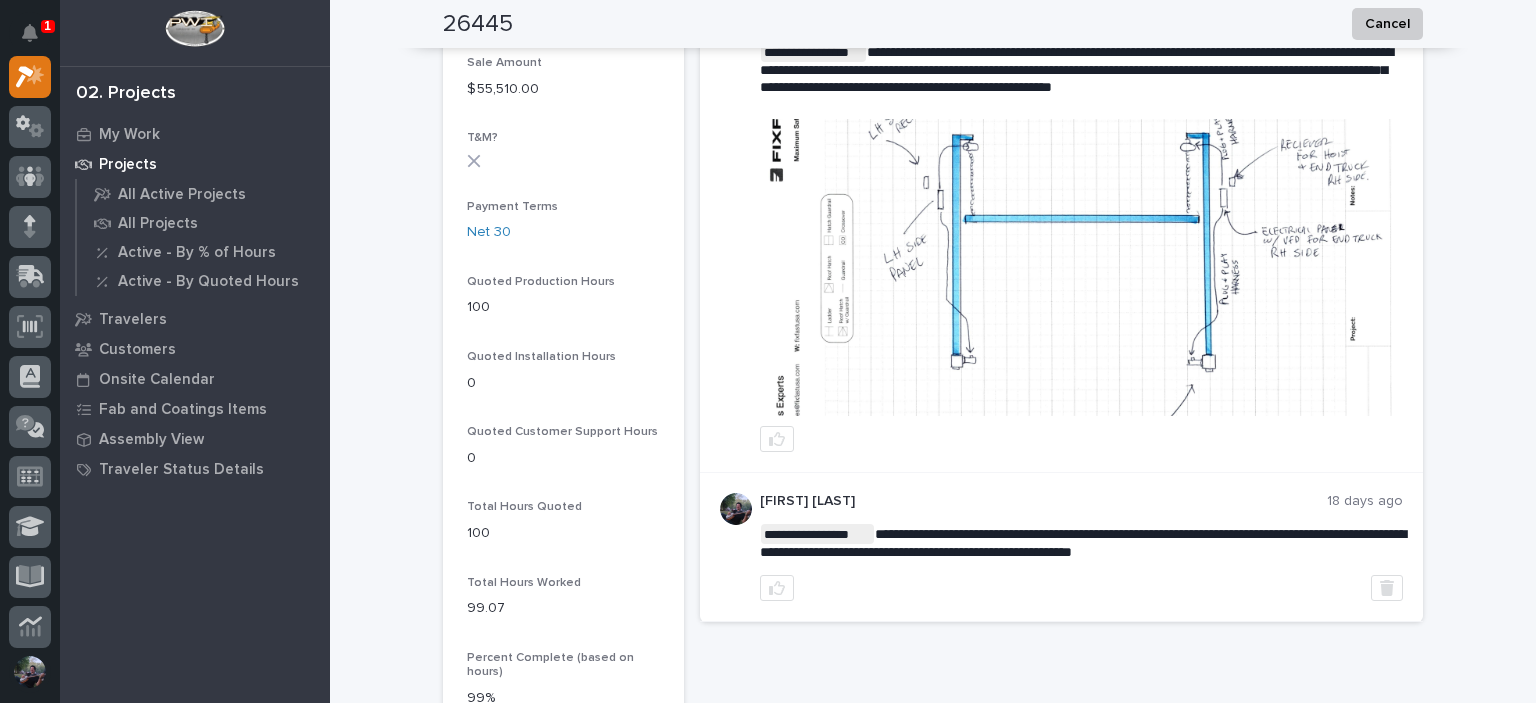 scroll, scrollTop: 1200, scrollLeft: 0, axis: vertical 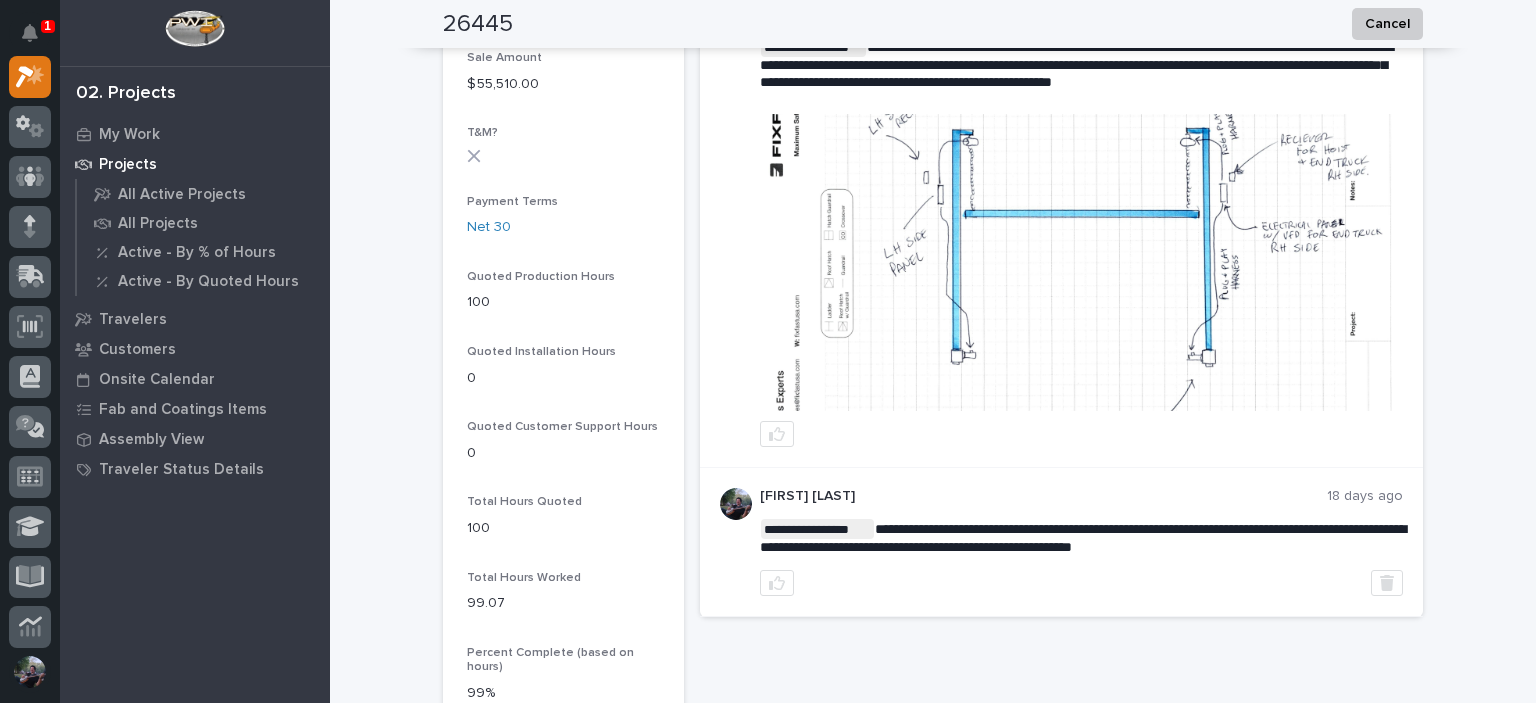 click at bounding box center (1082, 262) 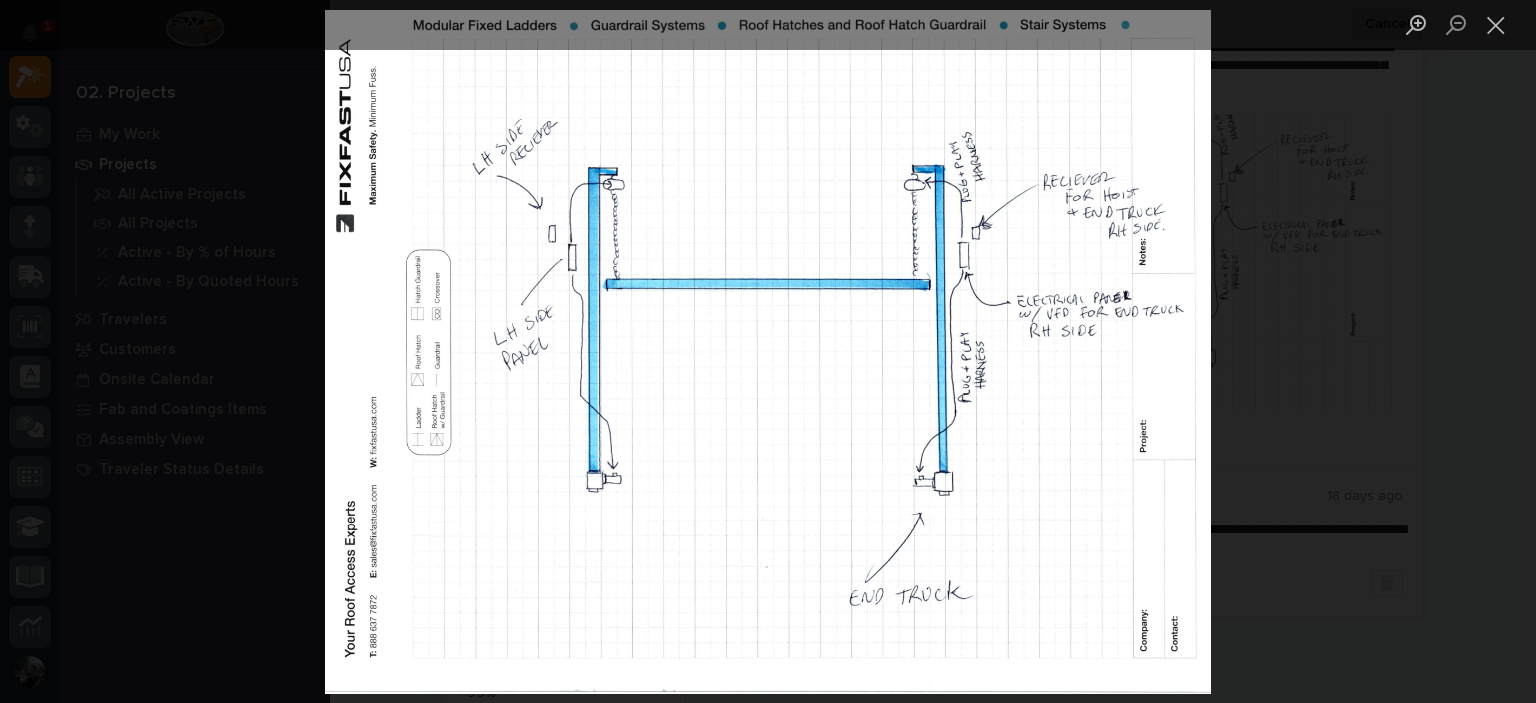 click at bounding box center [768, 351] 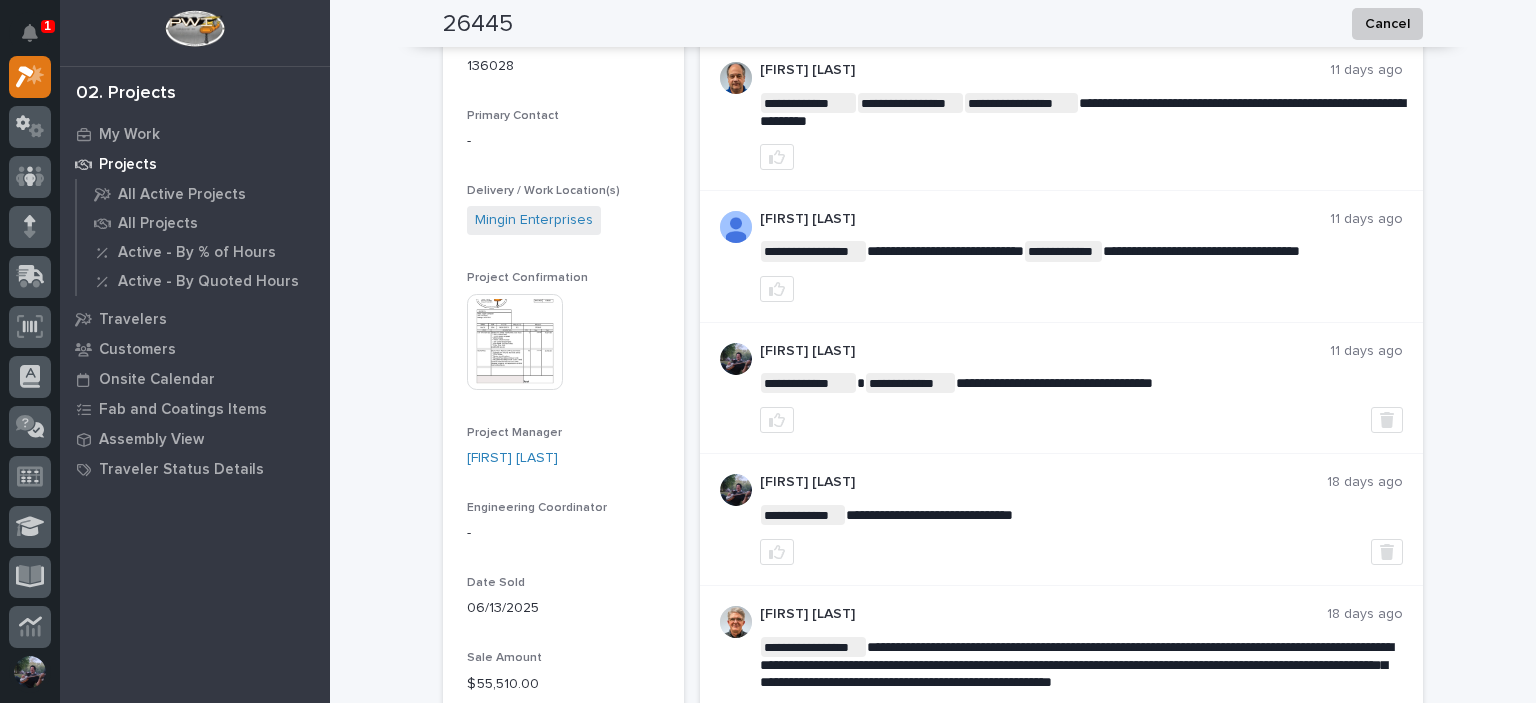 scroll, scrollTop: 1133, scrollLeft: 0, axis: vertical 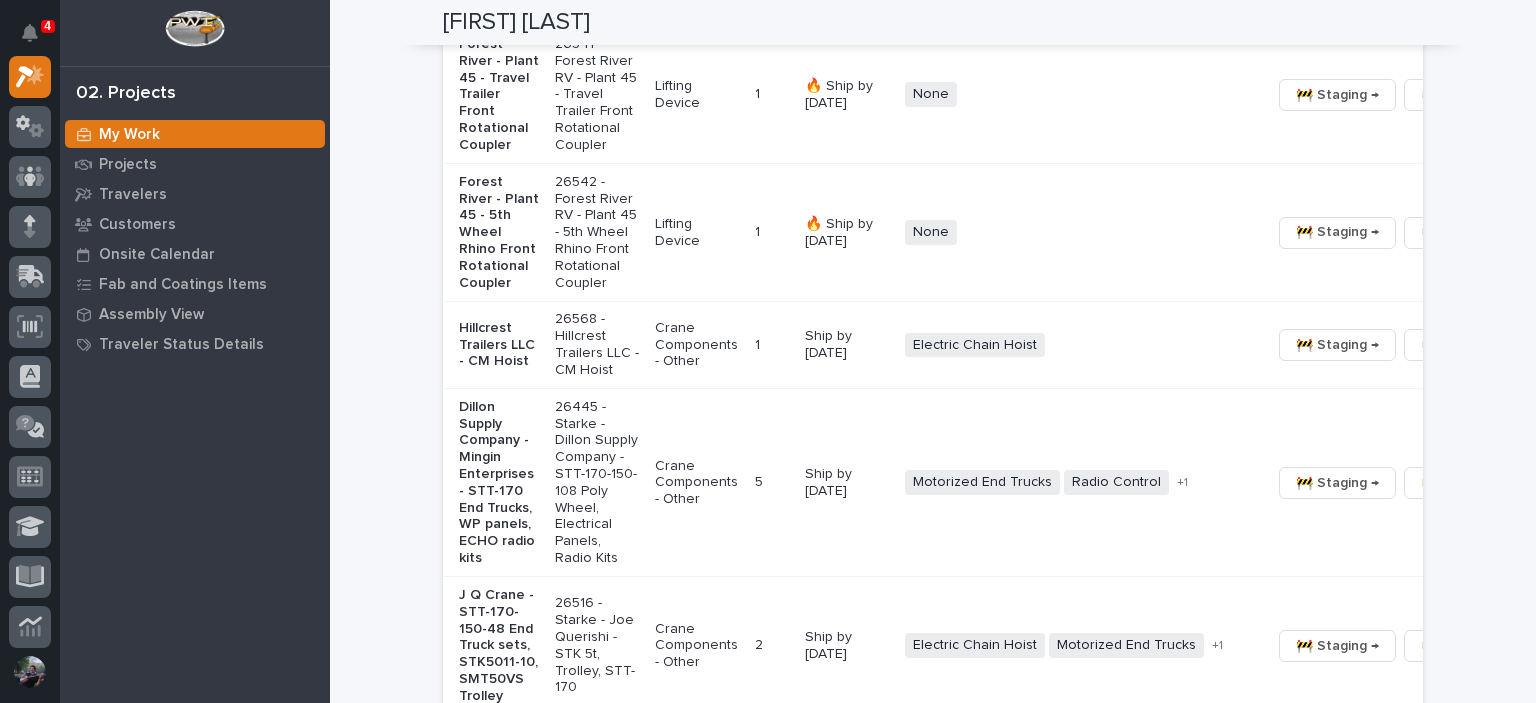 click on "Loading... Saving… Loading... Saving… Kyle Dean Miller Kyle Dean Miller Assembly & Components Manager Sorry, there was an error saving your record. Please try again. Please fill out the required fields below. Components Travelers Coatings Task List Assembly Task List Google Doc Templates Can't display tree at index  25 Can't display tree at index  11 Loading... Saving… Loading... Saving… Loading... Saving… Crane Kits Project Coordinator Work Location(s) Coating Process Description Project Item Type Item QTY Coating Process Deadline Electrical Components Hardware Status HoistCrane - 7.5T Bridge Crane Kit, 56', 460V, Traveling Pendant 26463 - Starke - Hoist & Crane Services - SGTR7.5 bridge crane kit, 56', 30' lift Bridge Crane Kit 1 1   In-House Paint/Powder   Ship by 7/17/25 Motorized End Trucks Pendant Control Wire Rope Hoist + 0 Not Pulled 🚧 Staging → 📦 Ready to Ship → 🔩 Hardware Belmont - Crane Kit 26395 - Belmont Trailers - Crane Kit Bridge Crane Kit 1 1   In-House Paint/Powder" at bounding box center [933, 2098] 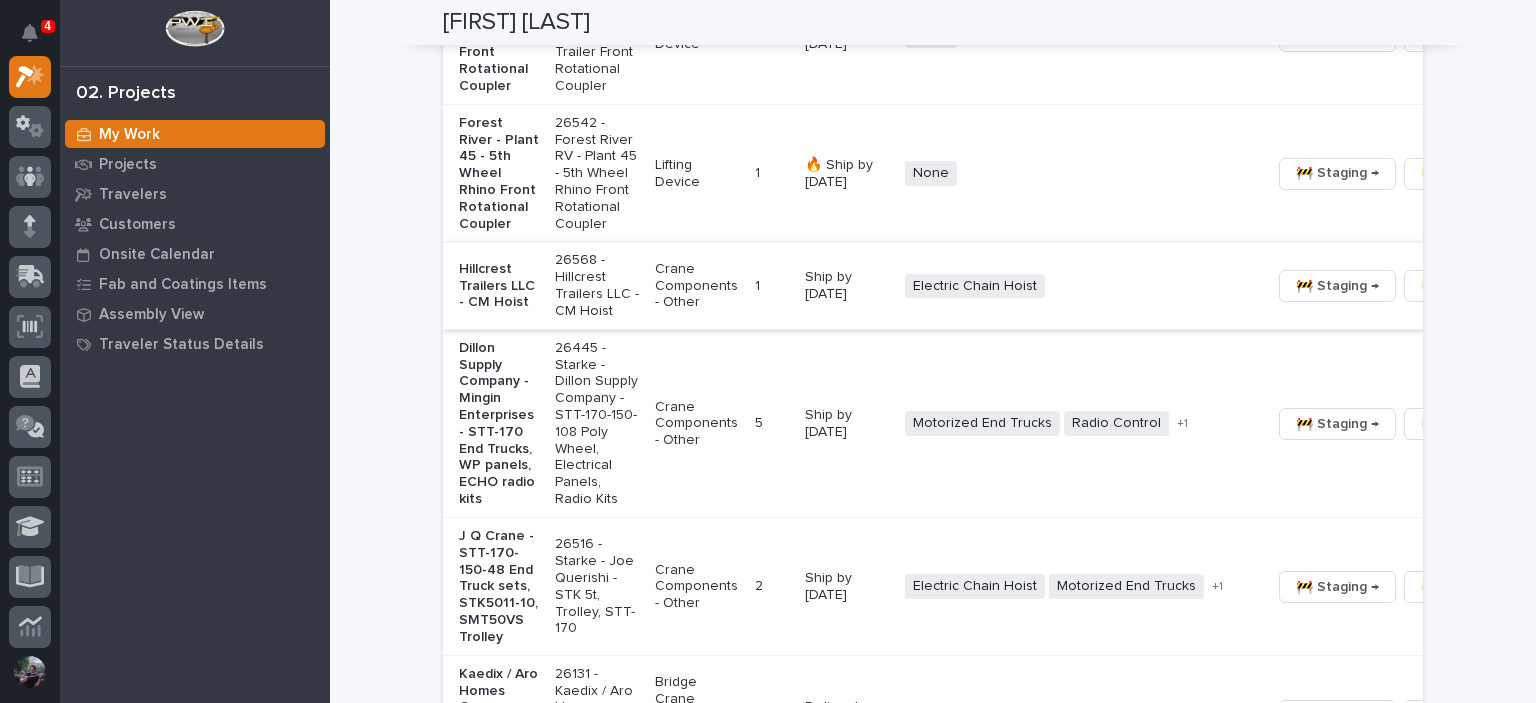 scroll, scrollTop: 1800, scrollLeft: 0, axis: vertical 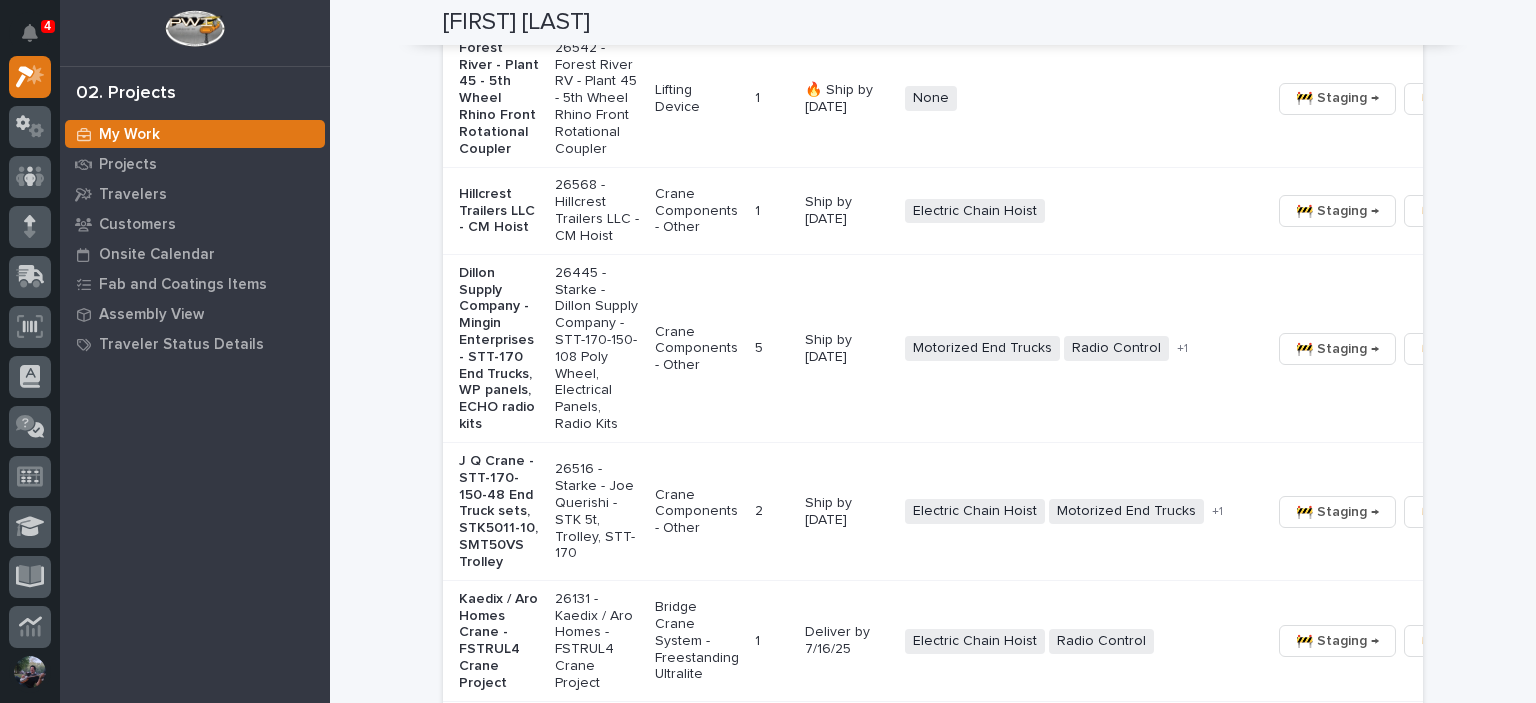 click on "Loading... Saving… Loading... Saving… Kyle Dean Miller Kyle Dean Miller Assembly & Components Manager Sorry, there was an error saving your record. Please try again. Please fill out the required fields below. Components Travelers Coatings Task List Assembly Task List Google Doc Templates Can't display tree at index  25 Can't display tree at index  11 Loading... Saving… Loading... Saving… Loading... Saving… Crane Kits Project Coordinator Work Location(s) Coating Process Description Project Item Type Item QTY Coating Process Deadline Electrical Components Hardware Status HoistCrane - 7.5T Bridge Crane Kit, 56', 460V, Traveling Pendant 26463 - Starke - Hoist & Crane Services - SGTR7.5 bridge crane kit, 56', 30' lift Bridge Crane Kit 1 1   In-House Paint/Powder   Ship by 7/17/25 Motorized End Trucks Pendant Control Wire Rope Hoist + 0 Not Pulled 🚧 Staging → 📦 Ready to Ship → 🔩 Hardware Belmont - Crane Kit 26395 - Belmont Trailers - Crane Kit Bridge Crane Kit 1 1   In-House Paint/Powder" at bounding box center [933, 1964] 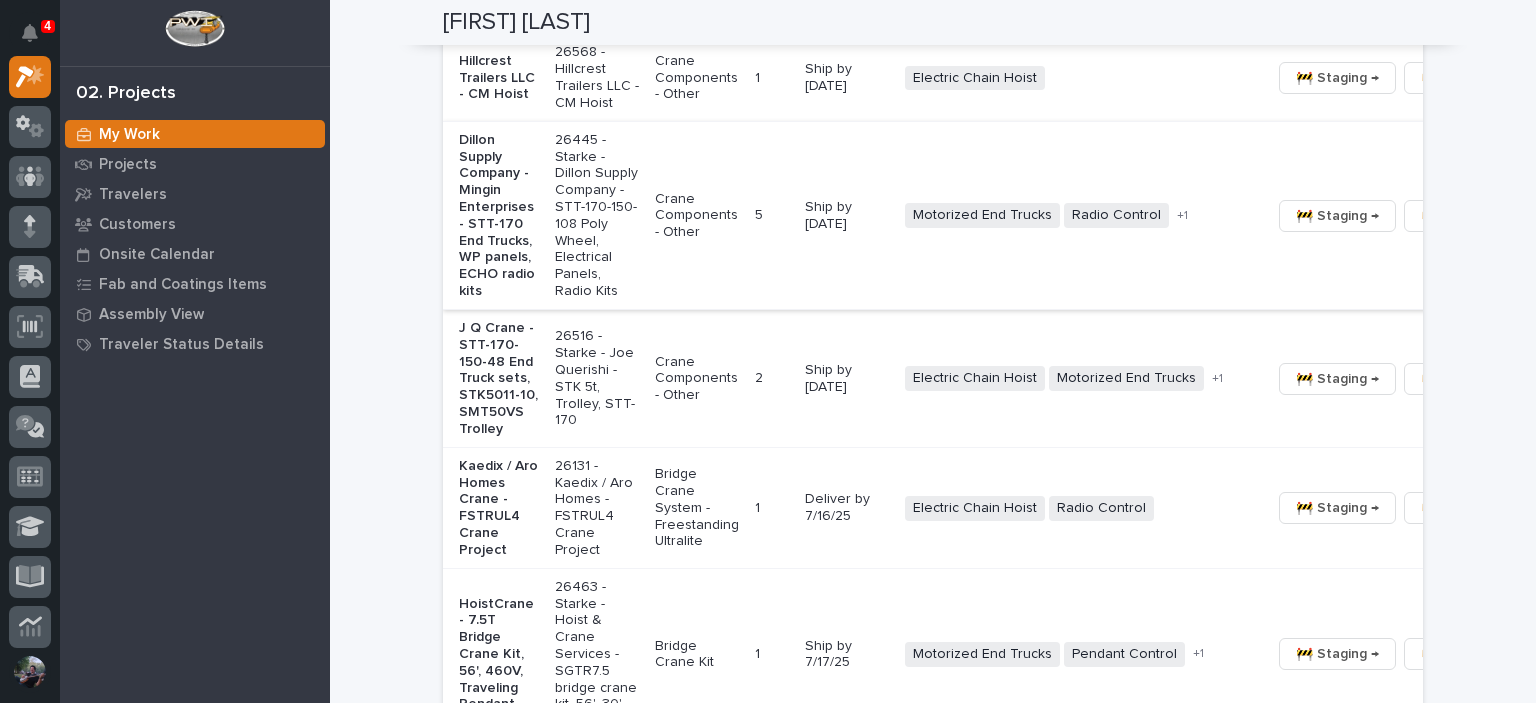 scroll, scrollTop: 2000, scrollLeft: 0, axis: vertical 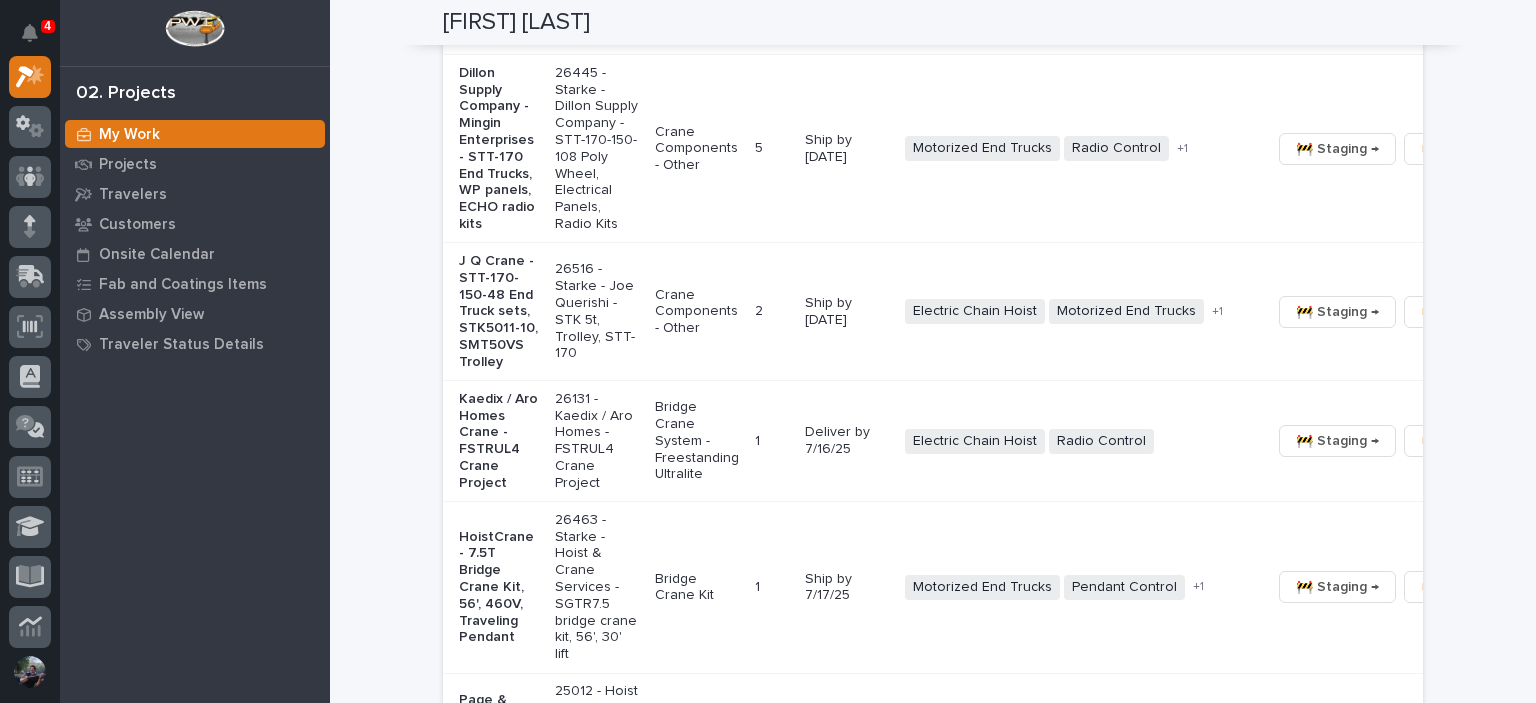 click on "26516 - Starke - Joe Querishi - STK 5t, Trolley, STT-170" at bounding box center (597, 311) 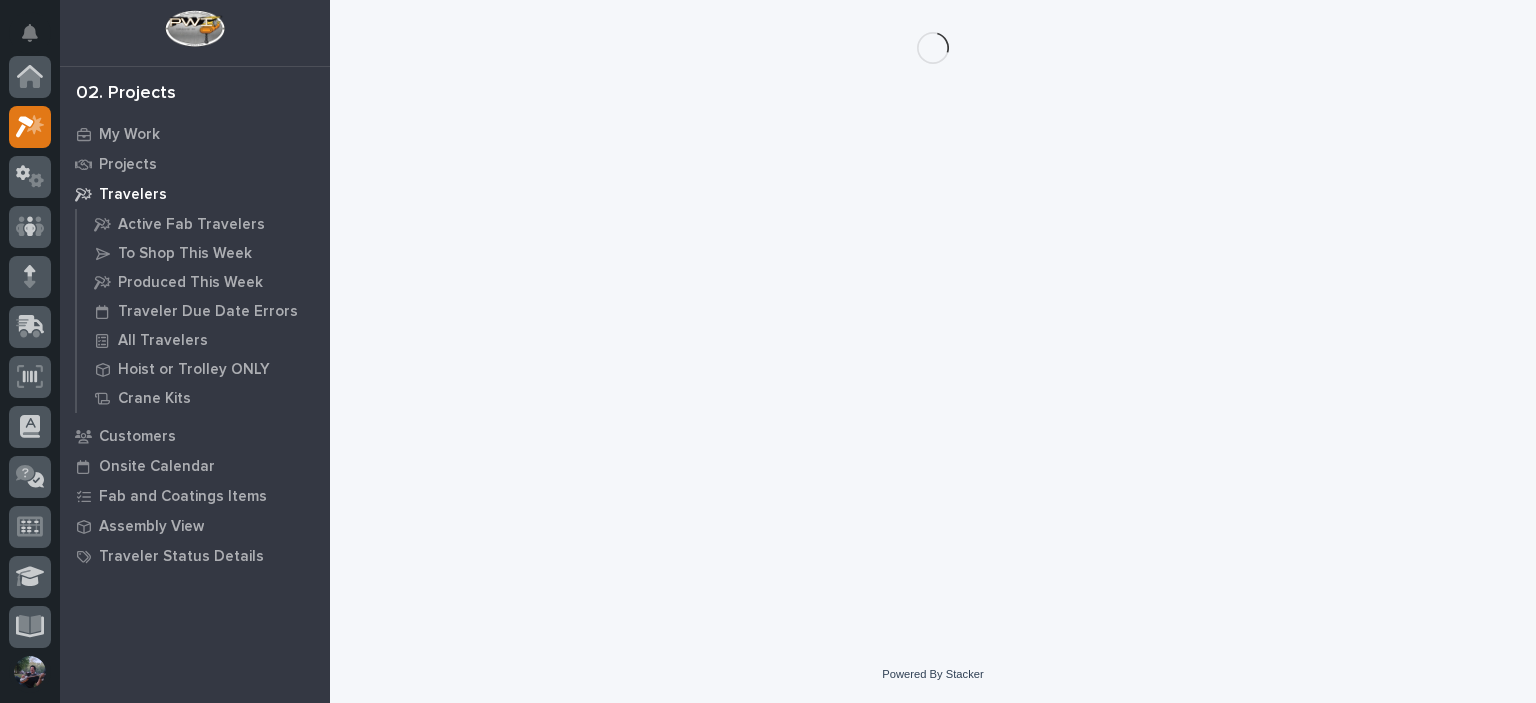 scroll, scrollTop: 0, scrollLeft: 0, axis: both 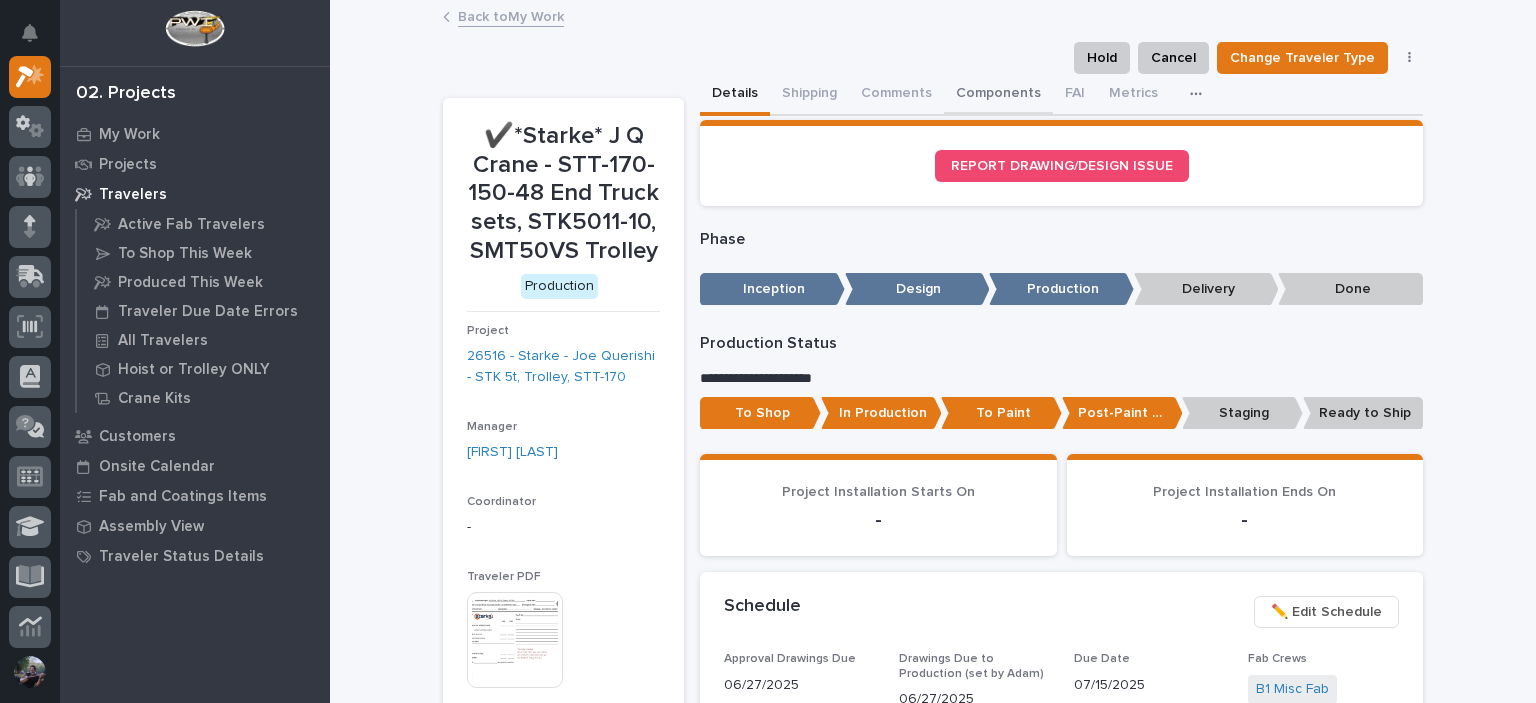 click on "Components" at bounding box center [998, 95] 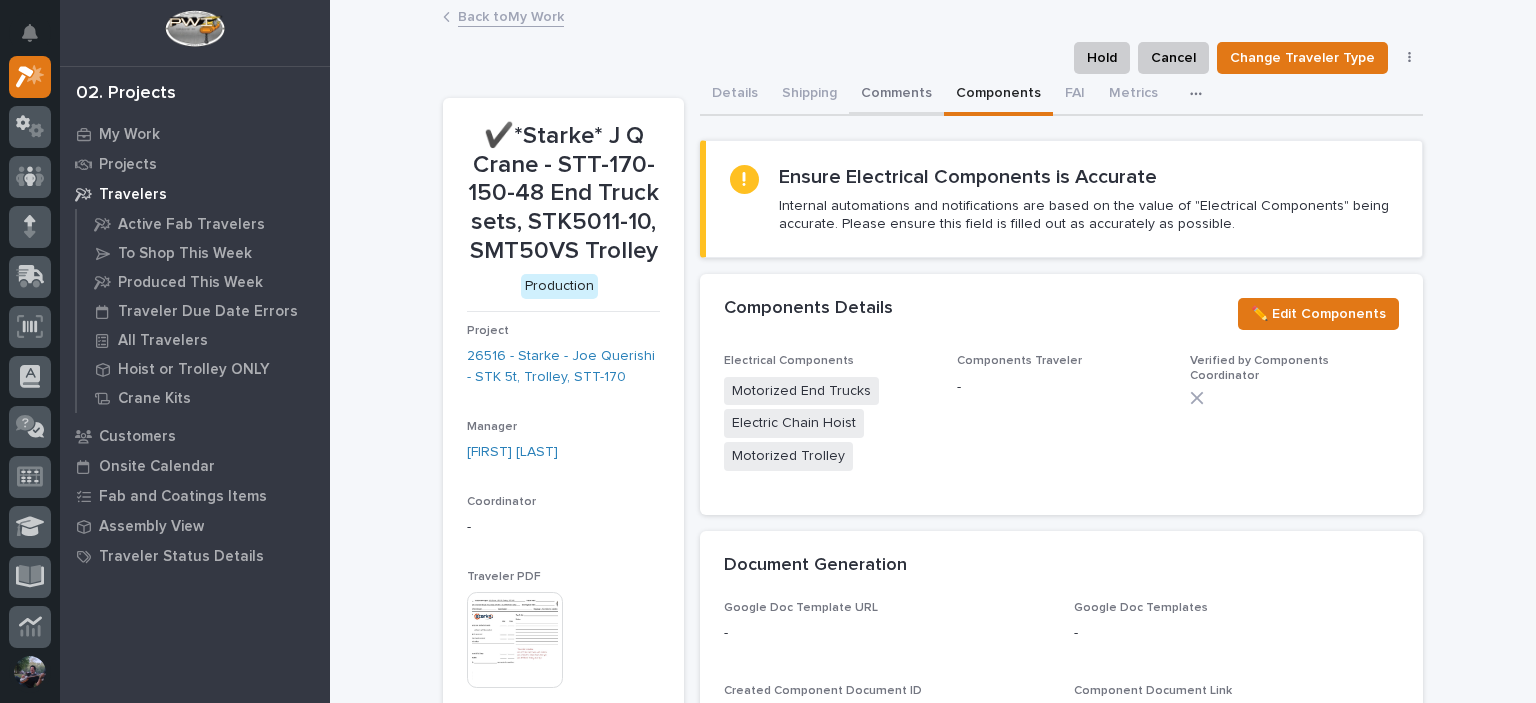 click on "Comments" at bounding box center [896, 95] 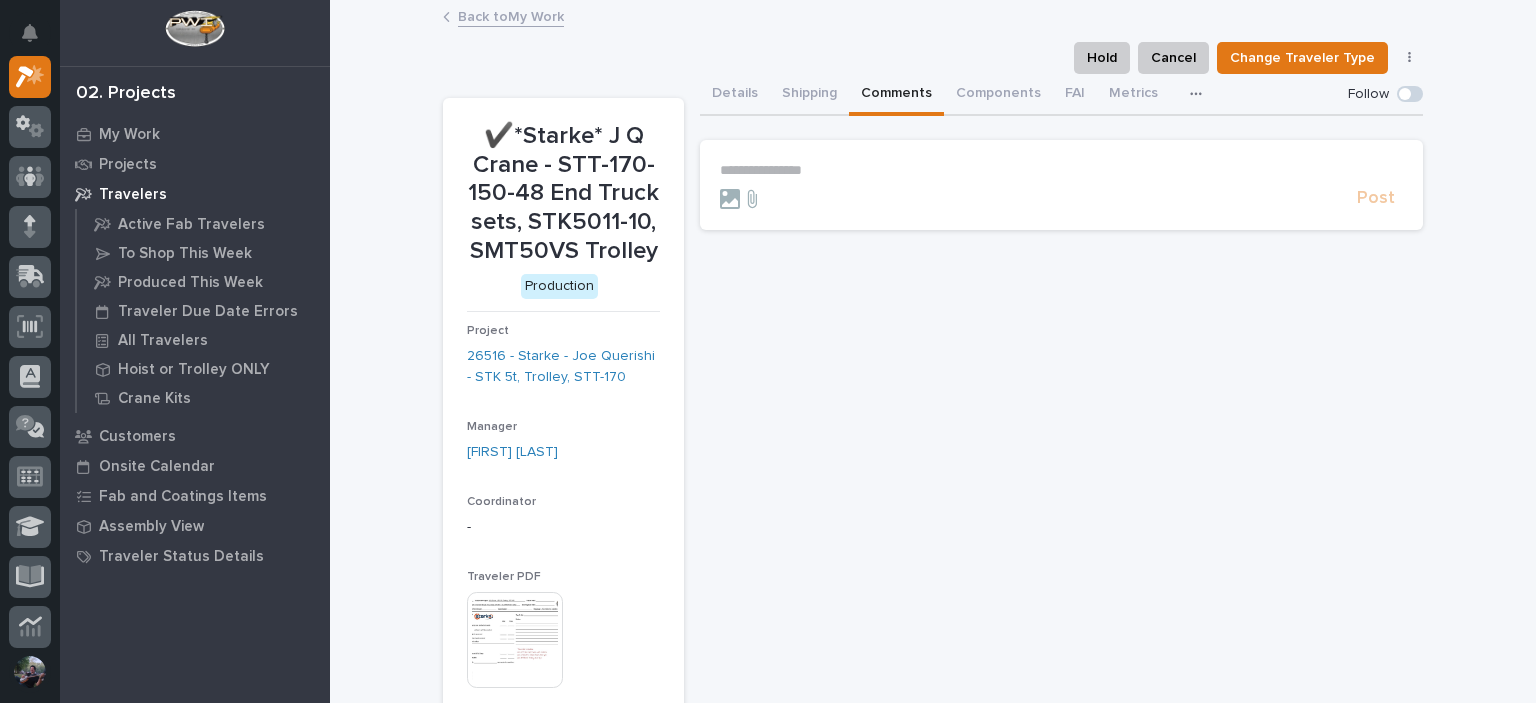click on "**********" at bounding box center [1061, 170] 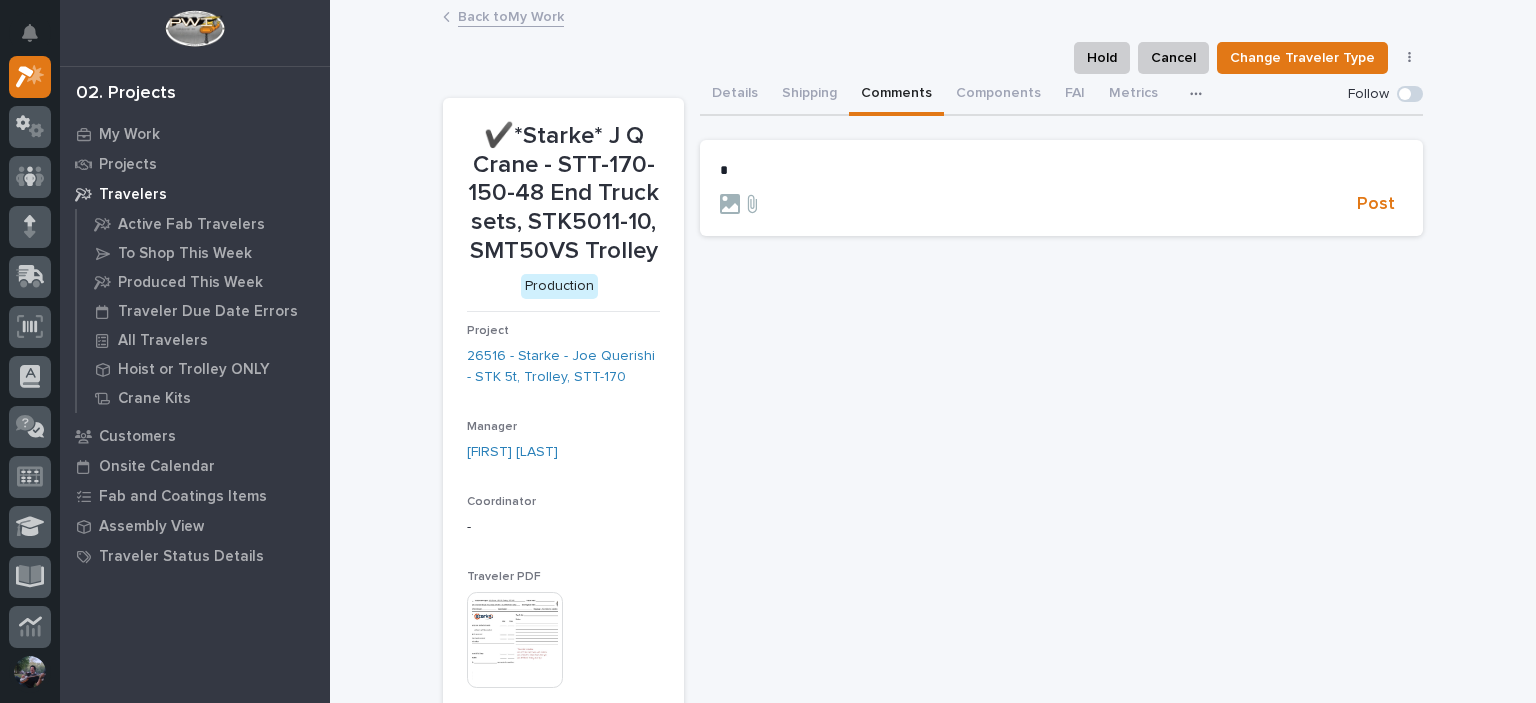 type 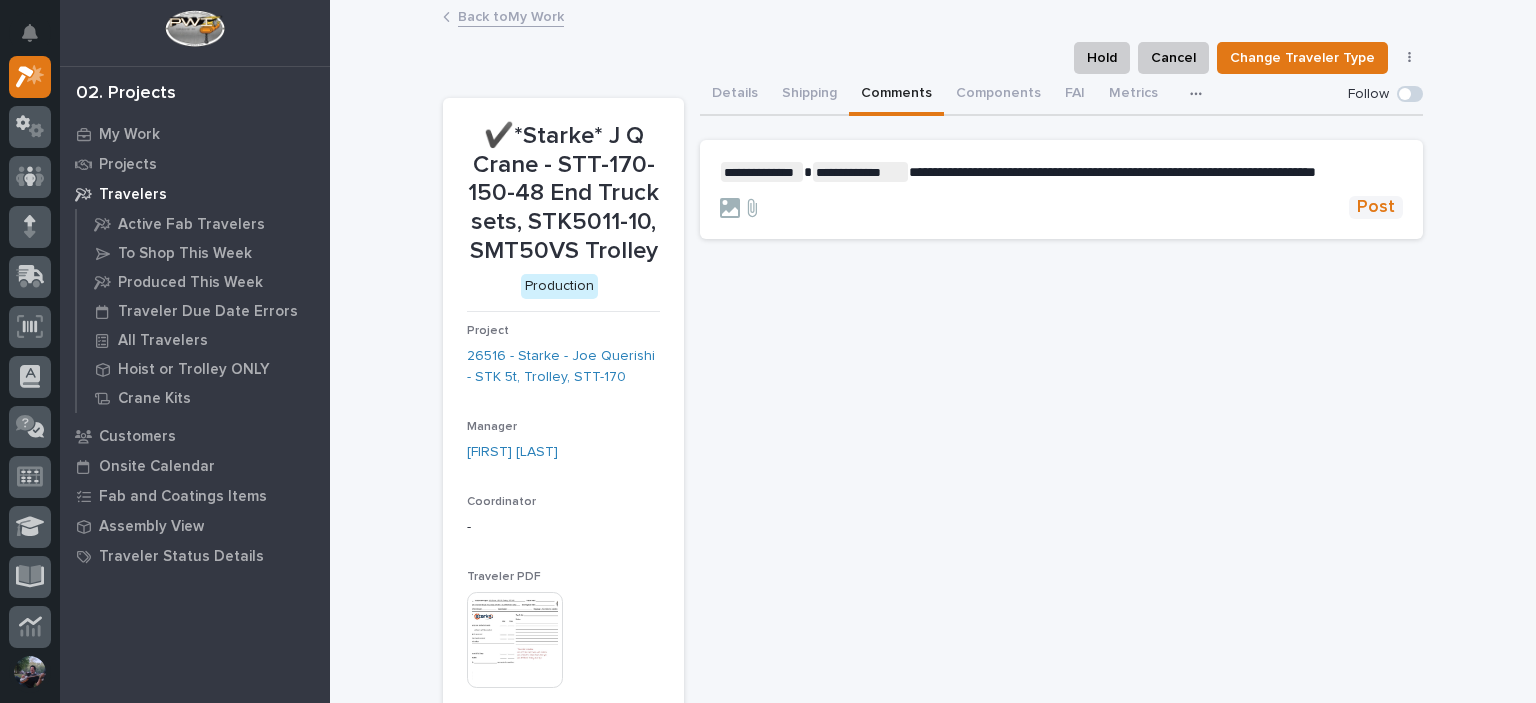 click on "Post" at bounding box center (1376, 207) 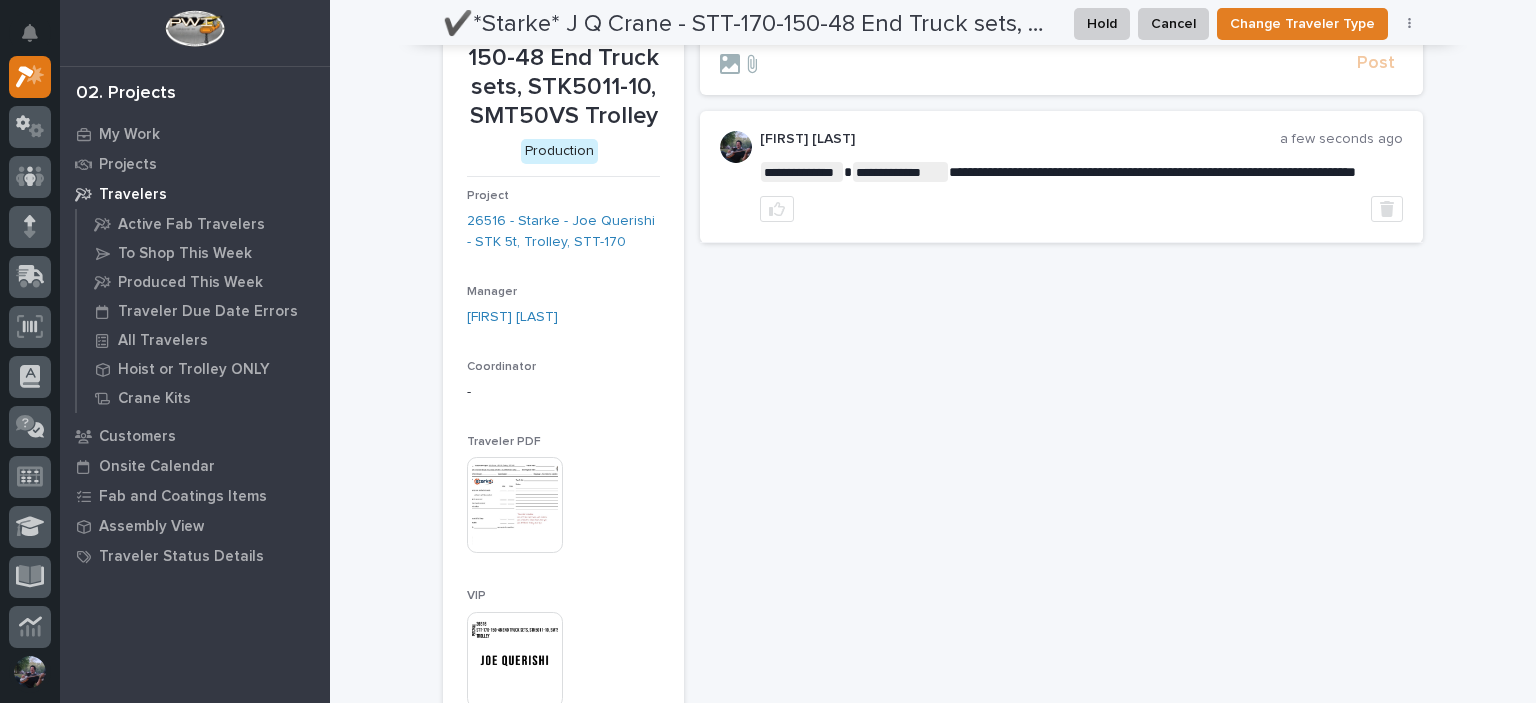 scroll, scrollTop: 0, scrollLeft: 0, axis: both 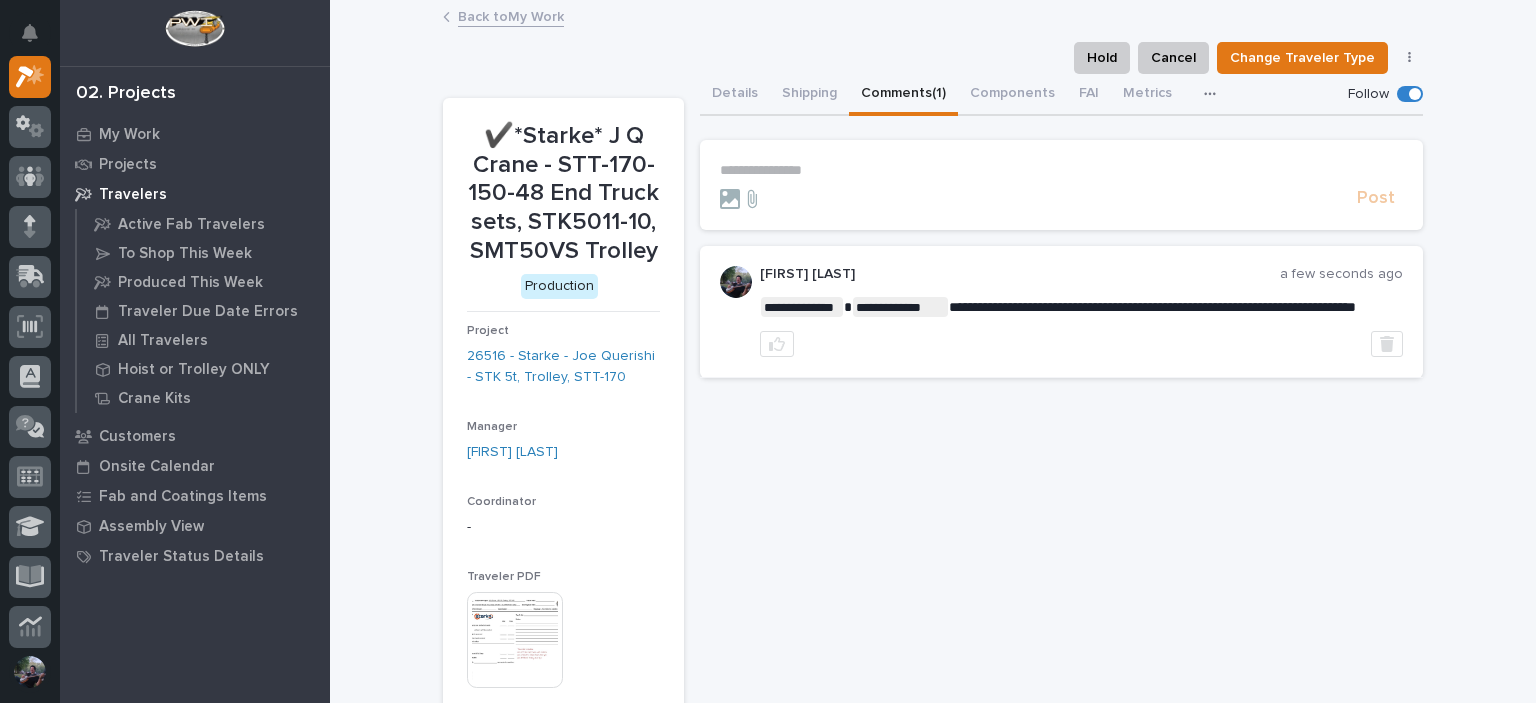 click on "Back to  My Work" at bounding box center (511, 15) 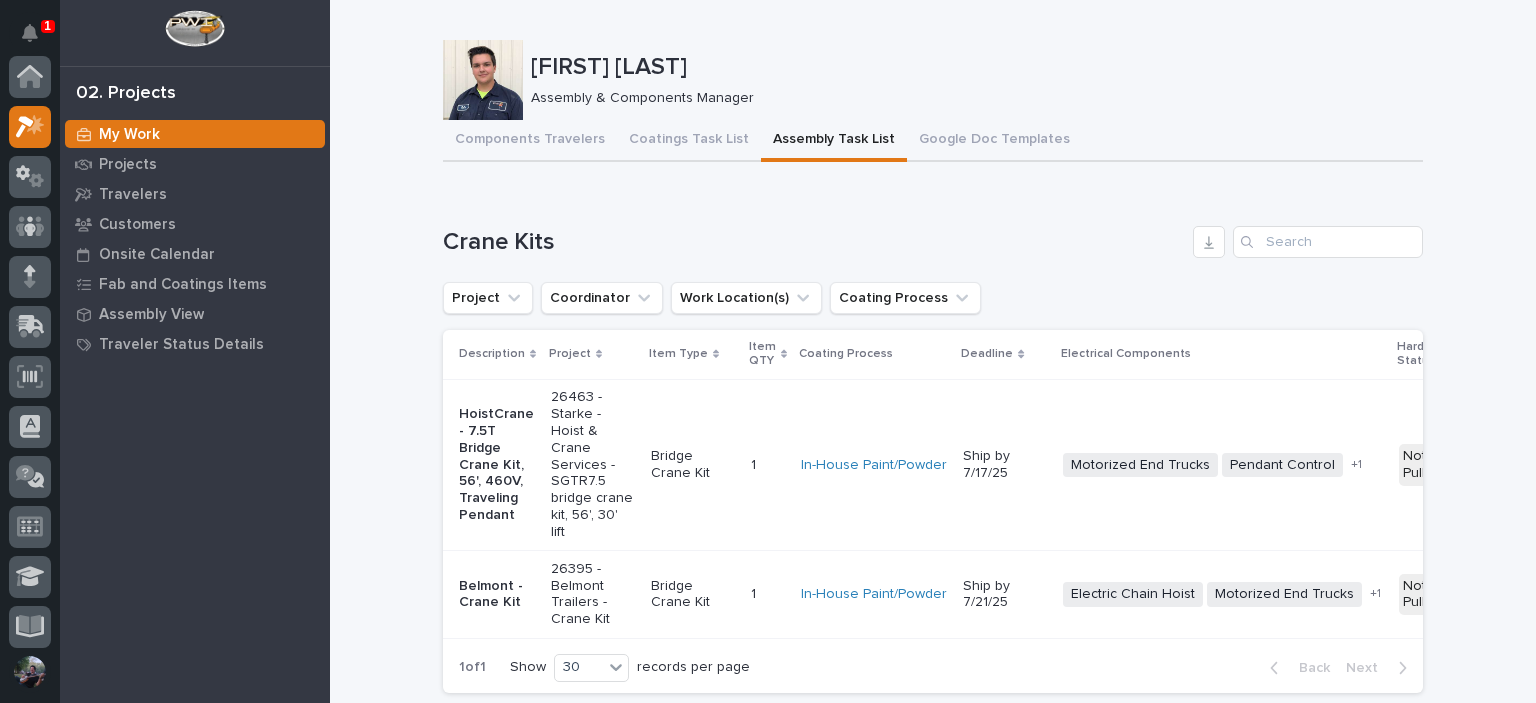 scroll, scrollTop: 50, scrollLeft: 0, axis: vertical 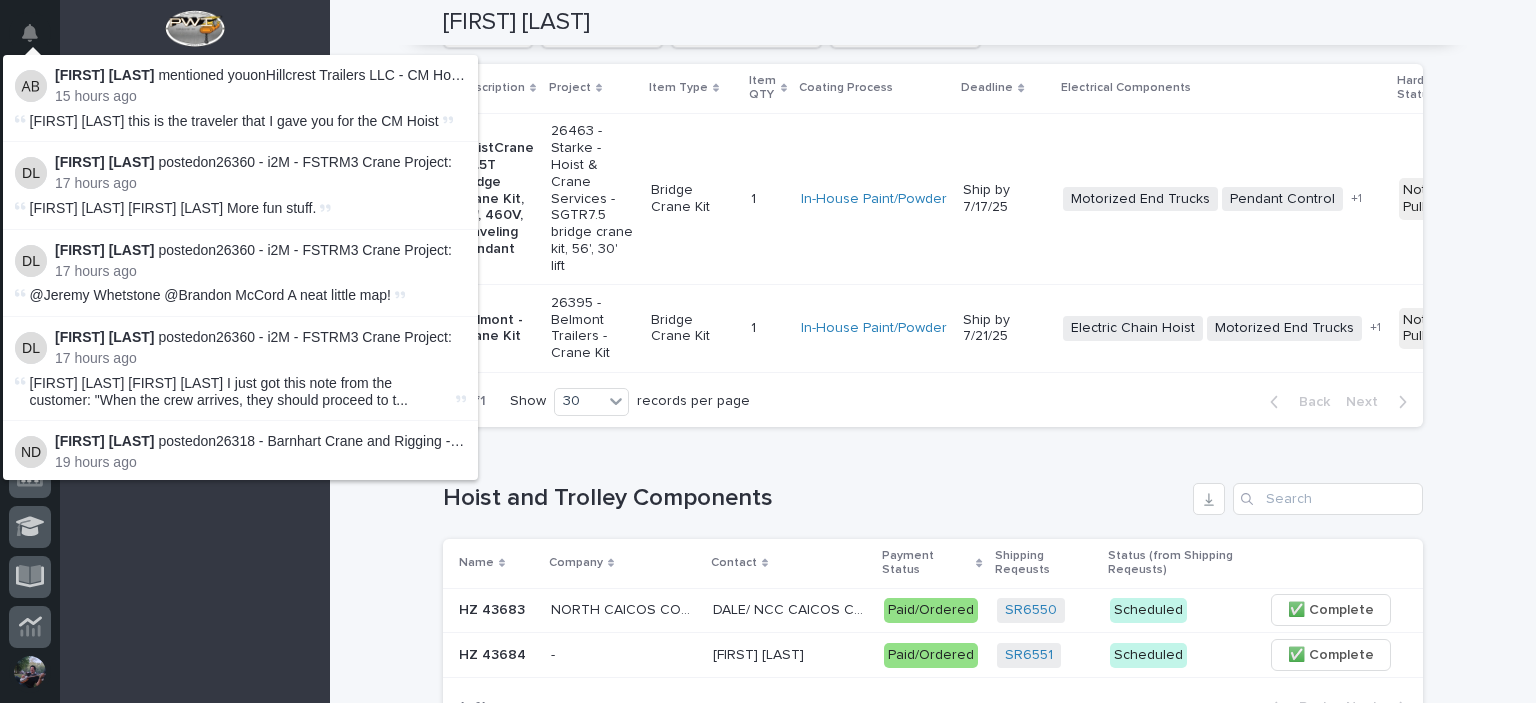 click on "Loading... Saving… Loading... Saving… Kyle Dean Miller Kyle Dean Miller Assembly & Components Manager Sorry, there was an error saving your record. Please try again. Please fill out the required fields below. Components Travelers Coatings Task List Assembly Task List Google Doc Templates Can't display tree at index  25 Can't display tree at index  11 Loading... Saving… Loading... Saving… Loading... Saving… Crane Kits Project Coordinator Work Location(s) Coating Process Description Project Item Type Item QTY Coating Process Deadline Electrical Components Hardware Status HoistCrane - 7.5T Bridge Crane Kit, 56', 460V, Traveling Pendant 26463 - Starke - Hoist & Crane Services - SGTR7.5 bridge crane kit, 56', 30' lift Bridge Crane Kit 1 1   In-House Paint/Powder   Ship by 7/17/25 Motorized End Trucks Pendant Control Wire Rope Hoist + 1 Not Pulled 🚧 Staging → 📦 Ready to Ship → 🔩 Hardware Belmont - Crane Kit 26395 - Belmont Trailers - Crane Kit Bridge Crane Kit 1 1   In-House Paint/Powder" at bounding box center [933, 3498] 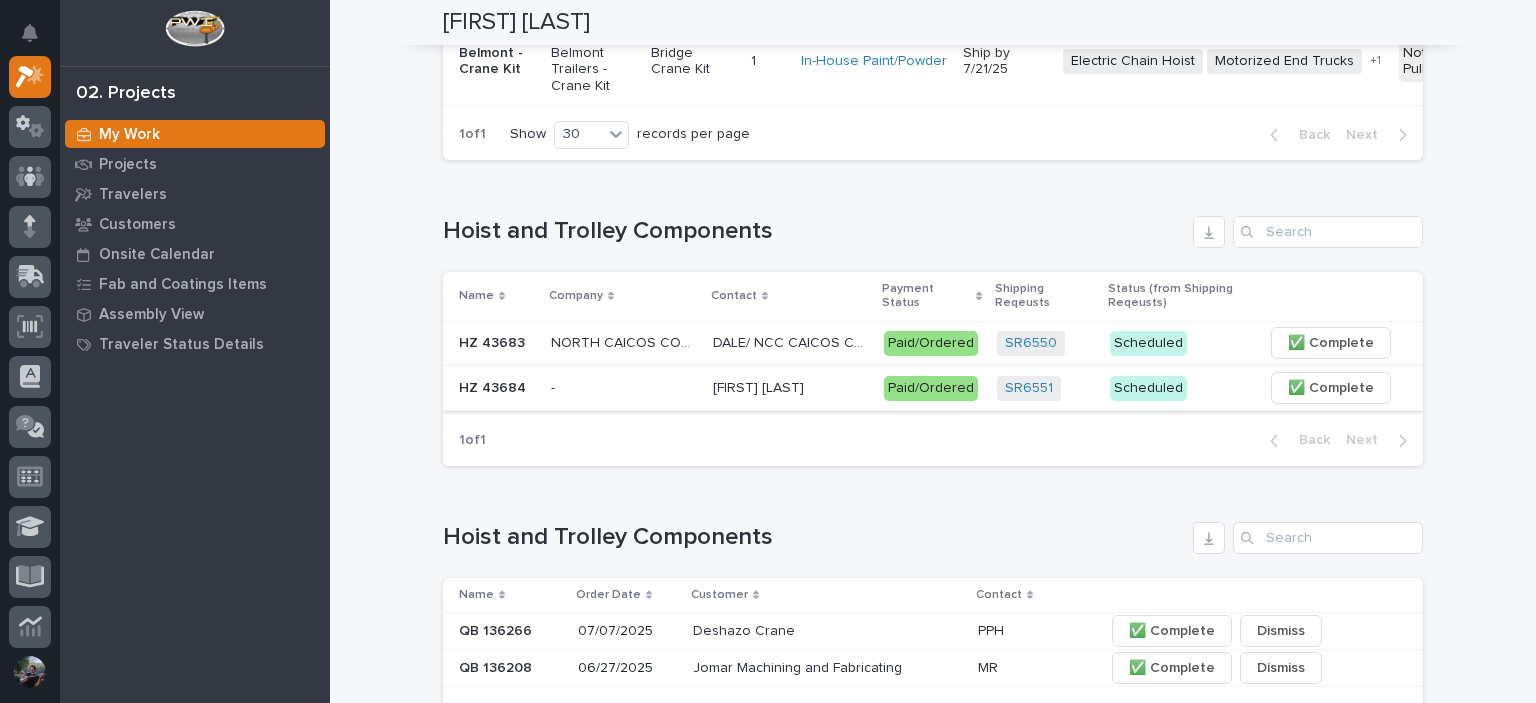 scroll, scrollTop: 200, scrollLeft: 0, axis: vertical 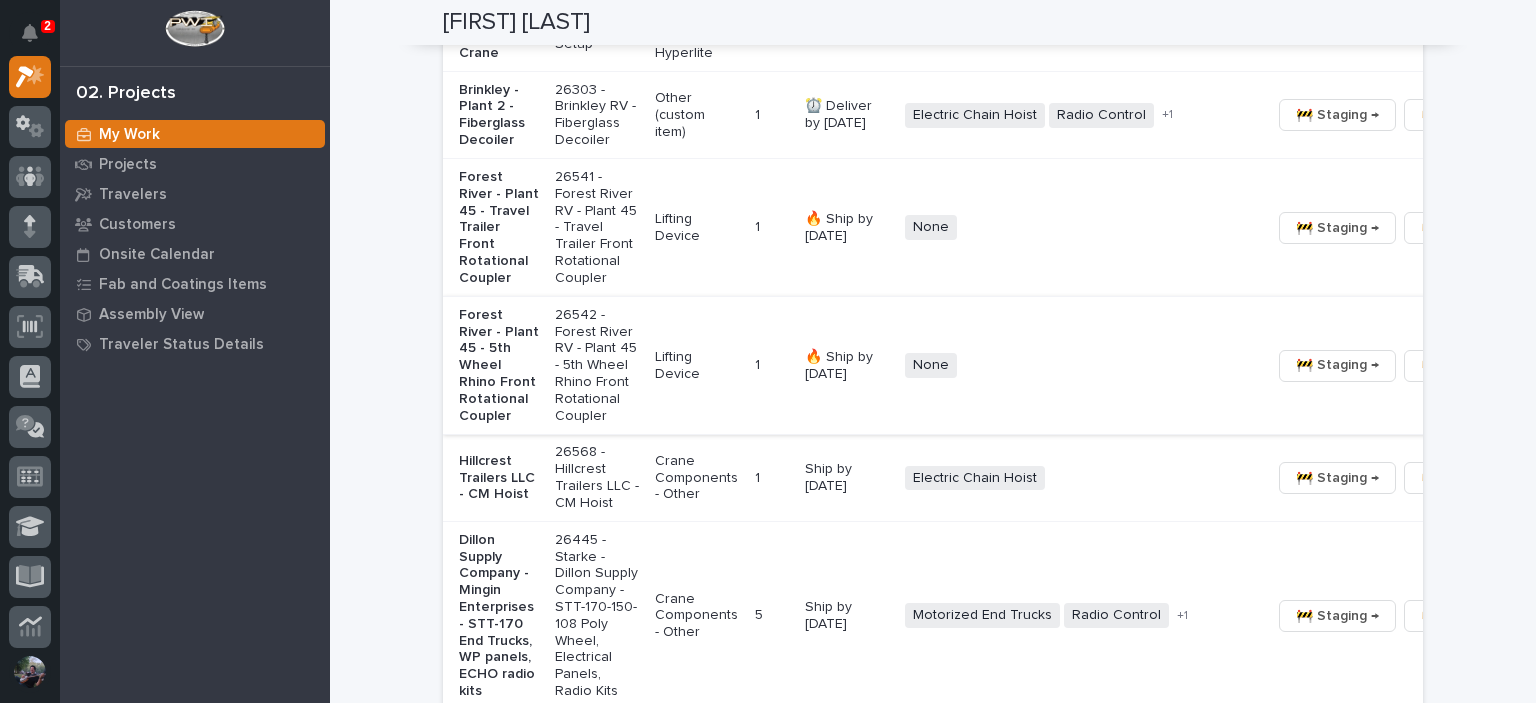 click on "🚧 Staging →" at bounding box center (1337, 365) 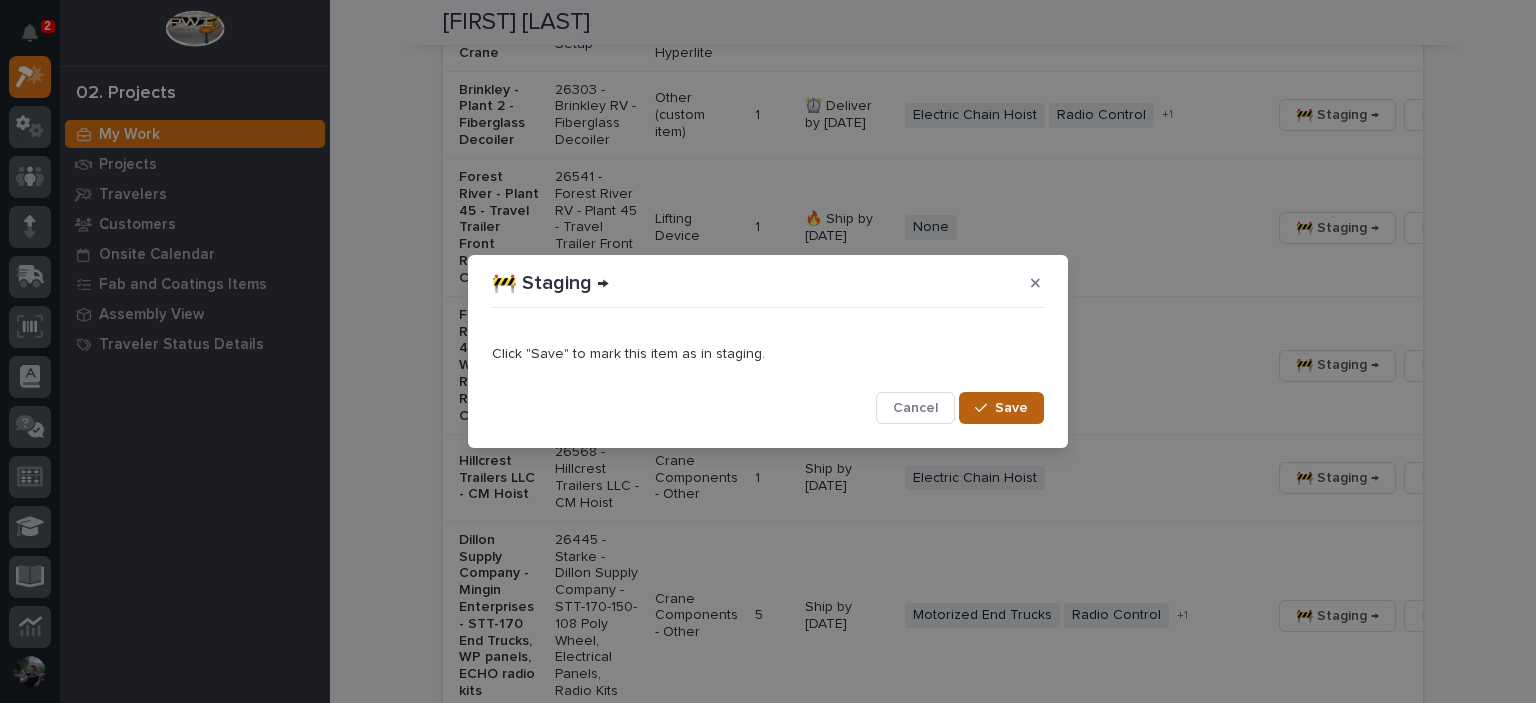 click on "Save" at bounding box center [1001, 408] 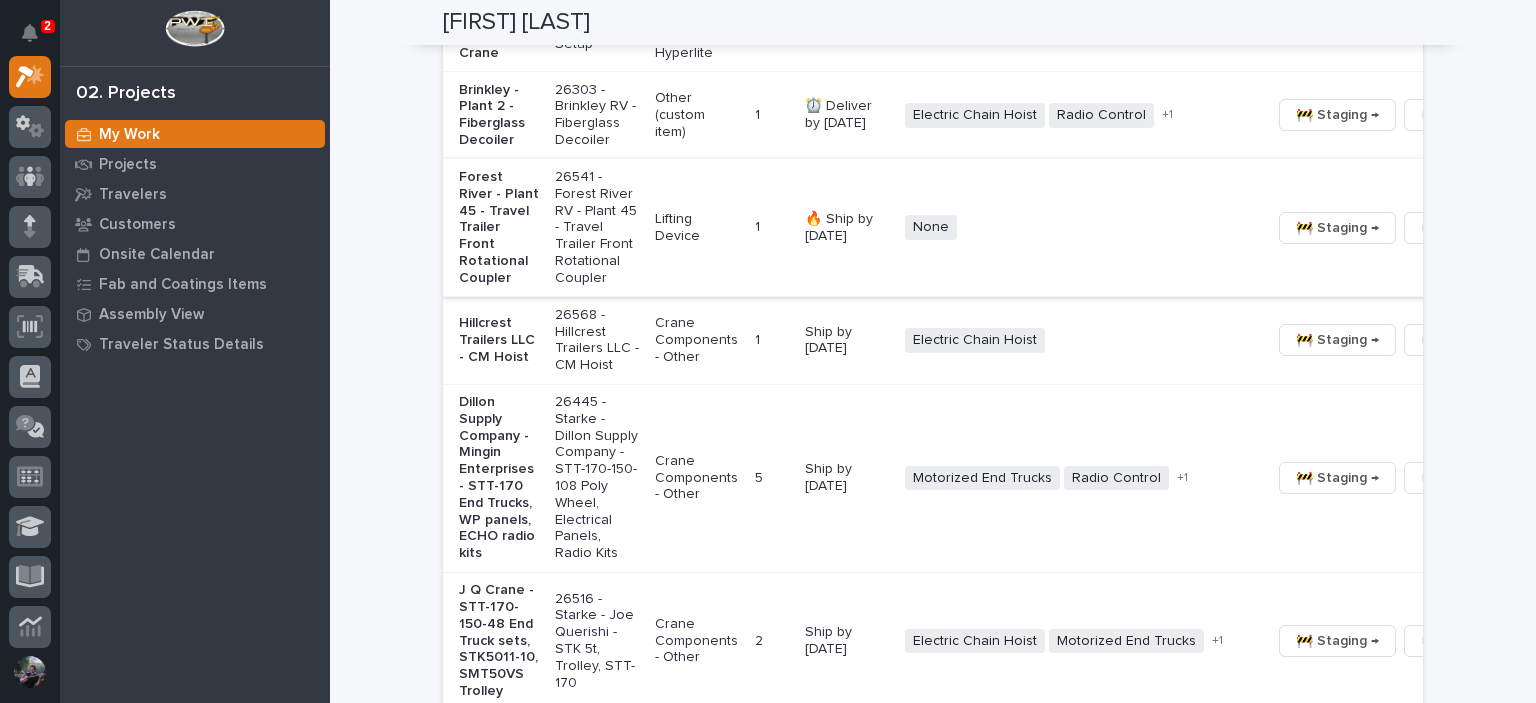 click on "🚧 Staging →" at bounding box center [1337, 228] 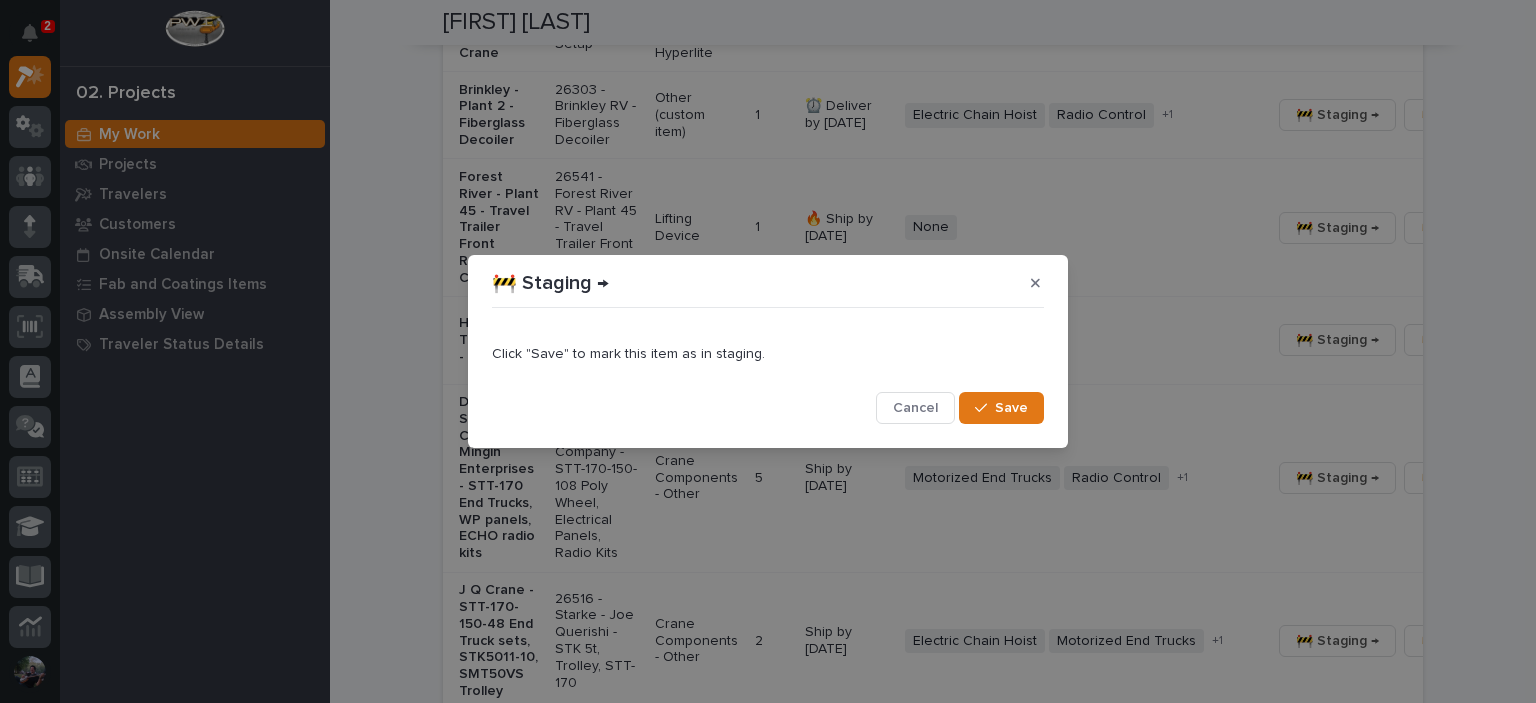 click 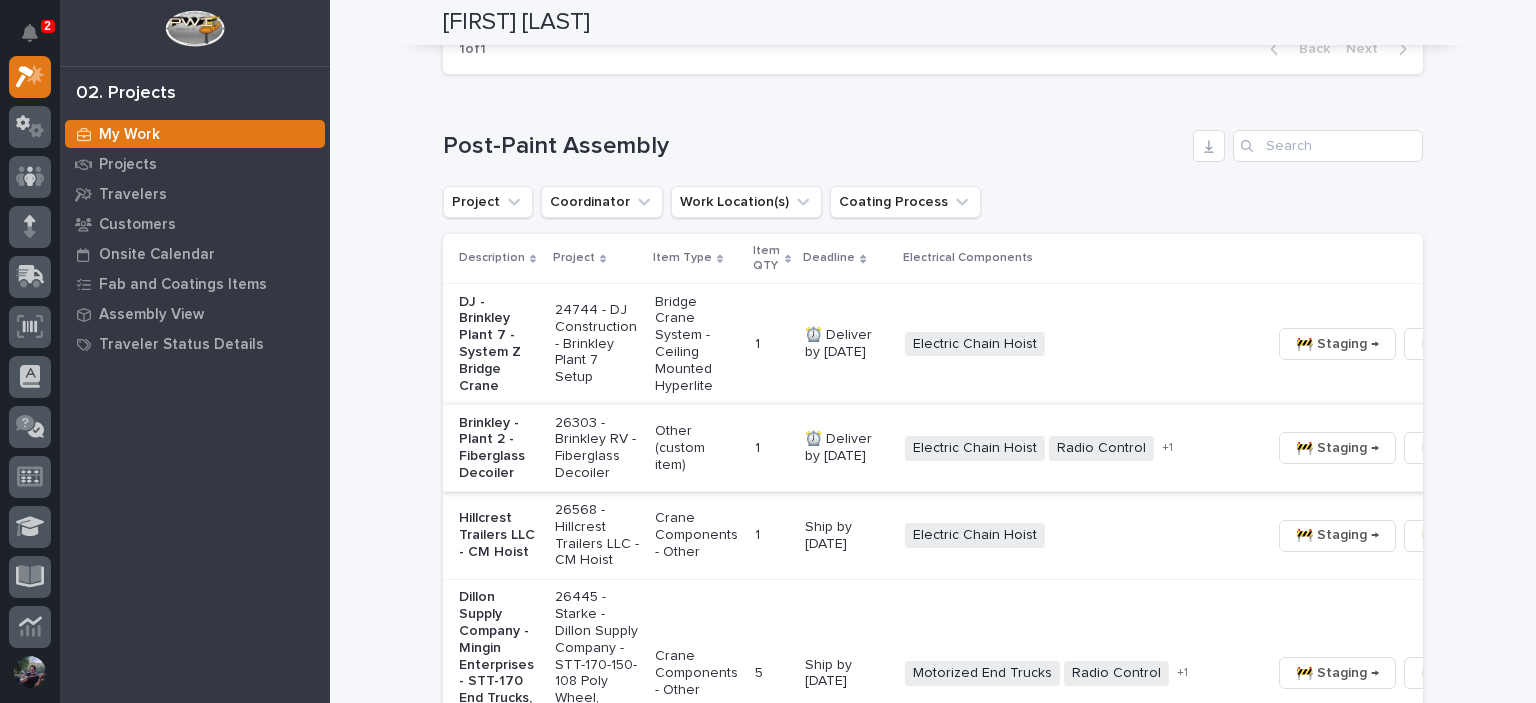 scroll, scrollTop: 1266, scrollLeft: 0, axis: vertical 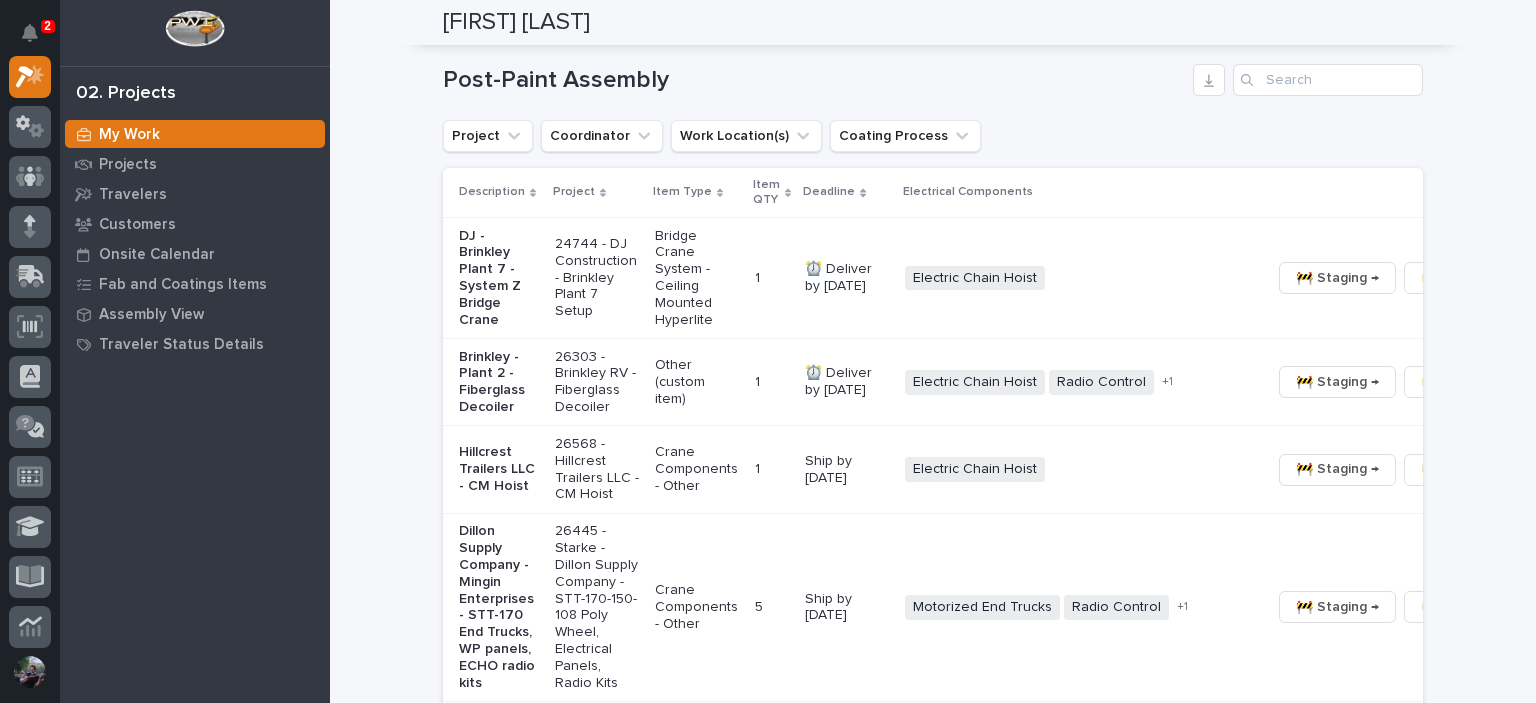click on "Brinkley - Plant 2 - Fiberglass Decoiler" at bounding box center (499, 382) 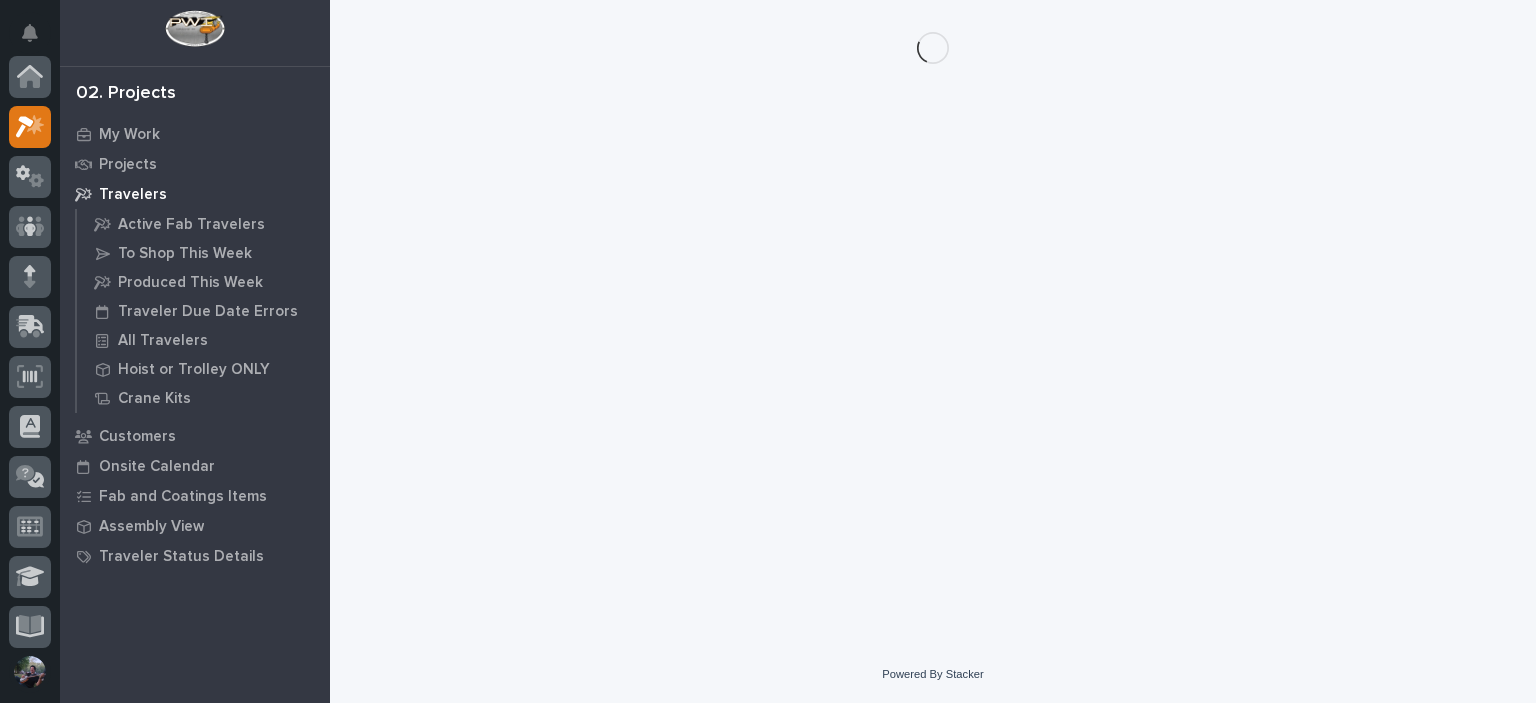 scroll, scrollTop: 0, scrollLeft: 0, axis: both 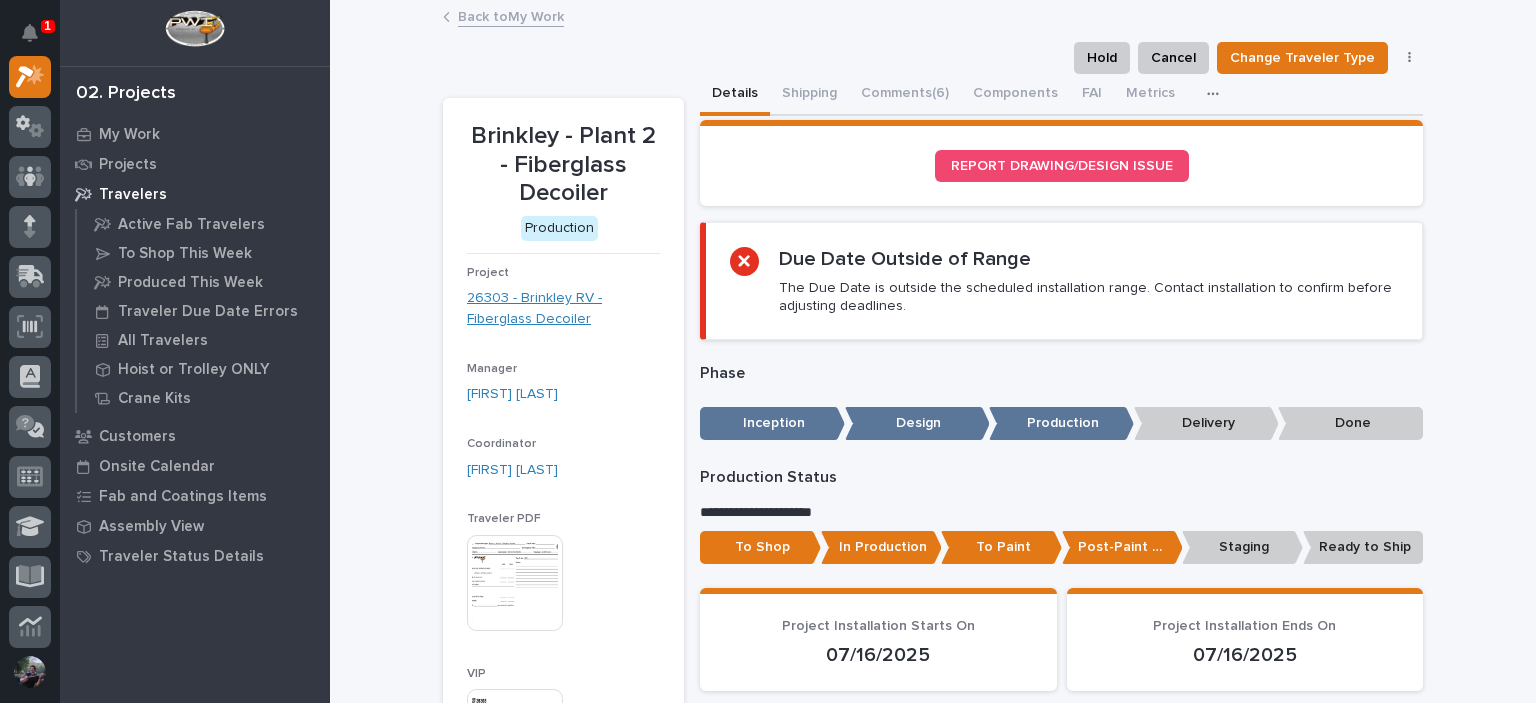 click on "26303 - Brinkley RV - Fiberglass Decoiler" at bounding box center [563, 309] 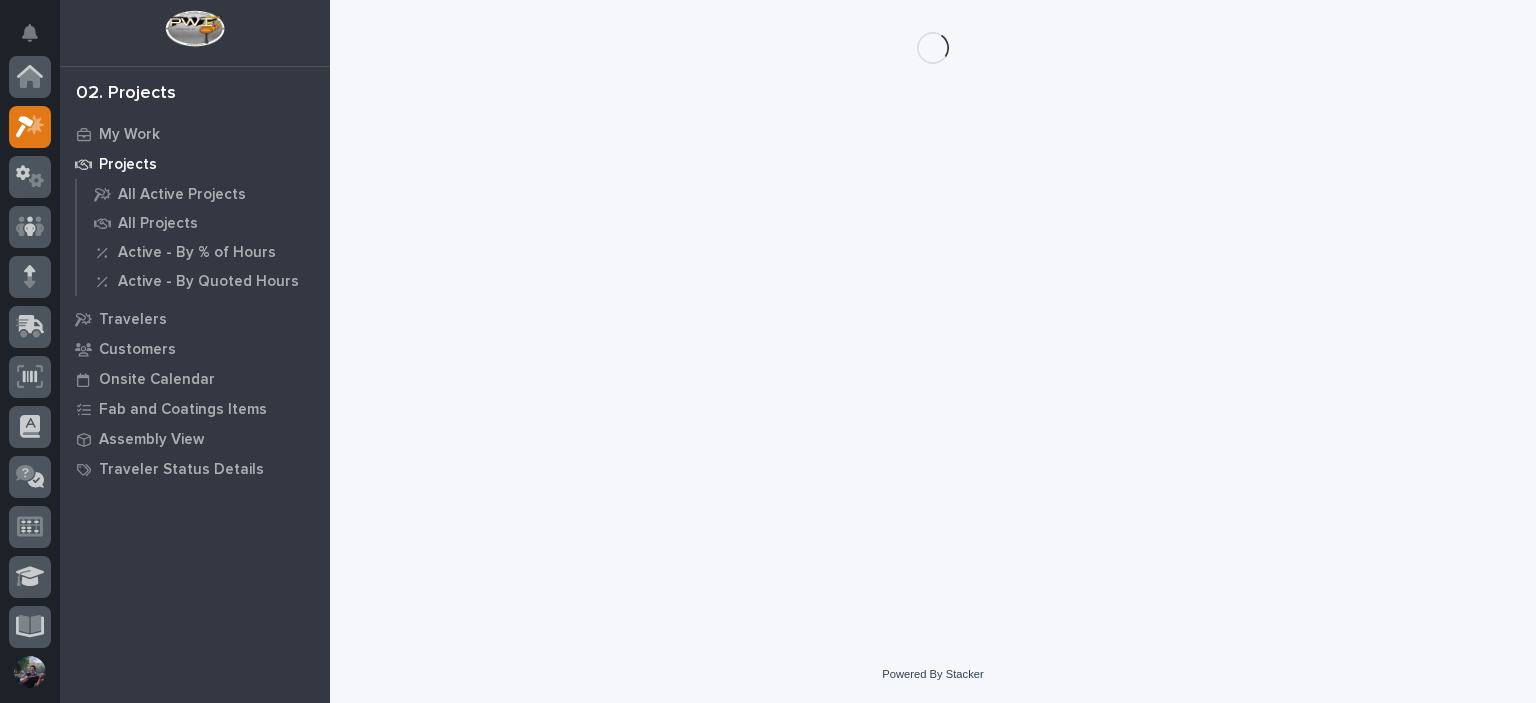 scroll, scrollTop: 50, scrollLeft: 0, axis: vertical 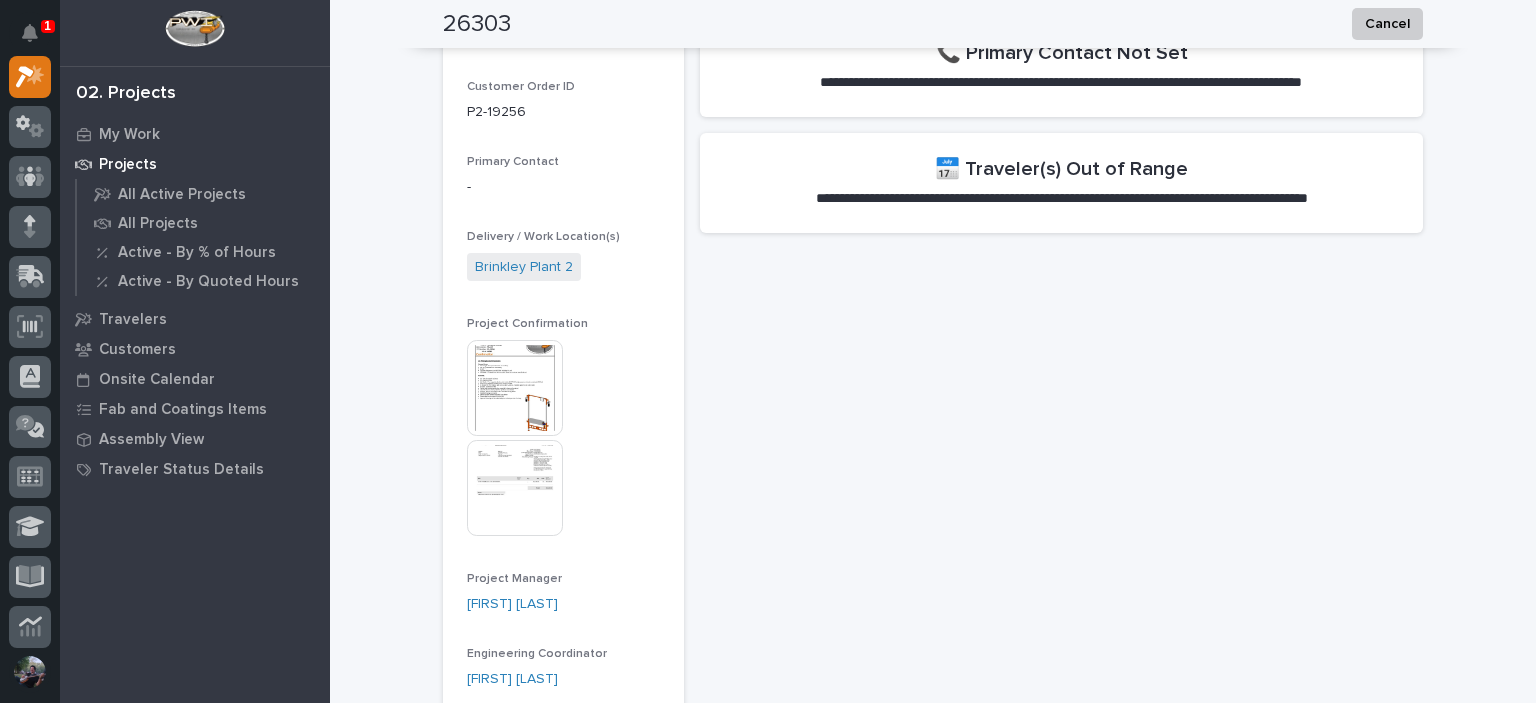 click at bounding box center (515, 388) 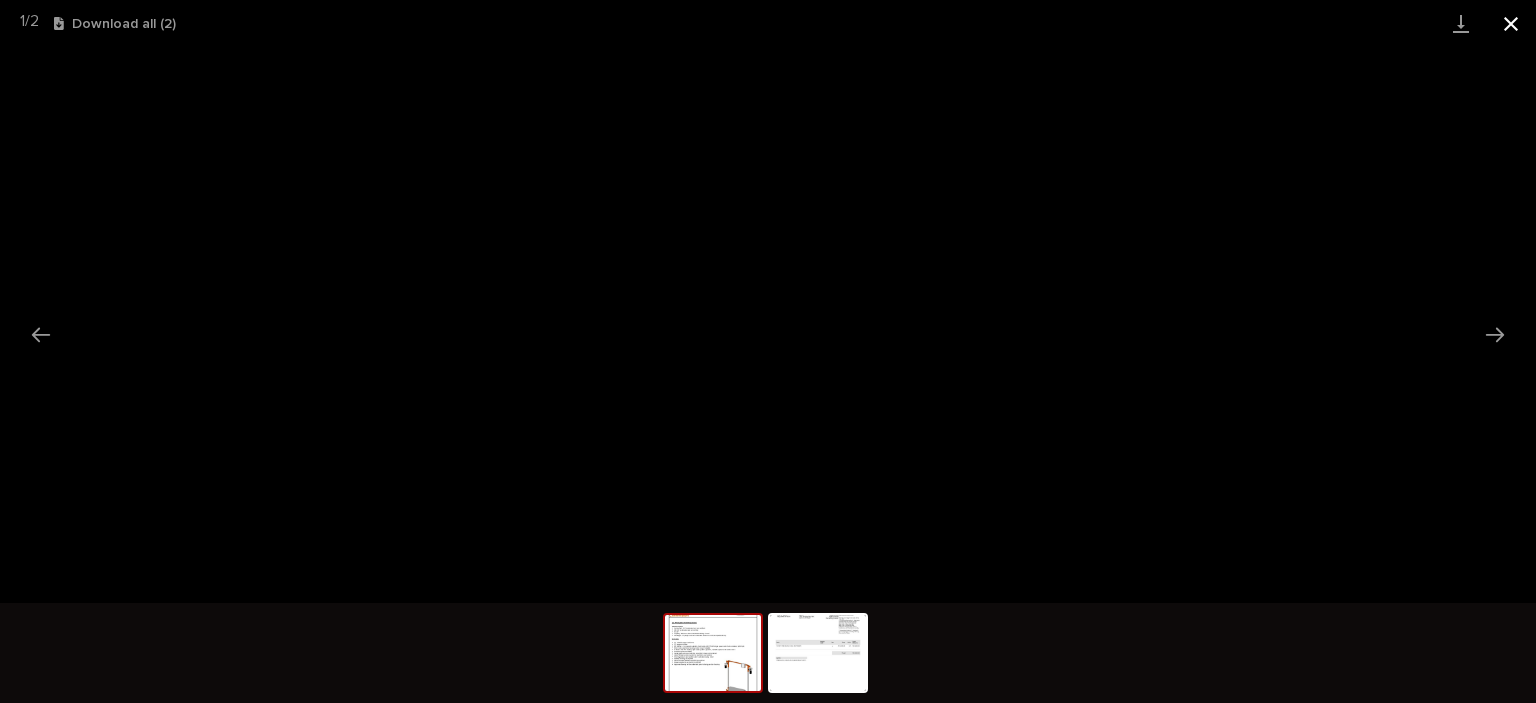 click at bounding box center (1511, 23) 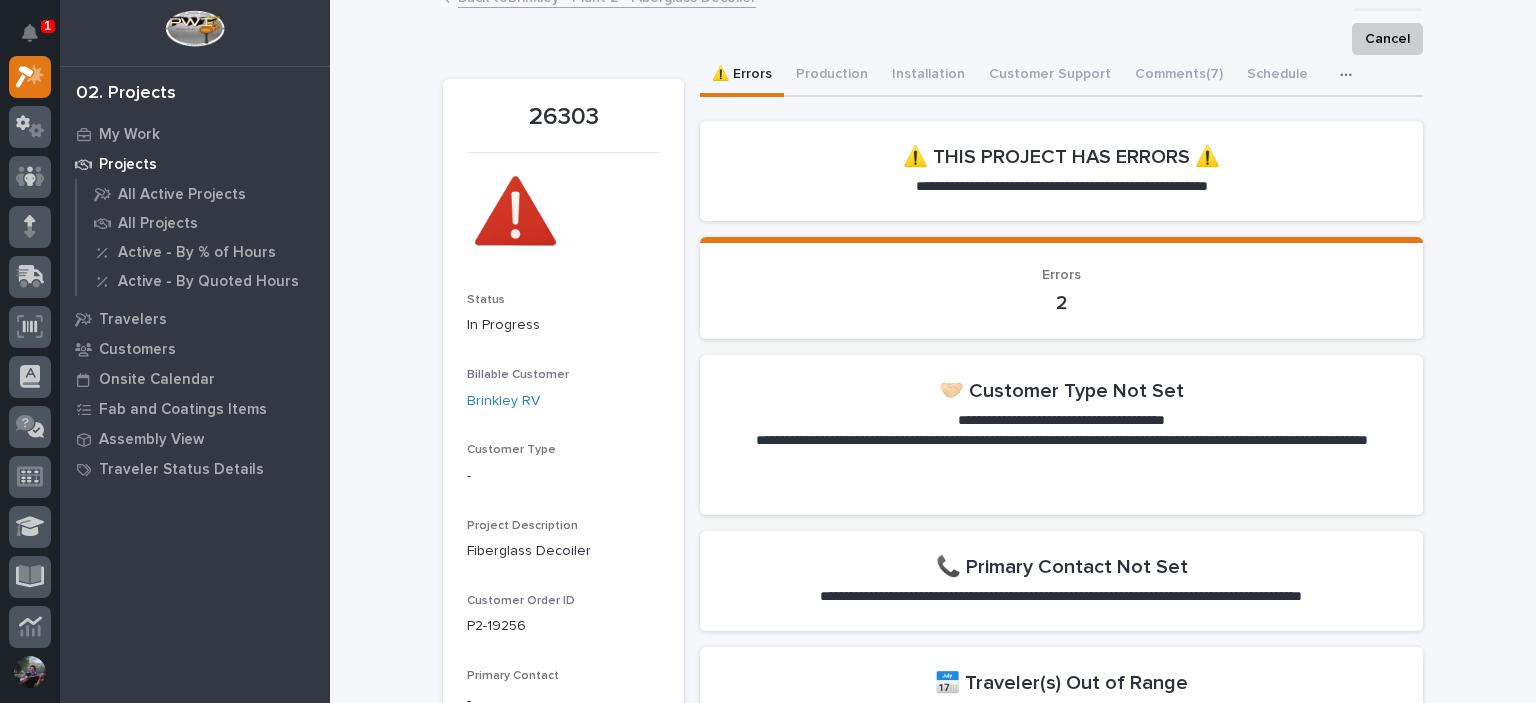 scroll, scrollTop: 0, scrollLeft: 0, axis: both 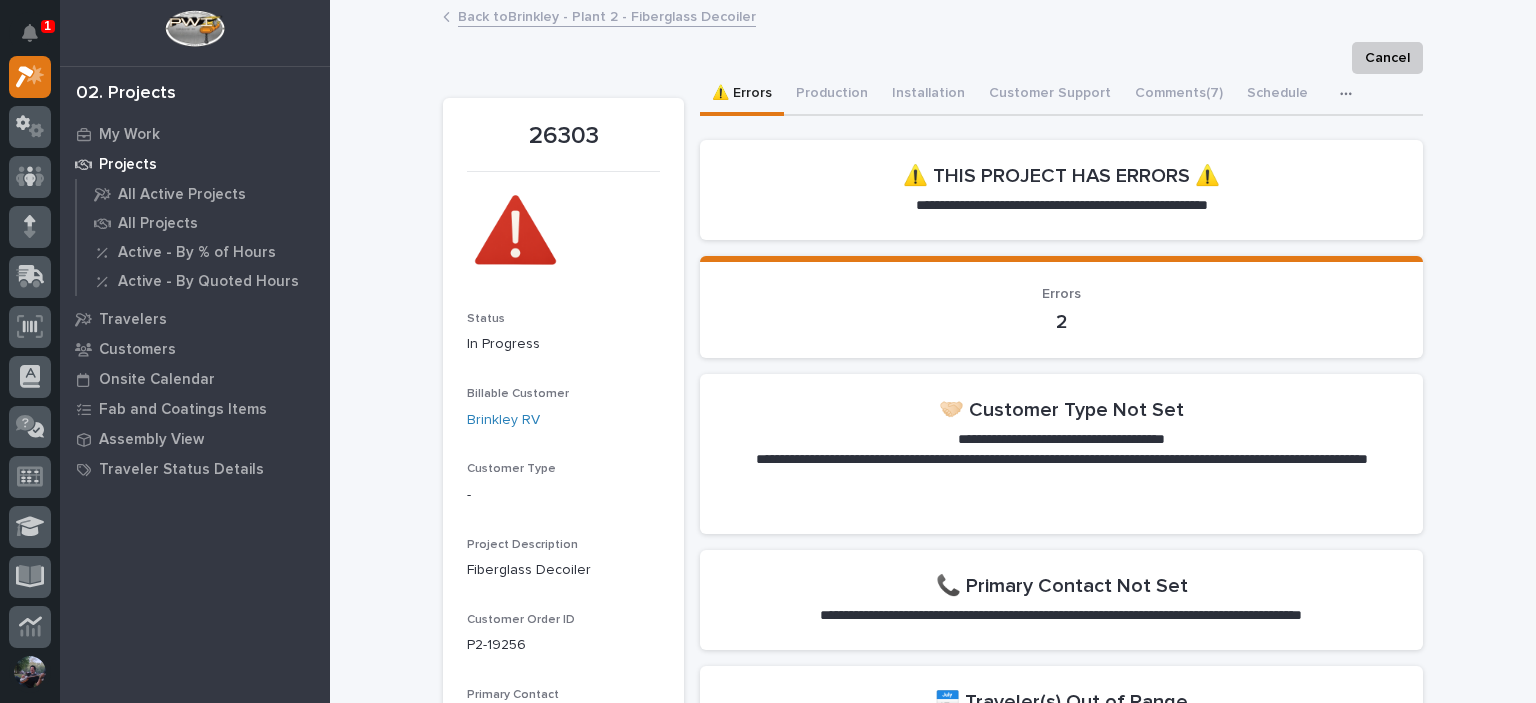 click on "Comments  (7)" at bounding box center [1179, 95] 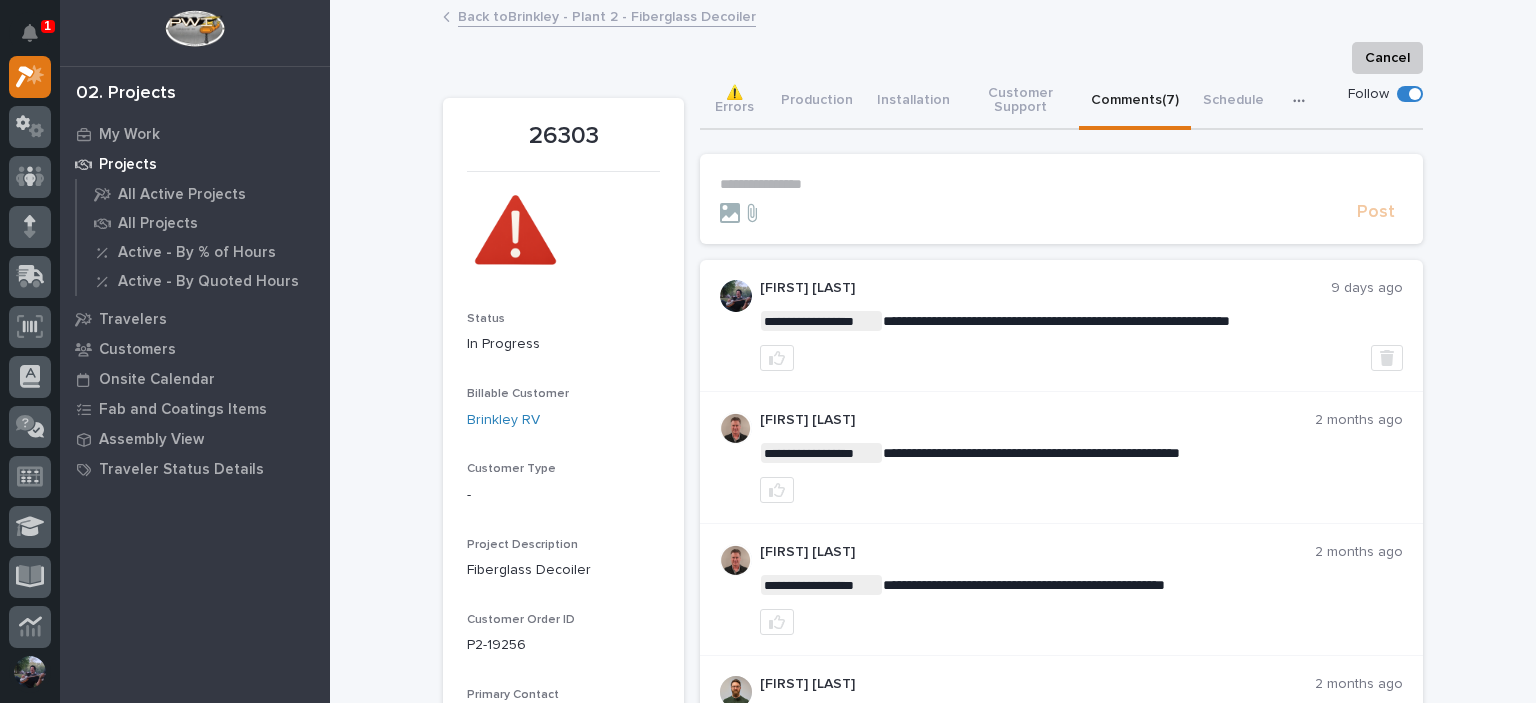 click on "Back to  Brinkley - Plant 2 - Fiberglass Decoiler" at bounding box center (607, 15) 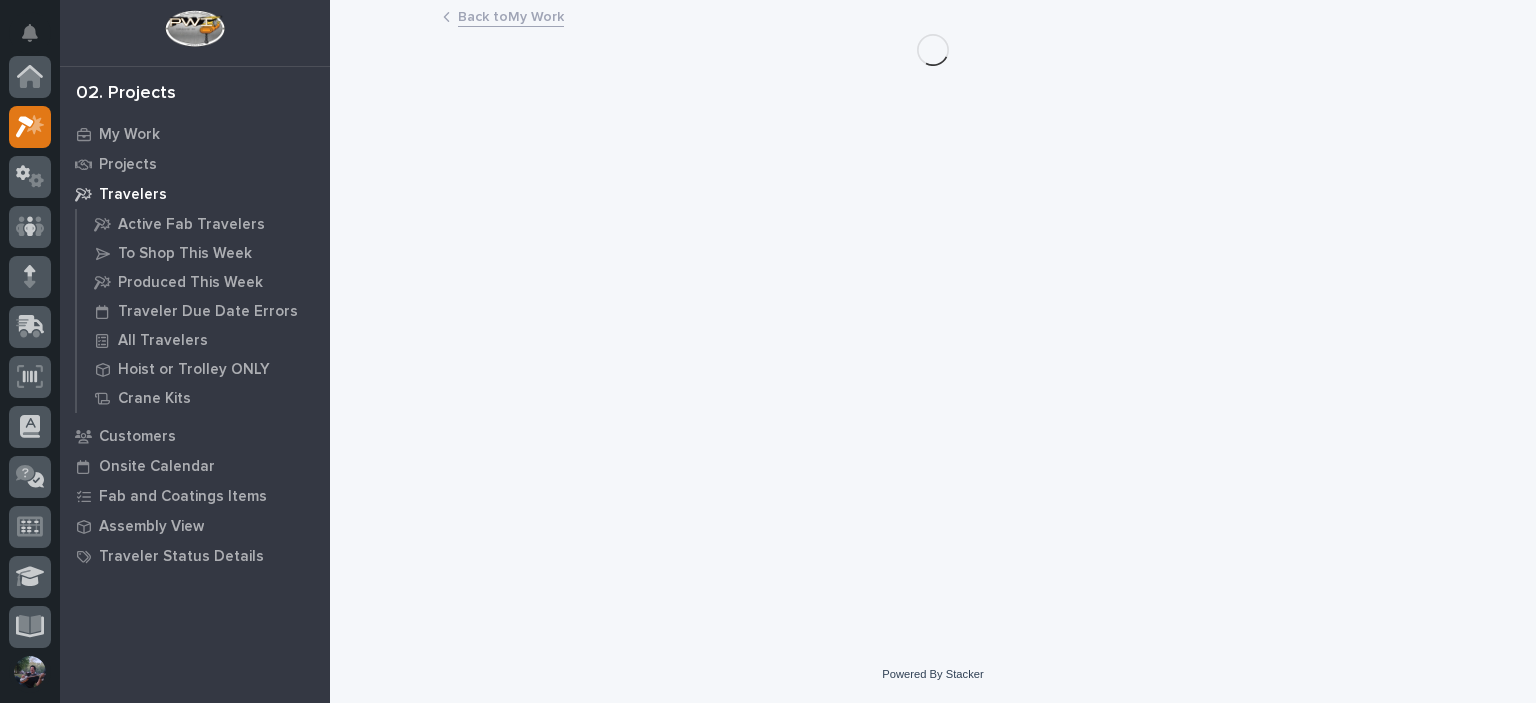 scroll, scrollTop: 50, scrollLeft: 0, axis: vertical 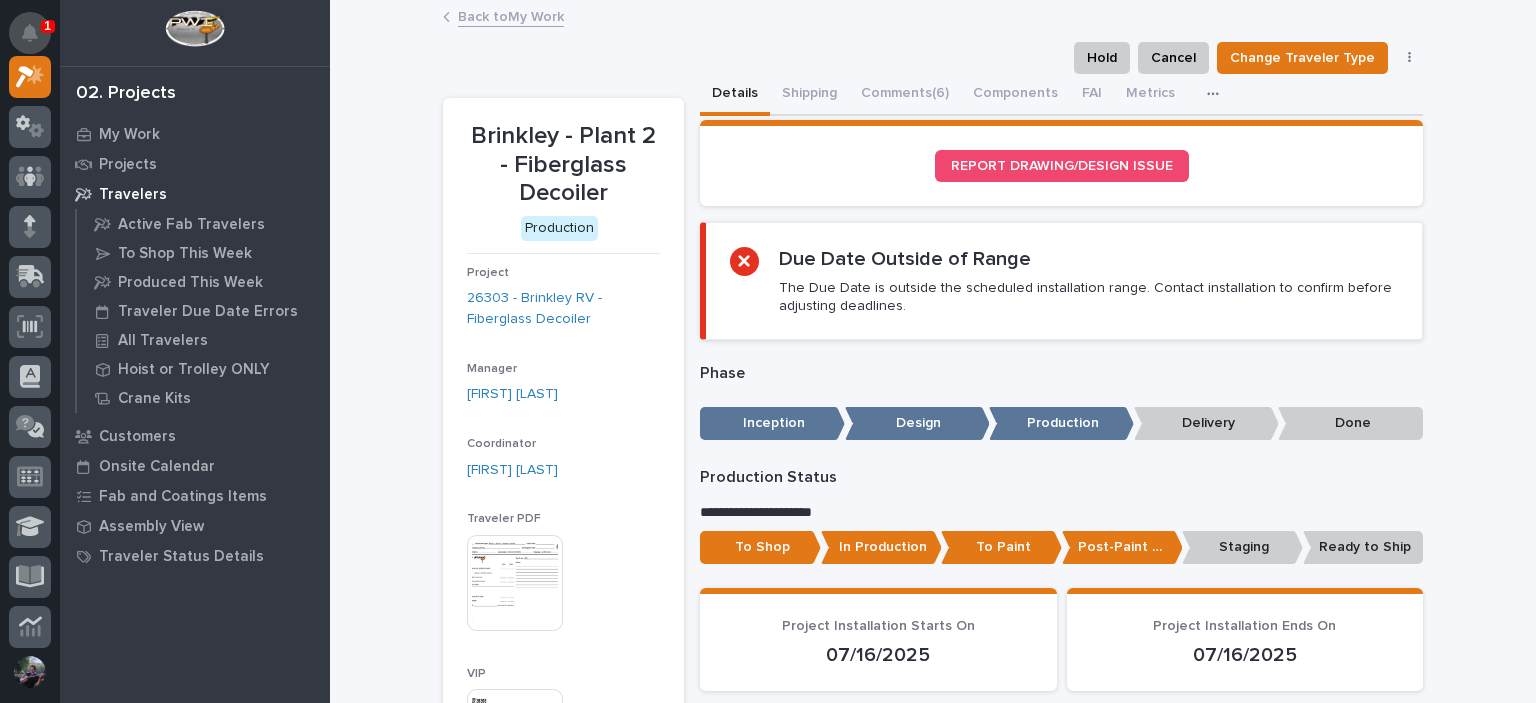 click 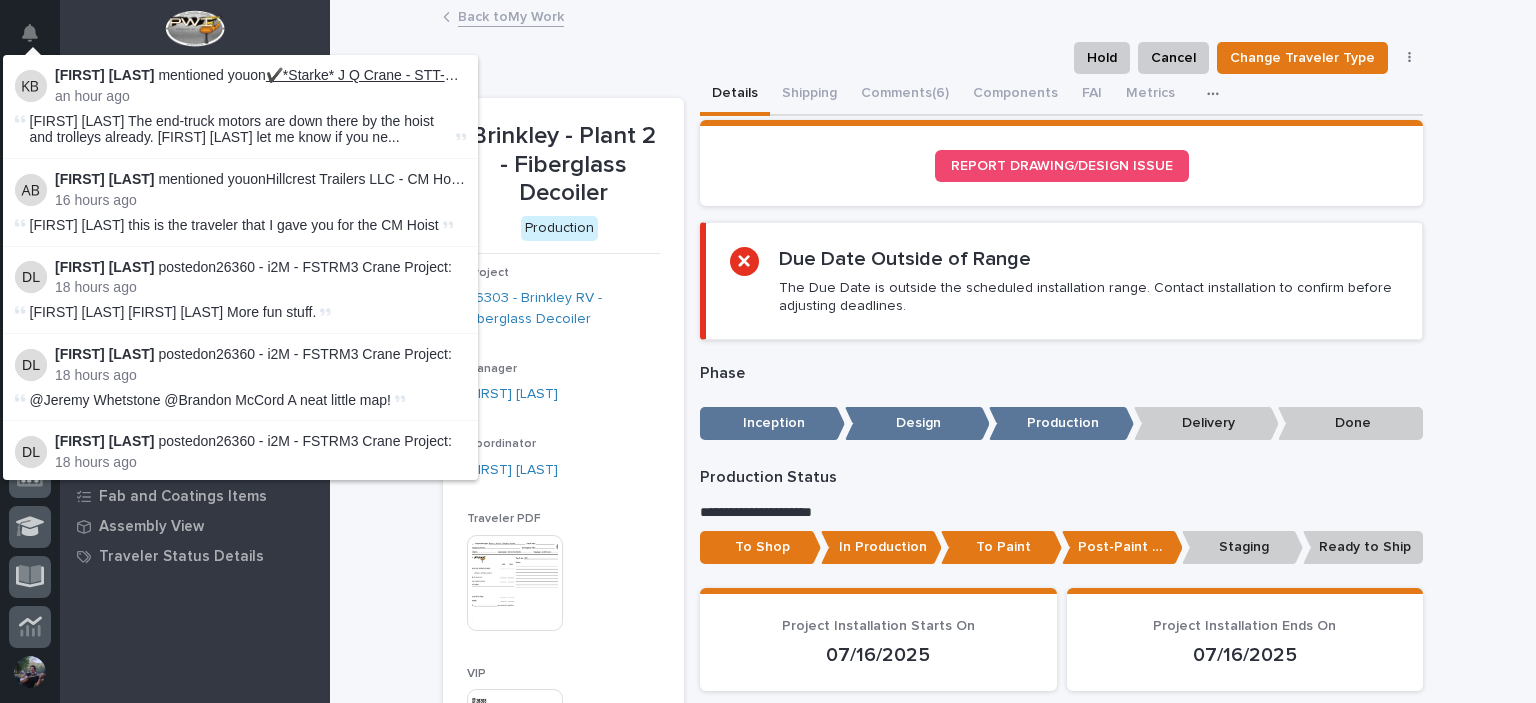 click on "✔️*Starke* J Q Crane - STT-170-150-48 End Truck sets, STK5011-10, SMT50VS Trolley" at bounding box center (541, 75) 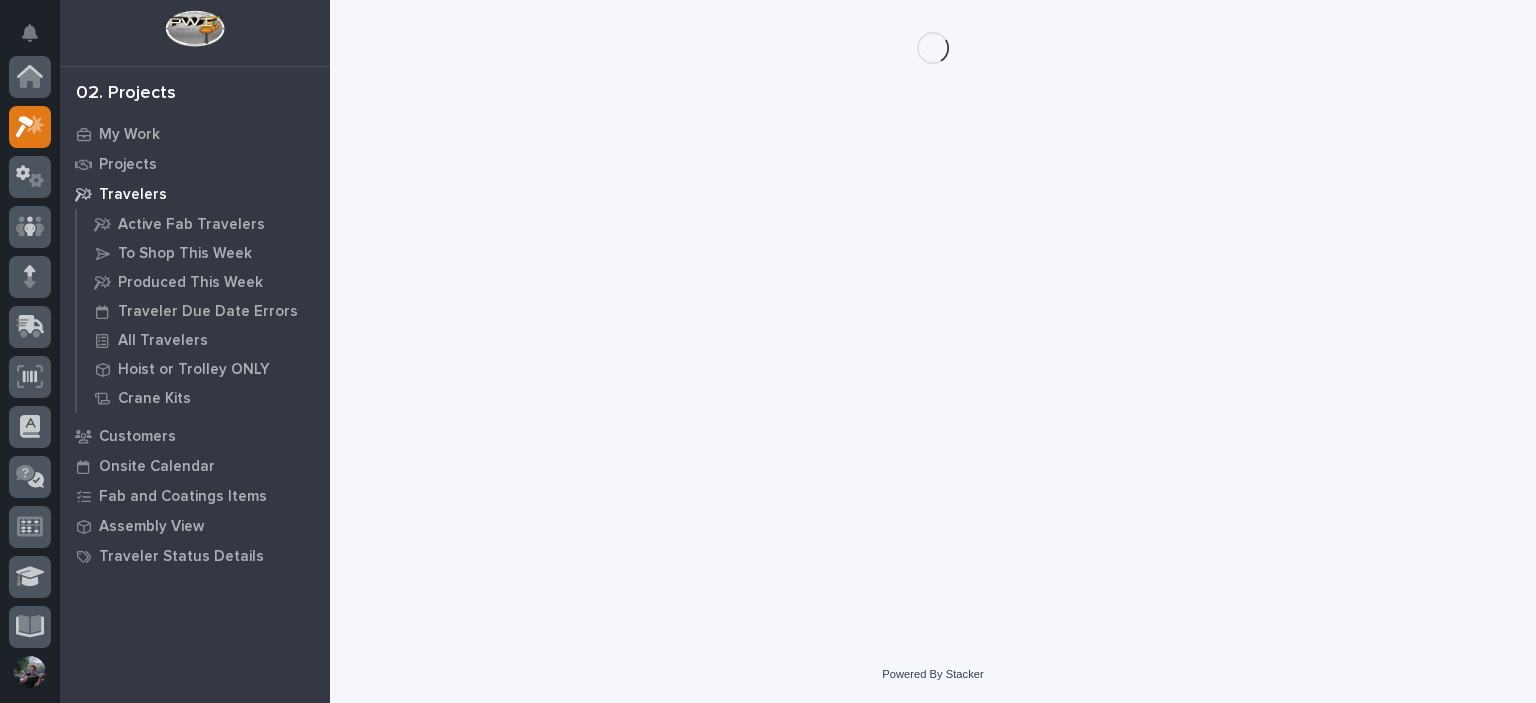 scroll, scrollTop: 50, scrollLeft: 0, axis: vertical 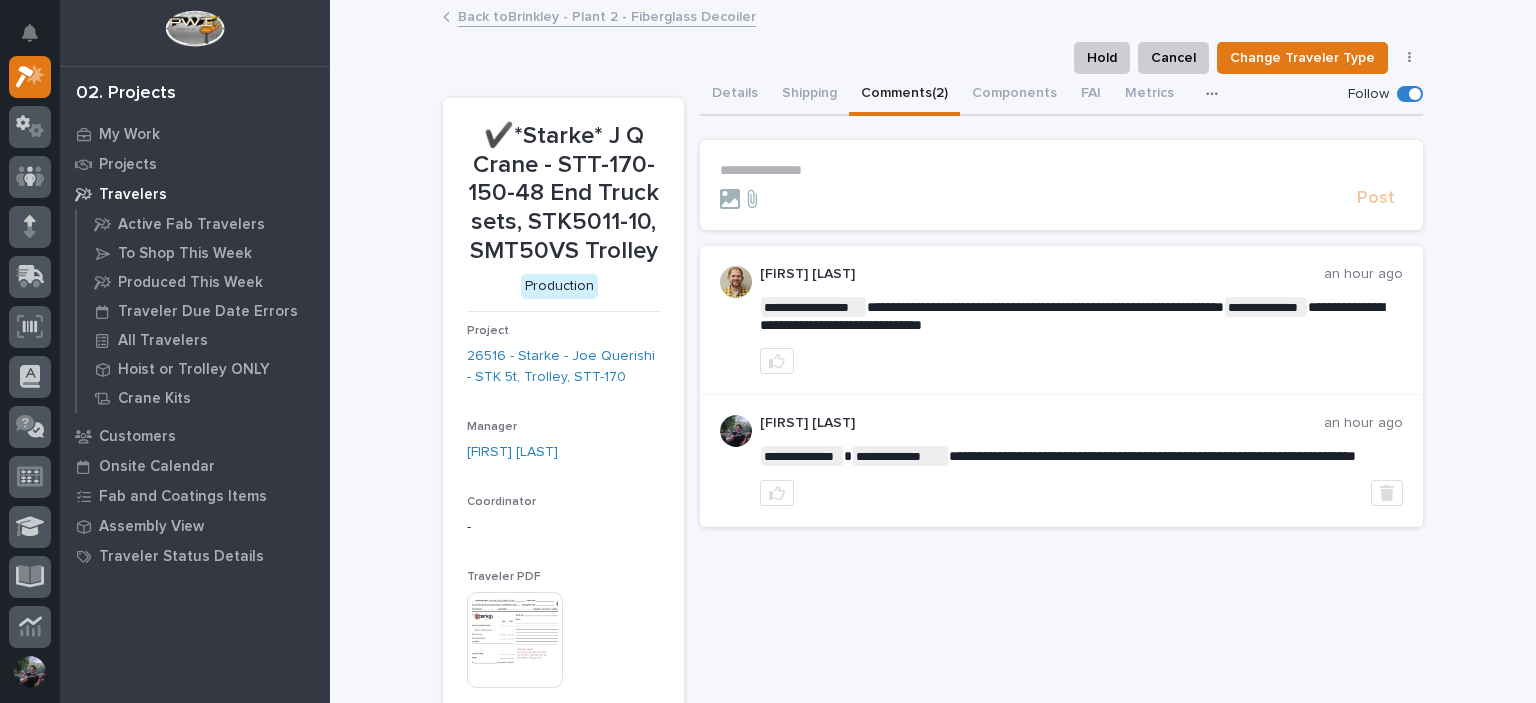 click on "Back to  Brinkley - Plant 2 - Fiberglass Decoiler" at bounding box center (607, 15) 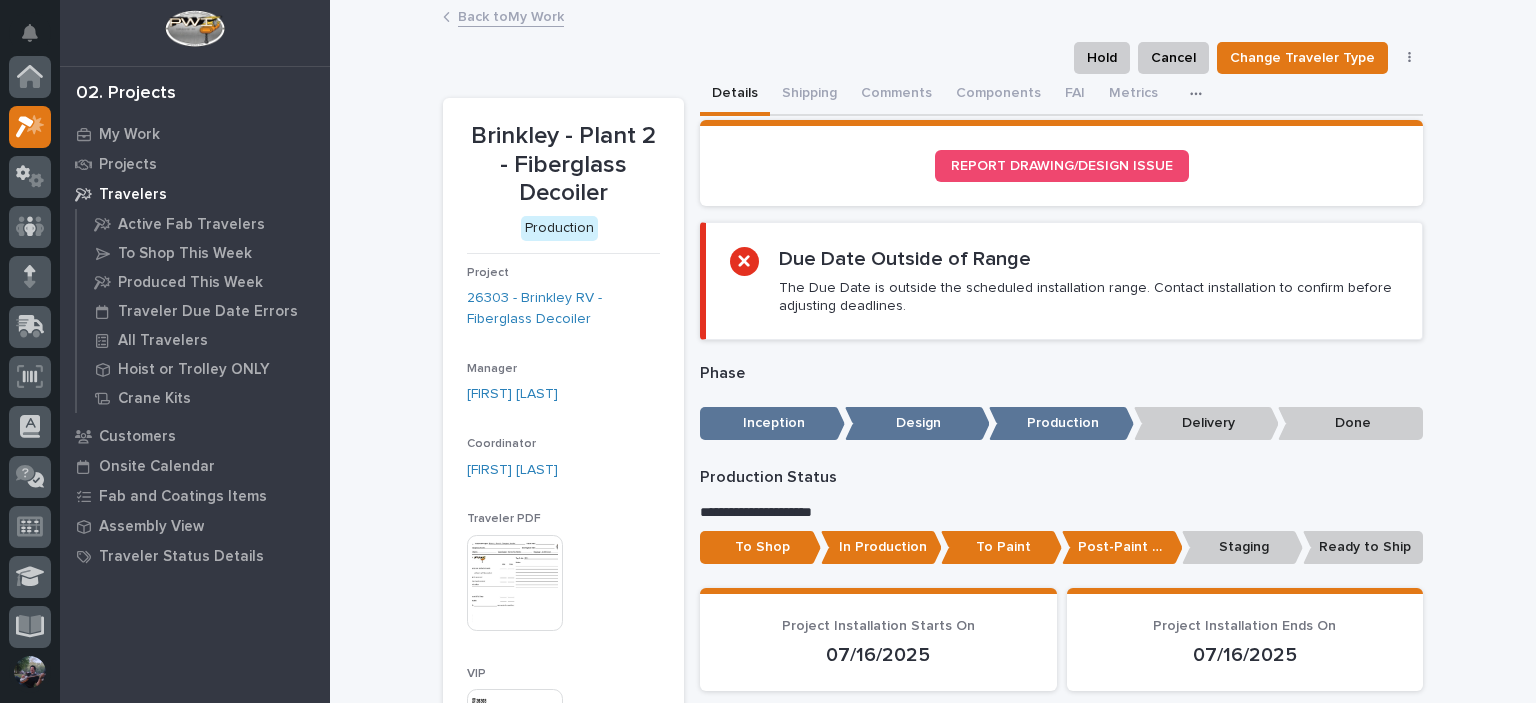 scroll, scrollTop: 50, scrollLeft: 0, axis: vertical 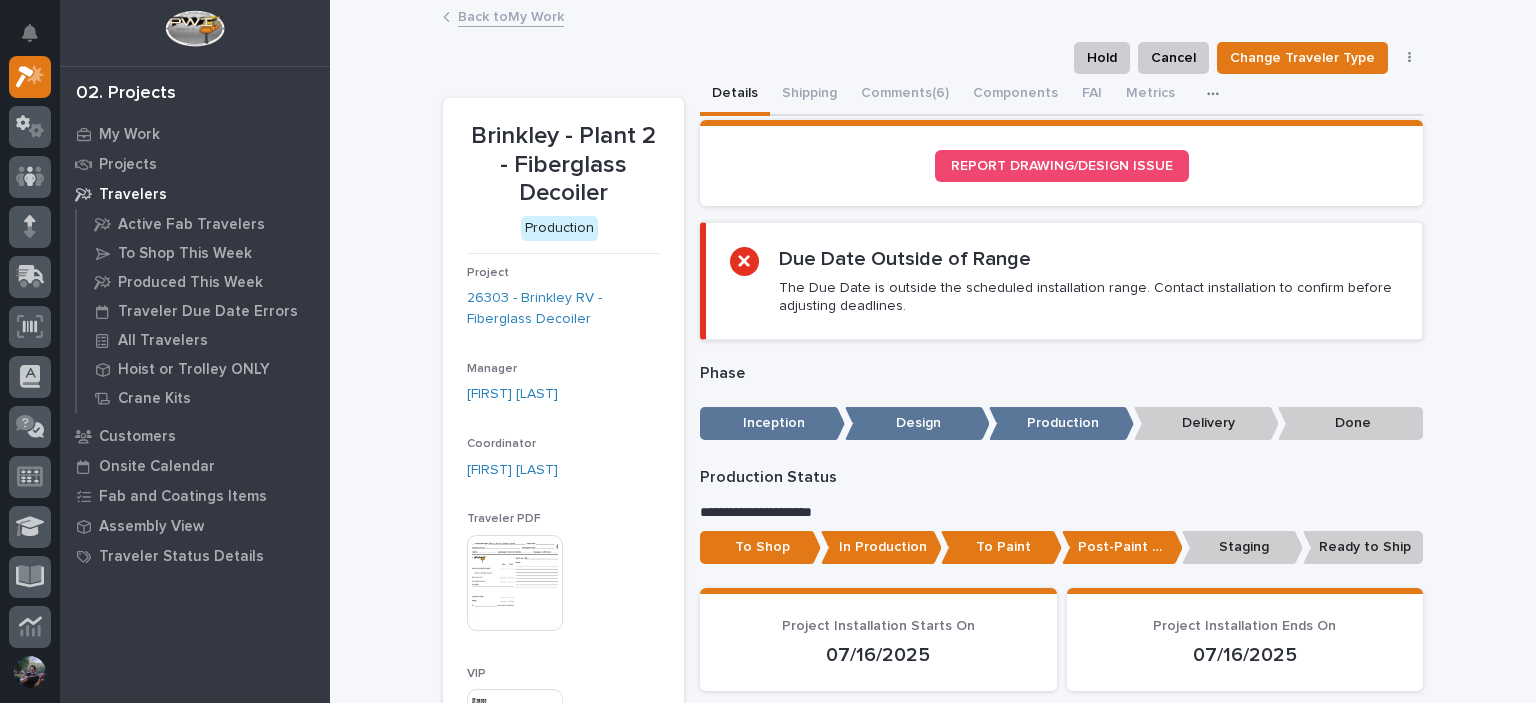 click on "Back to  My Work" at bounding box center [933, 18] 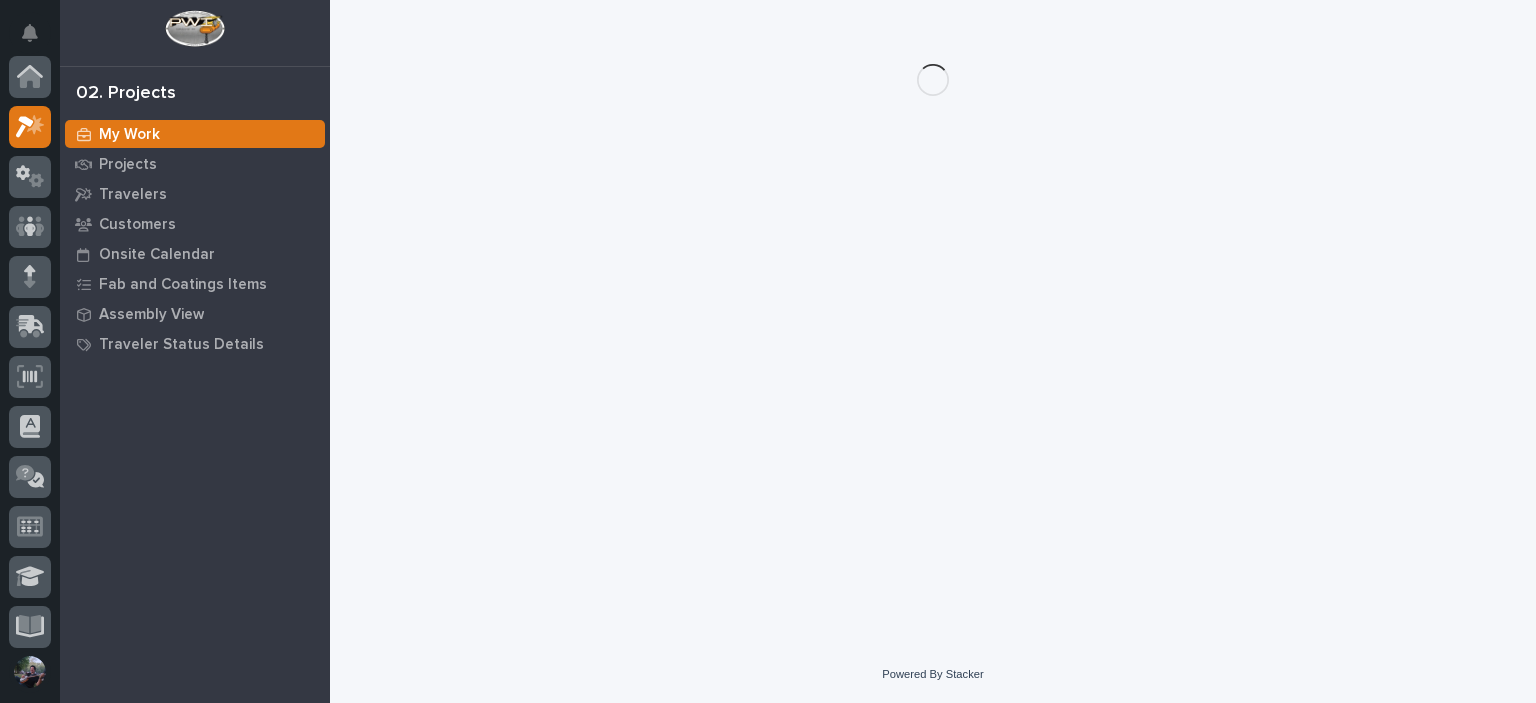 scroll, scrollTop: 50, scrollLeft: 0, axis: vertical 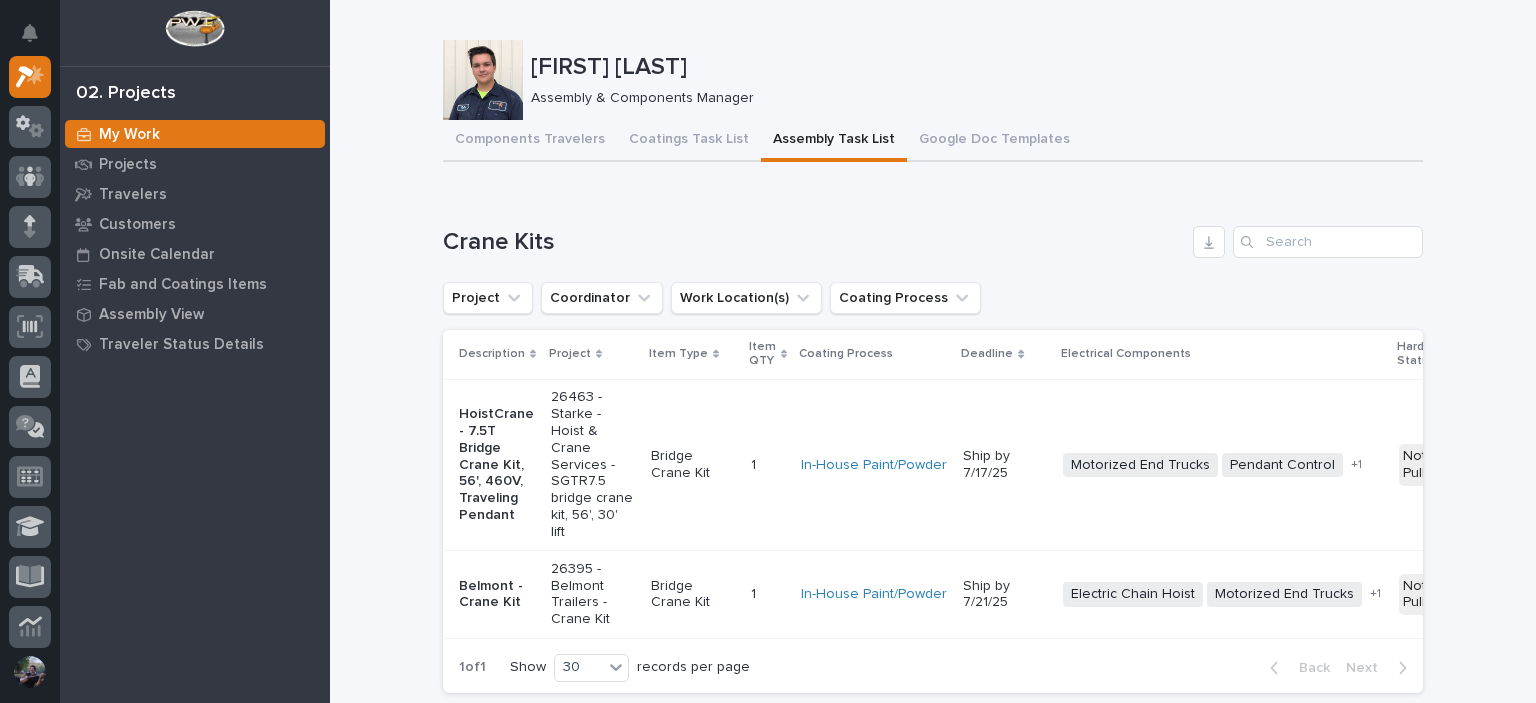 click on "Loading... Saving… Loading... Saving… Kyle Dean Miller Kyle Dean Miller Assembly & Components Manager Sorry, there was an error saving your record. Please try again. Please fill out the required fields below. Components Travelers Coatings Task List Assembly Task List Google Doc Templates Can't display tree at index  25 Can't display tree at index  11 Loading... Saving… Loading... Saving… Loading... Saving… Crane Kits Project Coordinator Work Location(s) Coating Process Description Project Item Type Item QTY Coating Process Deadline Electrical Components Hardware Status HoistCrane - 7.5T Bridge Crane Kit, 56', 460V, Traveling Pendant 26463 - Starke - Hoist & Crane Services - SGTR7.5 bridge crane kit, 56', 30' lift Bridge Crane Kit 1 1   In-House Paint/Powder   Ship by 7/17/25 Motorized End Trucks Pendant Control Wire Rope Hoist + 1 Not Pulled 🚧 Staging → 📦 Ready to Ship → 🔩 Hardware Belmont - Crane Kit 26395 - Belmont Trailers - Crane Kit Bridge Crane Kit 1 1   In-House Paint/Powder" at bounding box center [933, 3626] 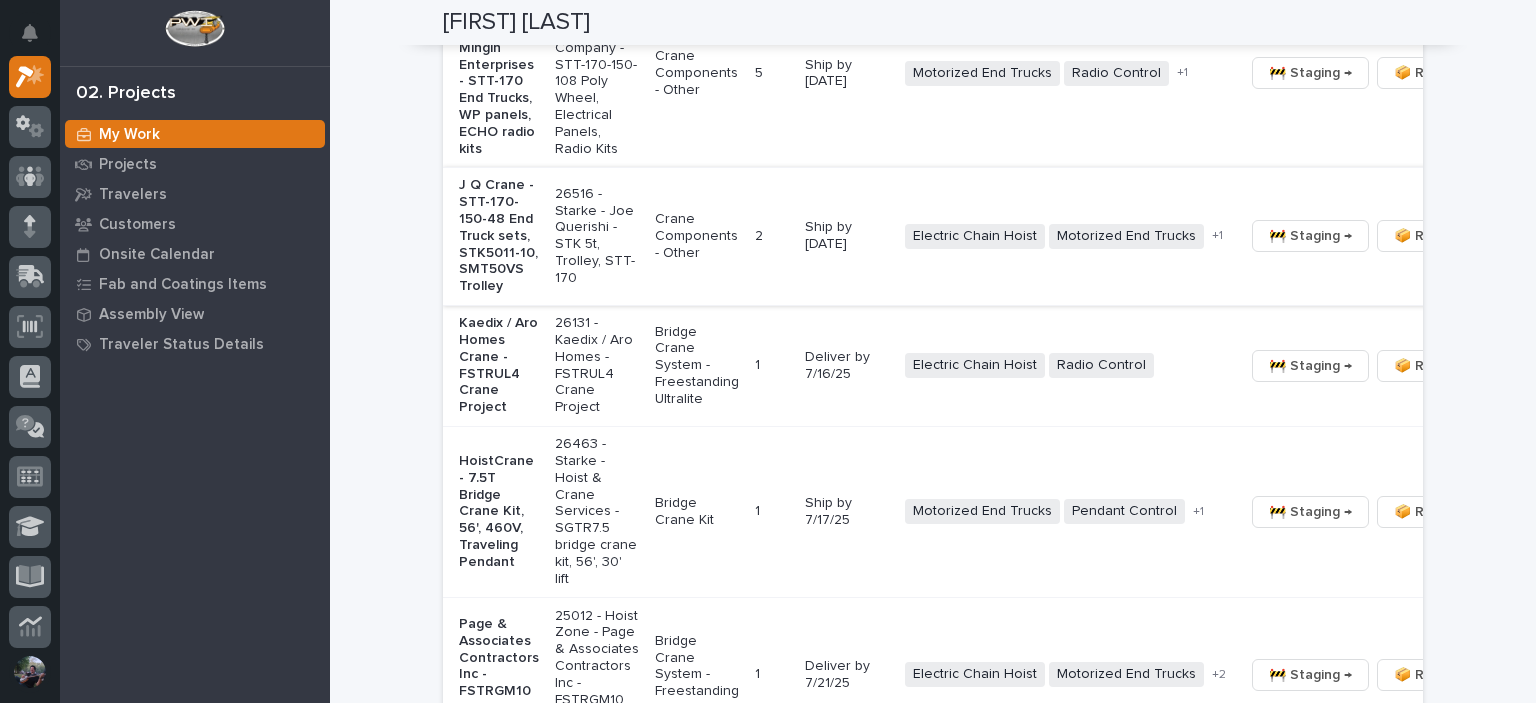 scroll, scrollTop: 1933, scrollLeft: 0, axis: vertical 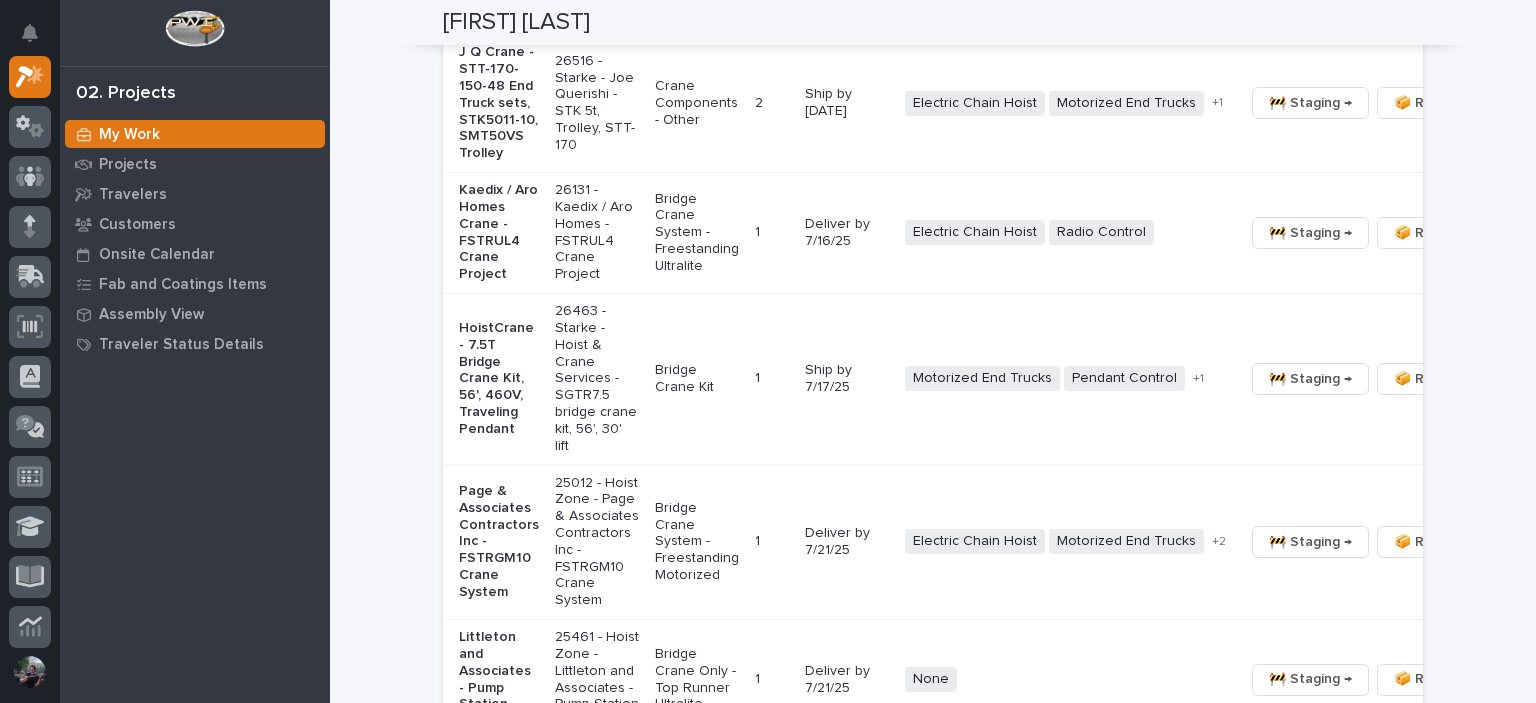 click on "Kaedix / Aro Homes Crane - FSTRUL4 Crane Project" at bounding box center (499, 232) 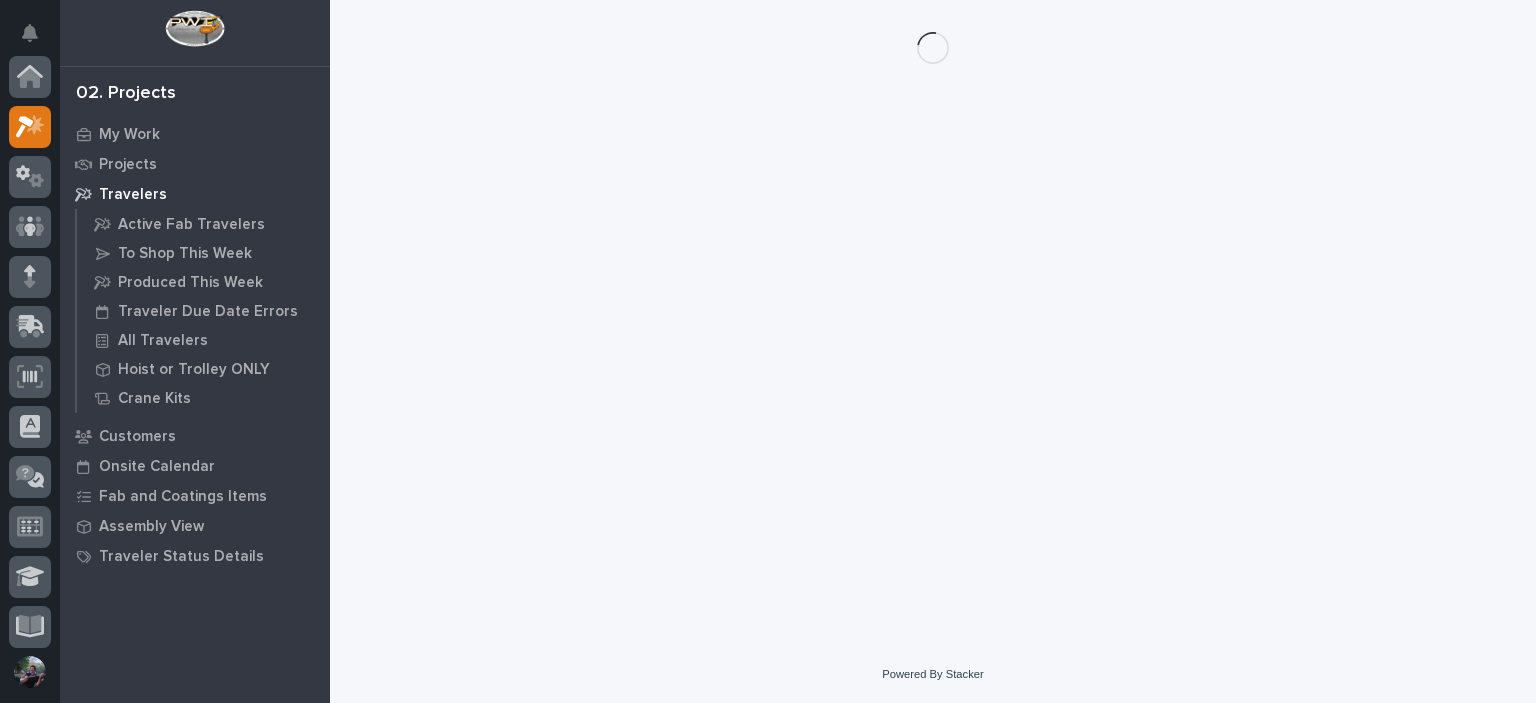 scroll, scrollTop: 0, scrollLeft: 0, axis: both 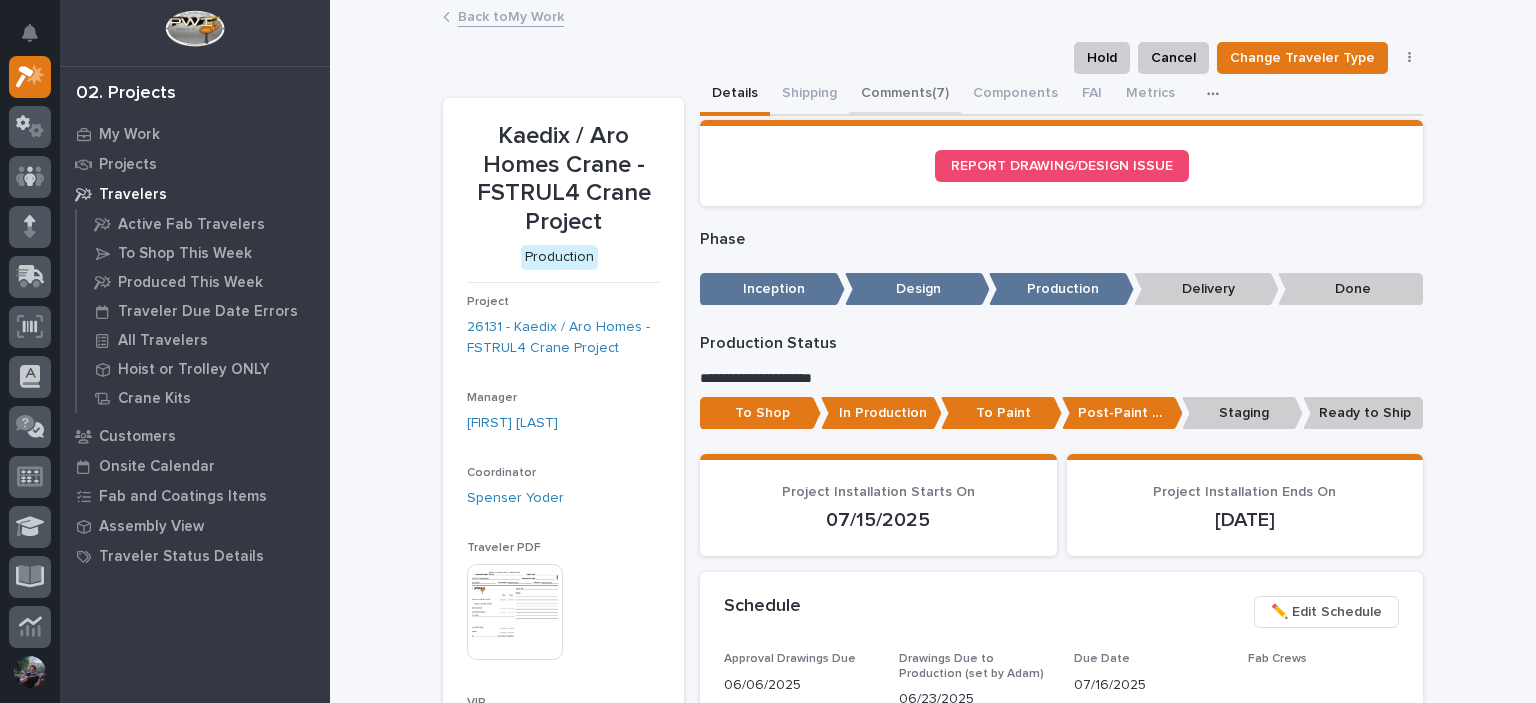 click on "Comments  (7)" at bounding box center [905, 95] 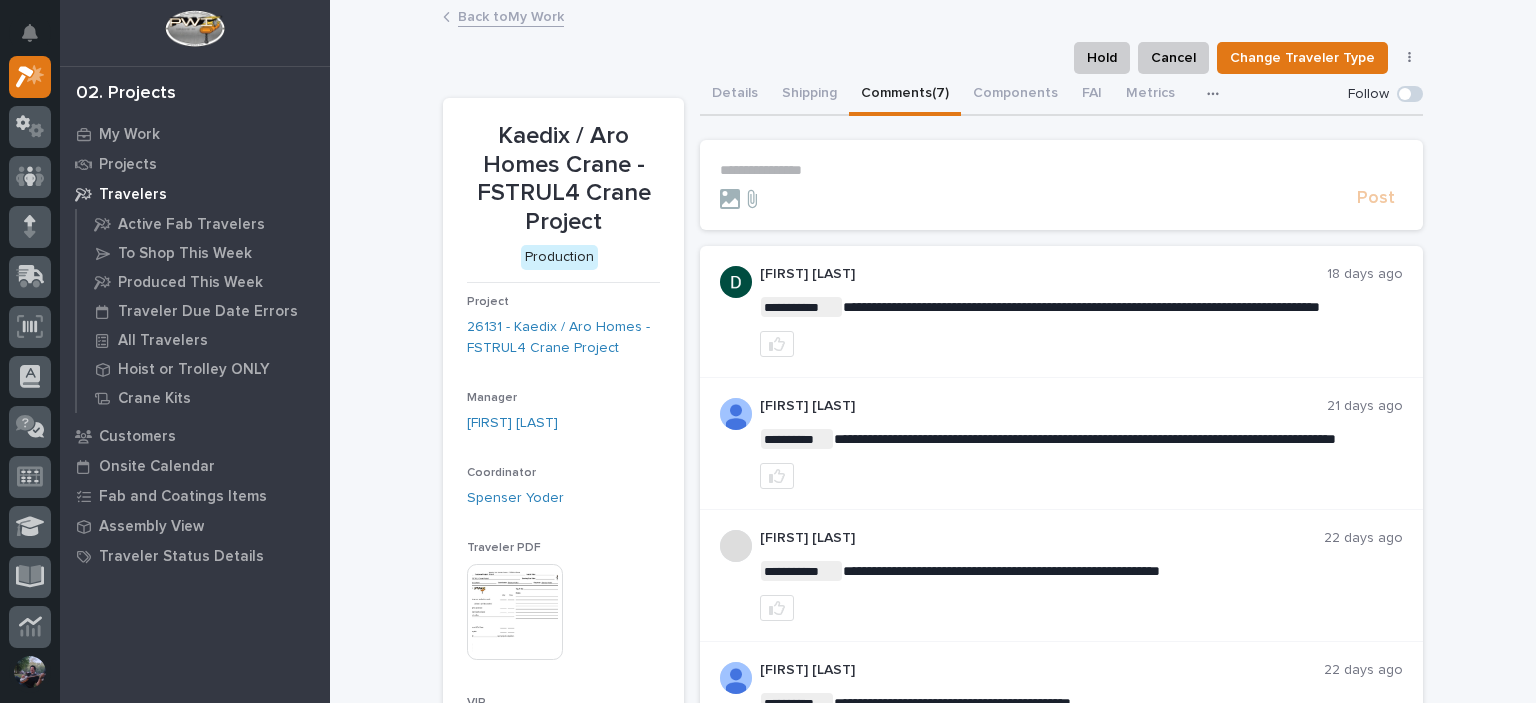 click on "**********" at bounding box center (1061, 170) 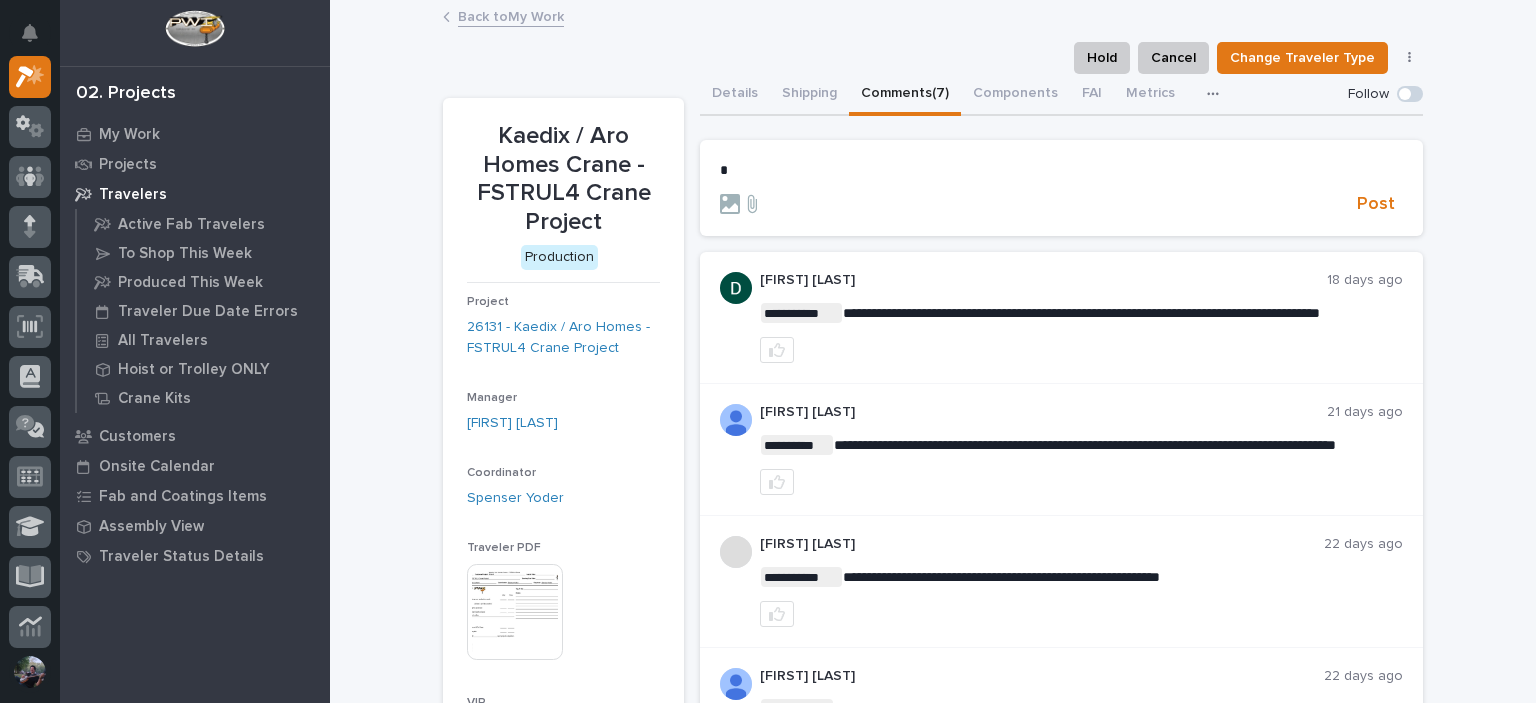 type 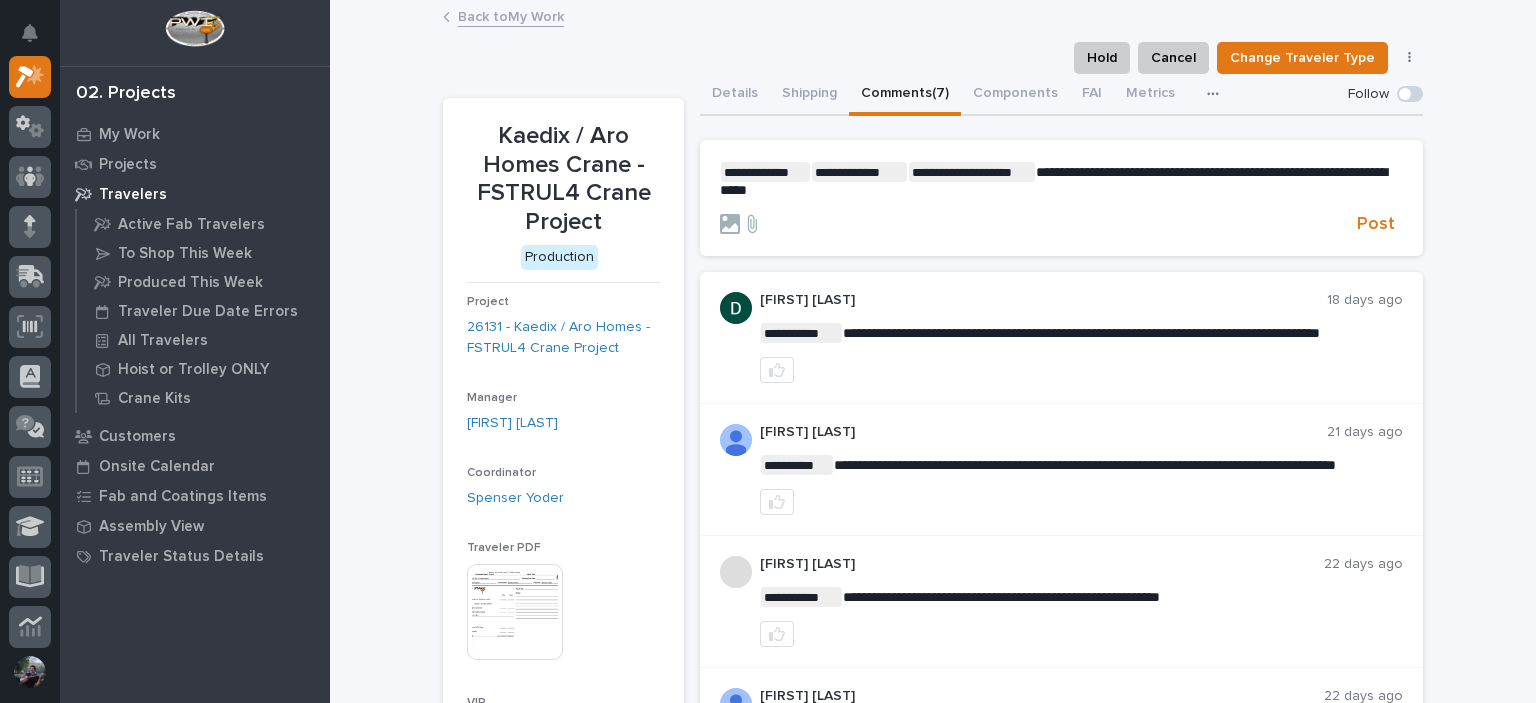click on "**********" at bounding box center [1061, 199] 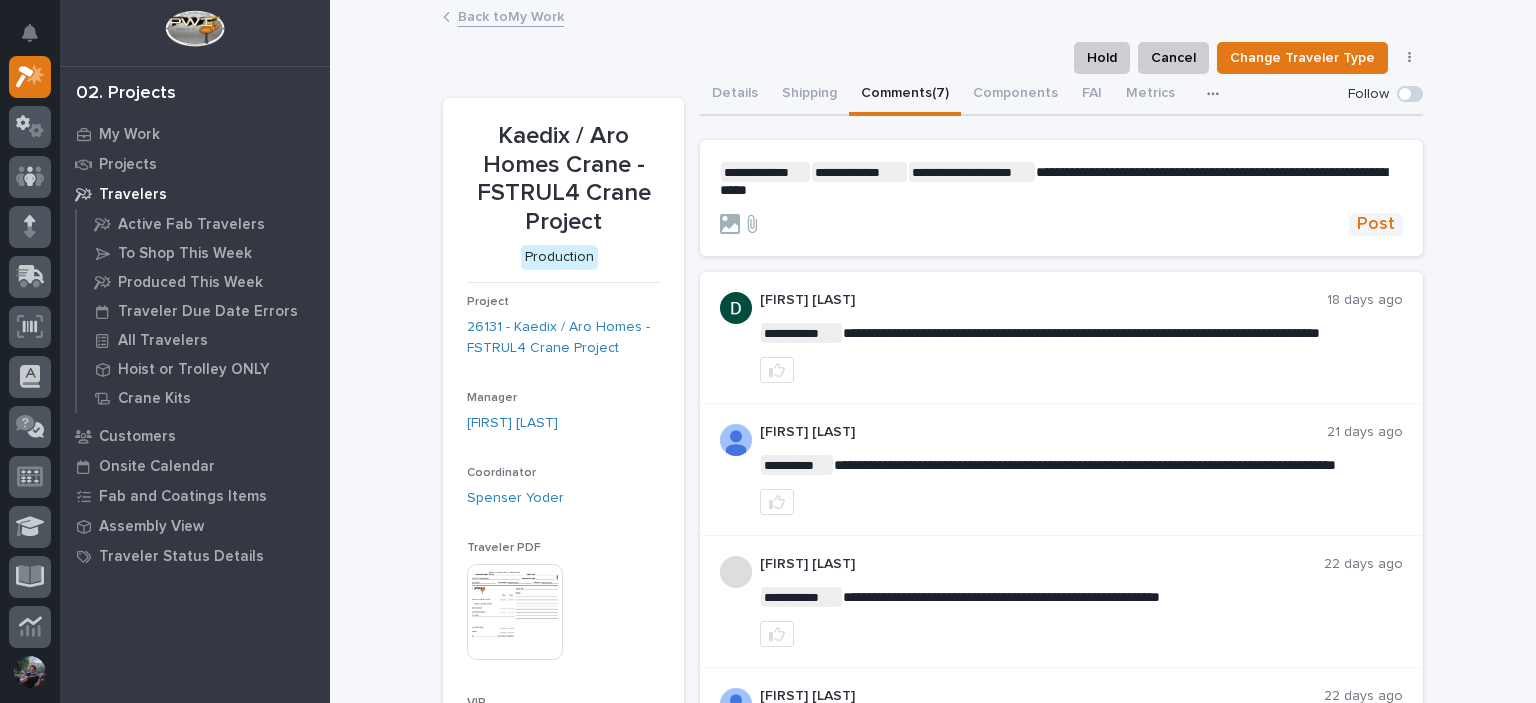 click on "Post" at bounding box center [1376, 224] 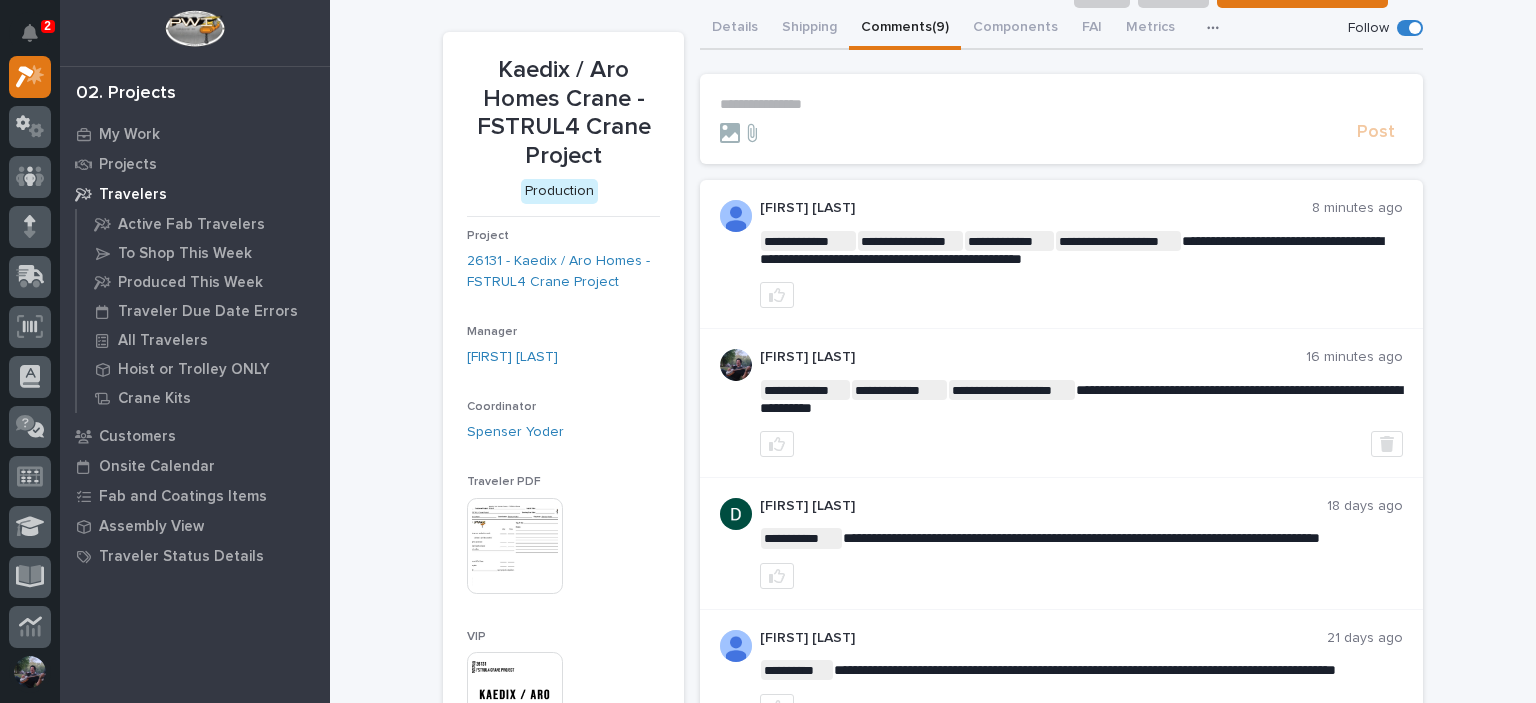 scroll, scrollTop: 0, scrollLeft: 0, axis: both 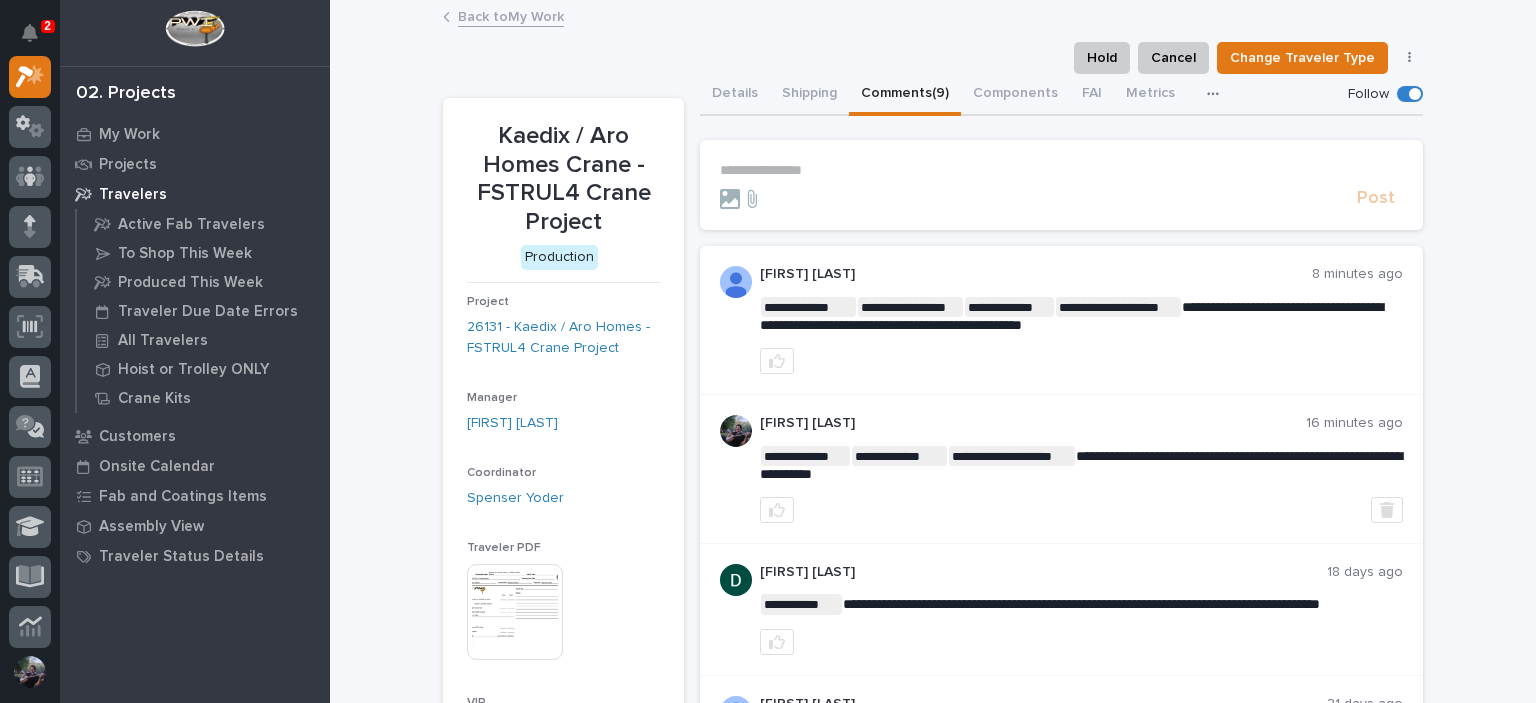 click on "**********" at bounding box center (933, 840) 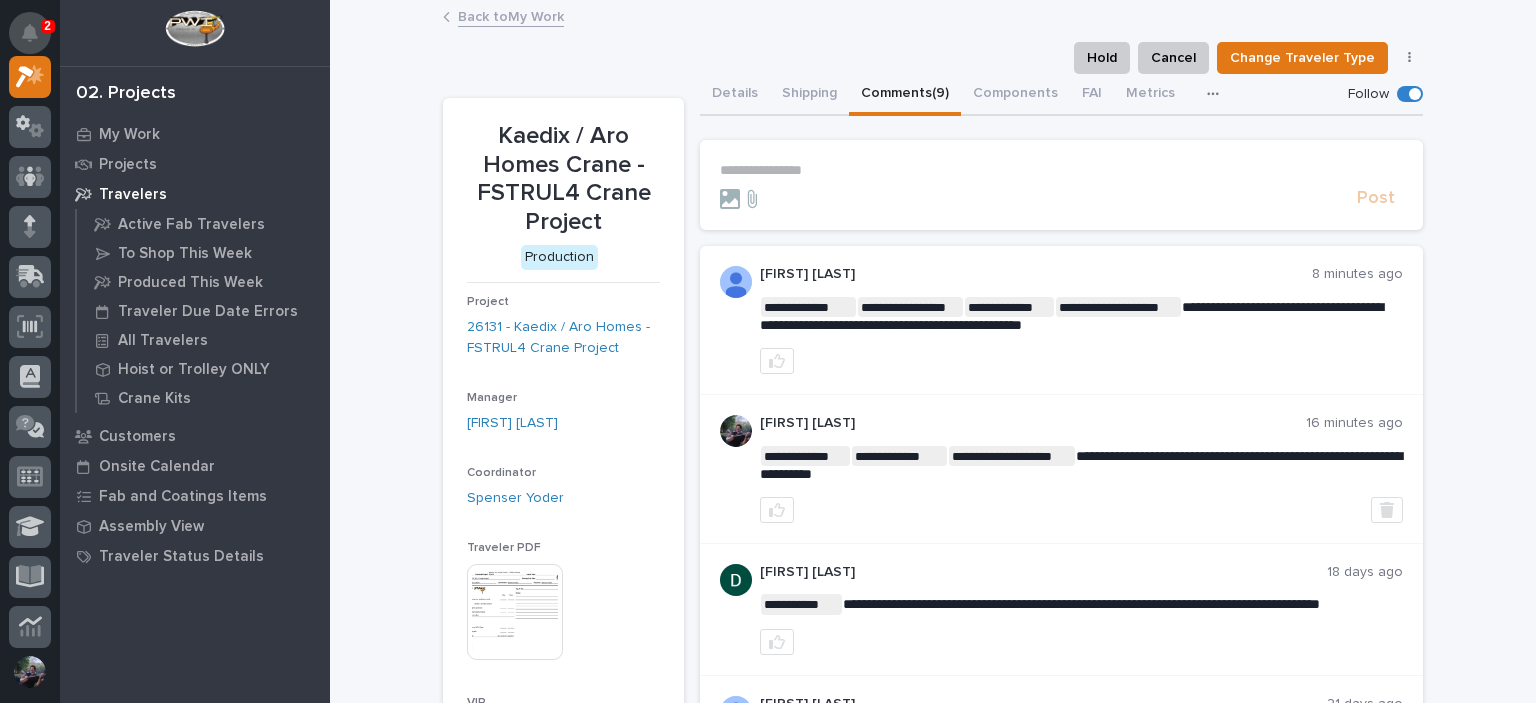 click 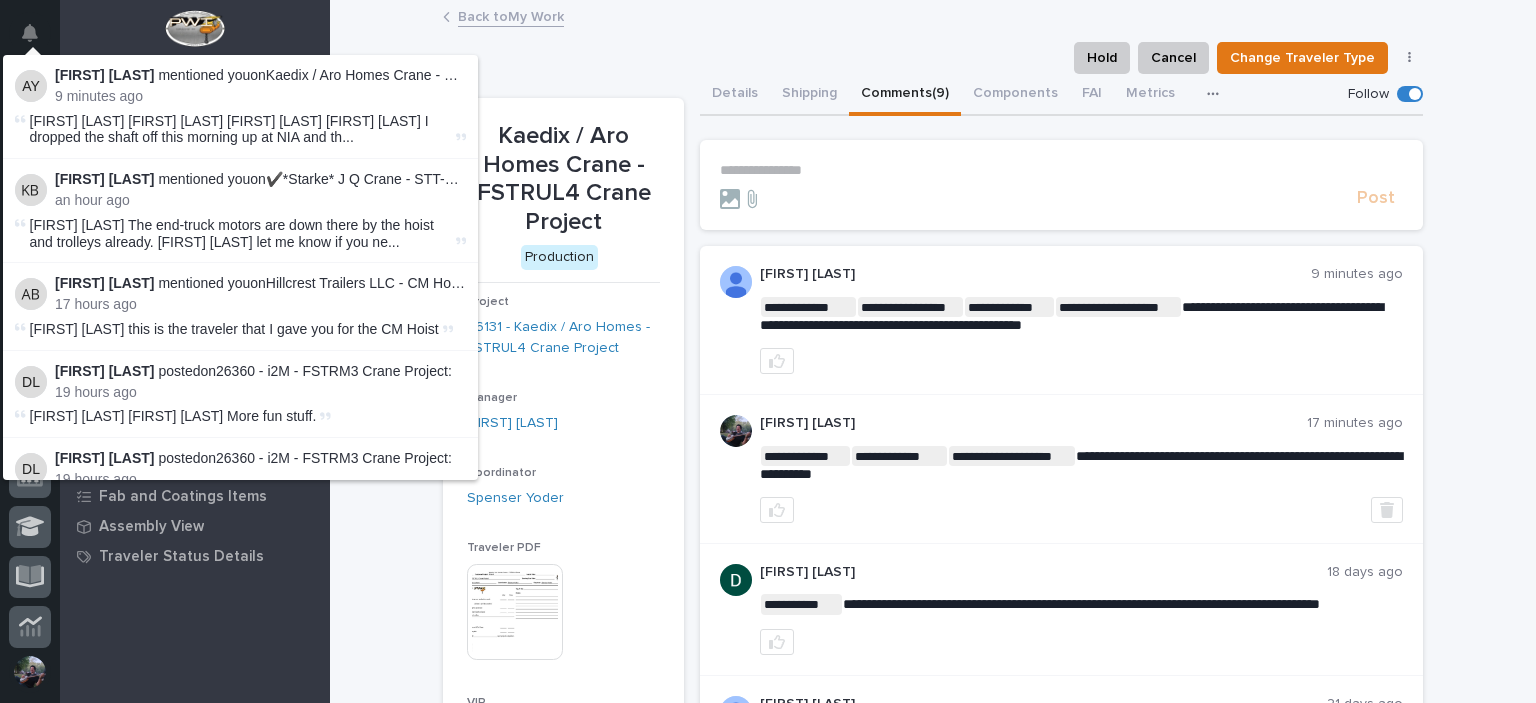 click on "Hold Cancel Change Traveler Type Regenerate PDF Generate VIP" at bounding box center (933, 58) 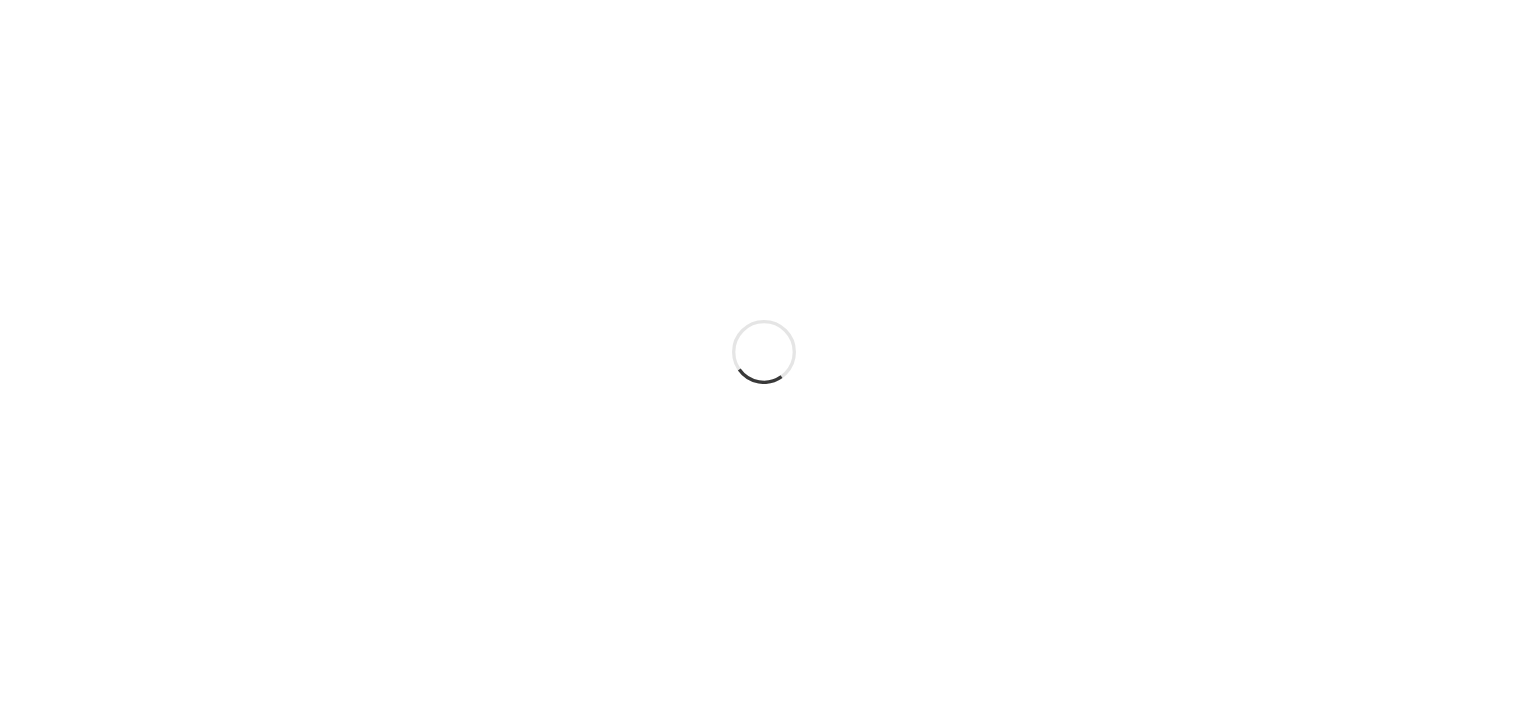 scroll, scrollTop: 0, scrollLeft: 0, axis: both 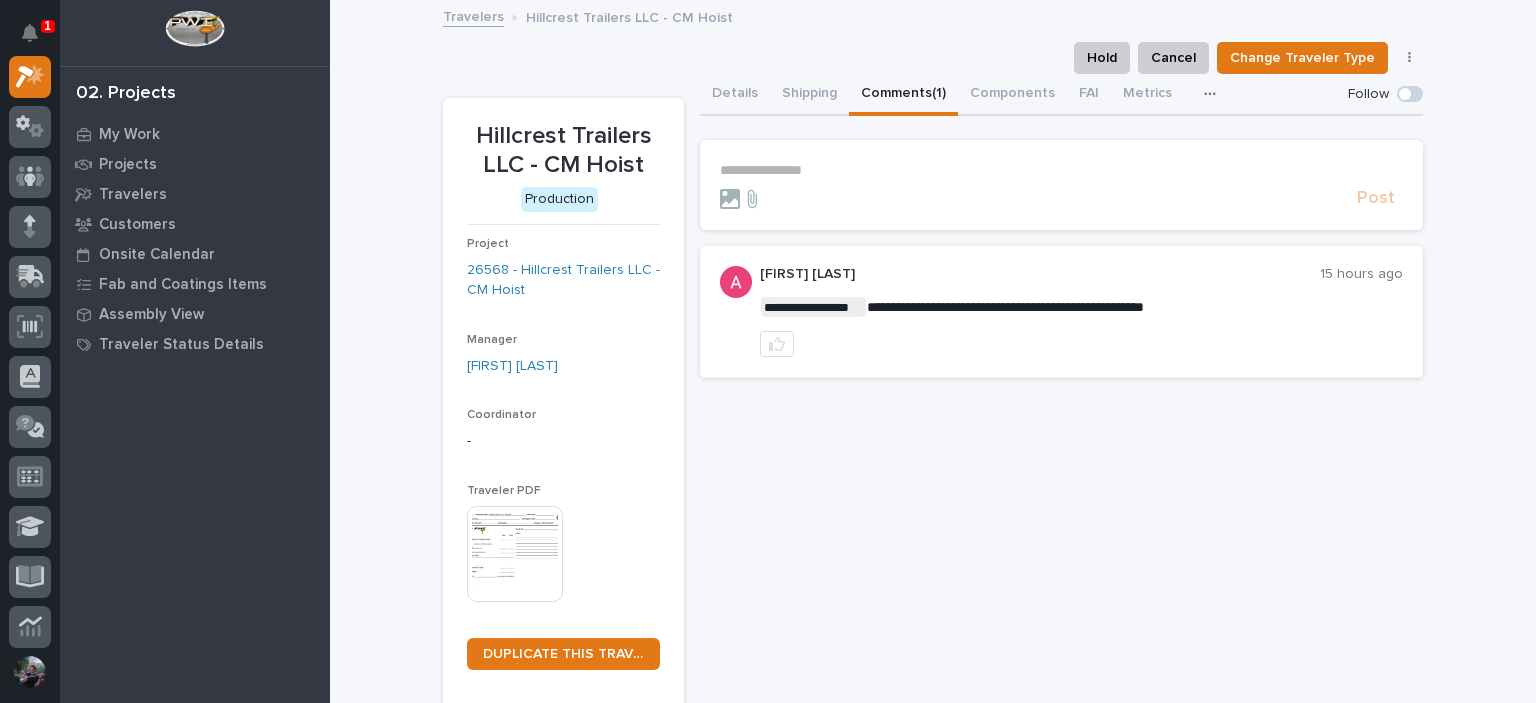 click on "**********" at bounding box center [1061, 170] 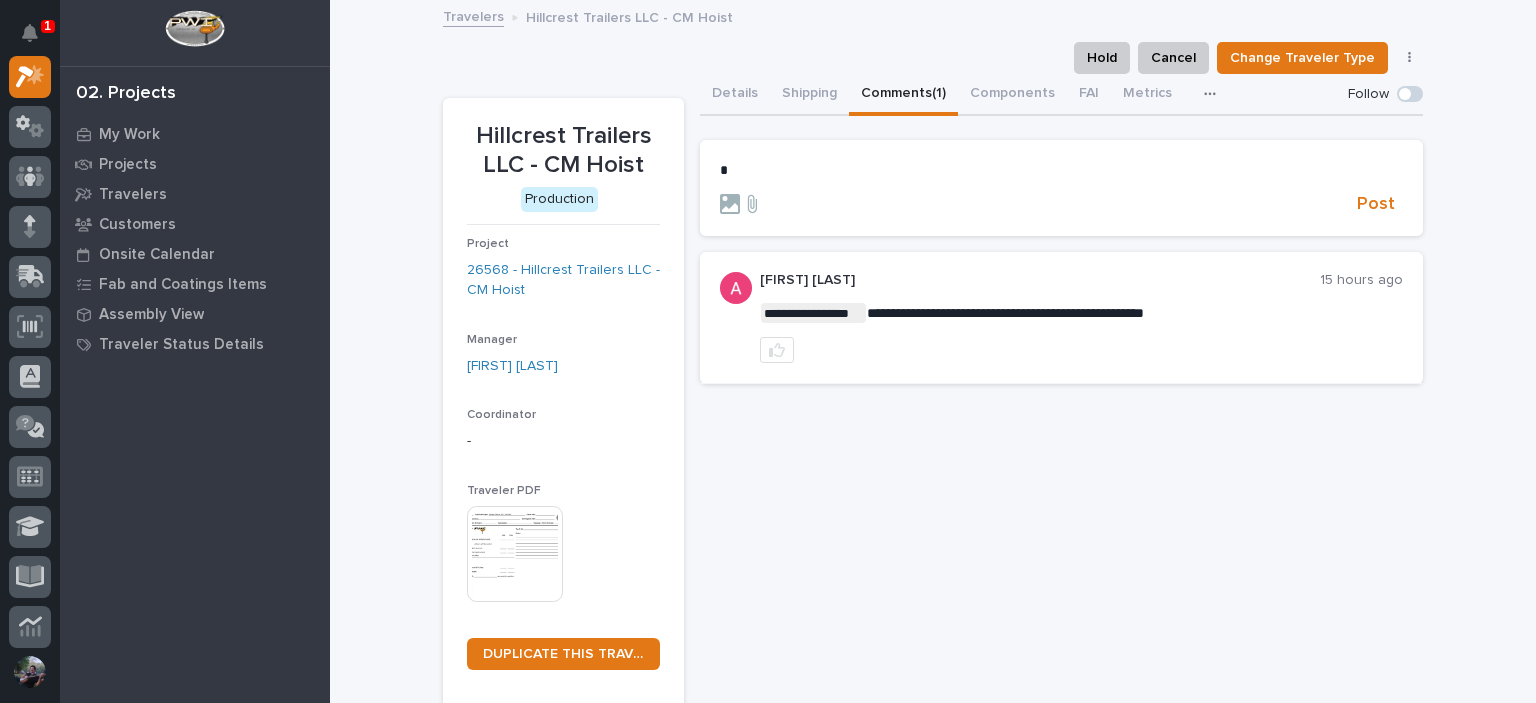 type 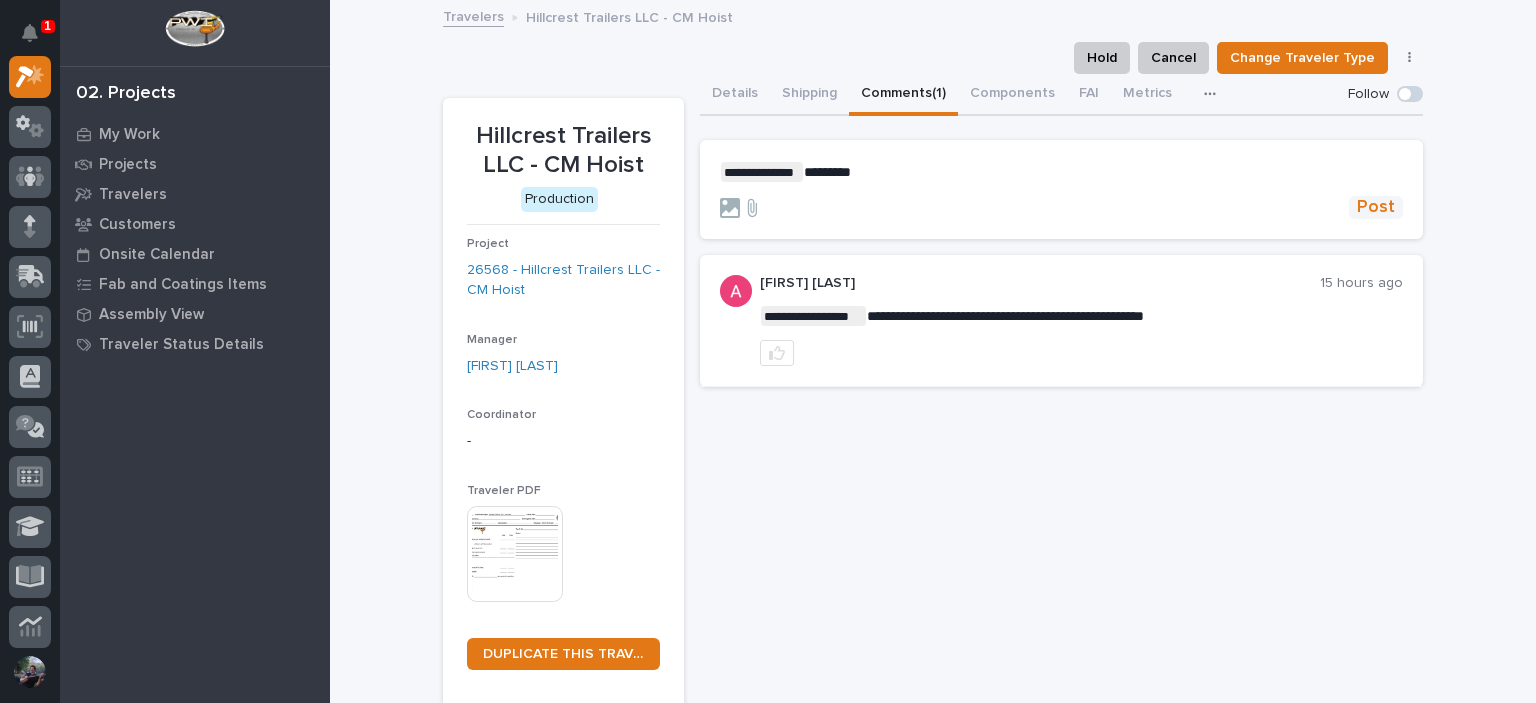 click on "Post" at bounding box center [1376, 207] 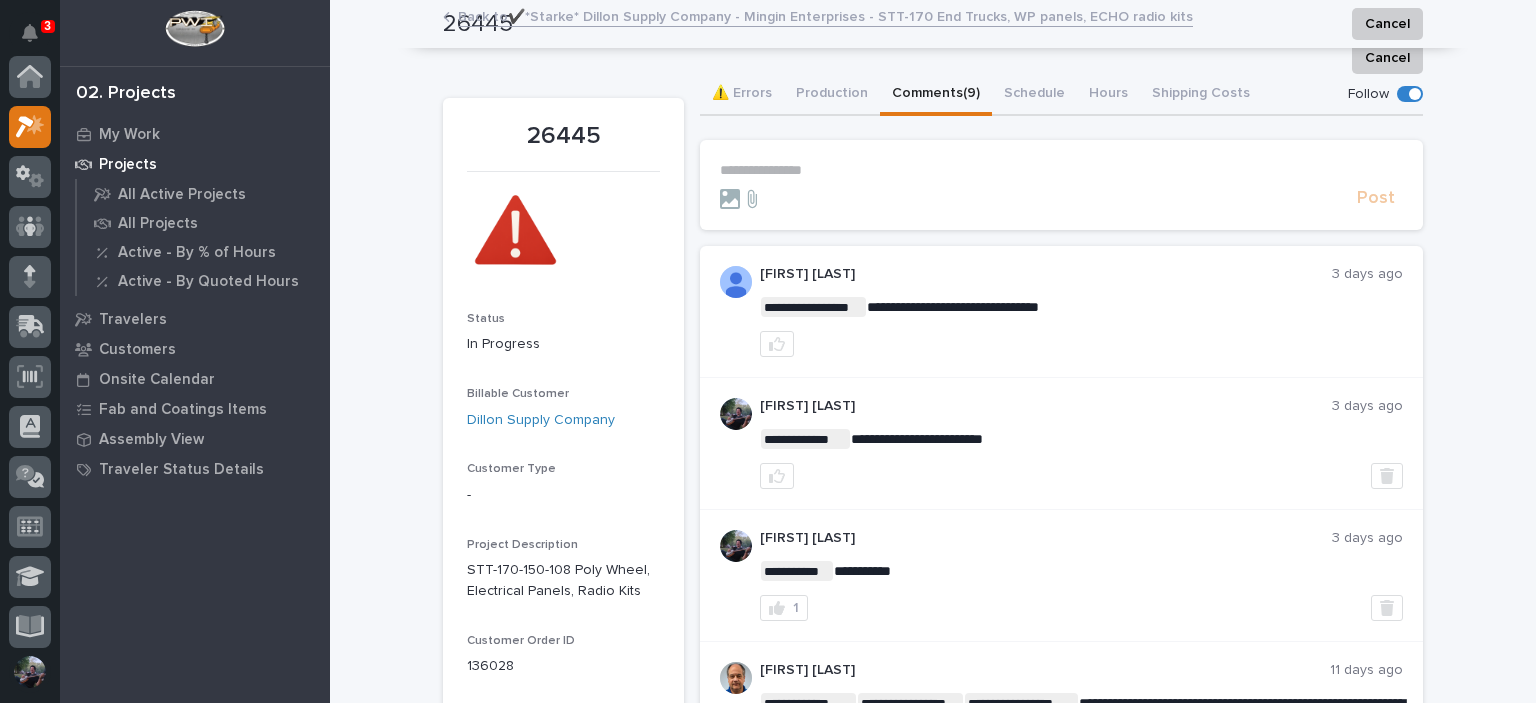 scroll, scrollTop: 0, scrollLeft: 0, axis: both 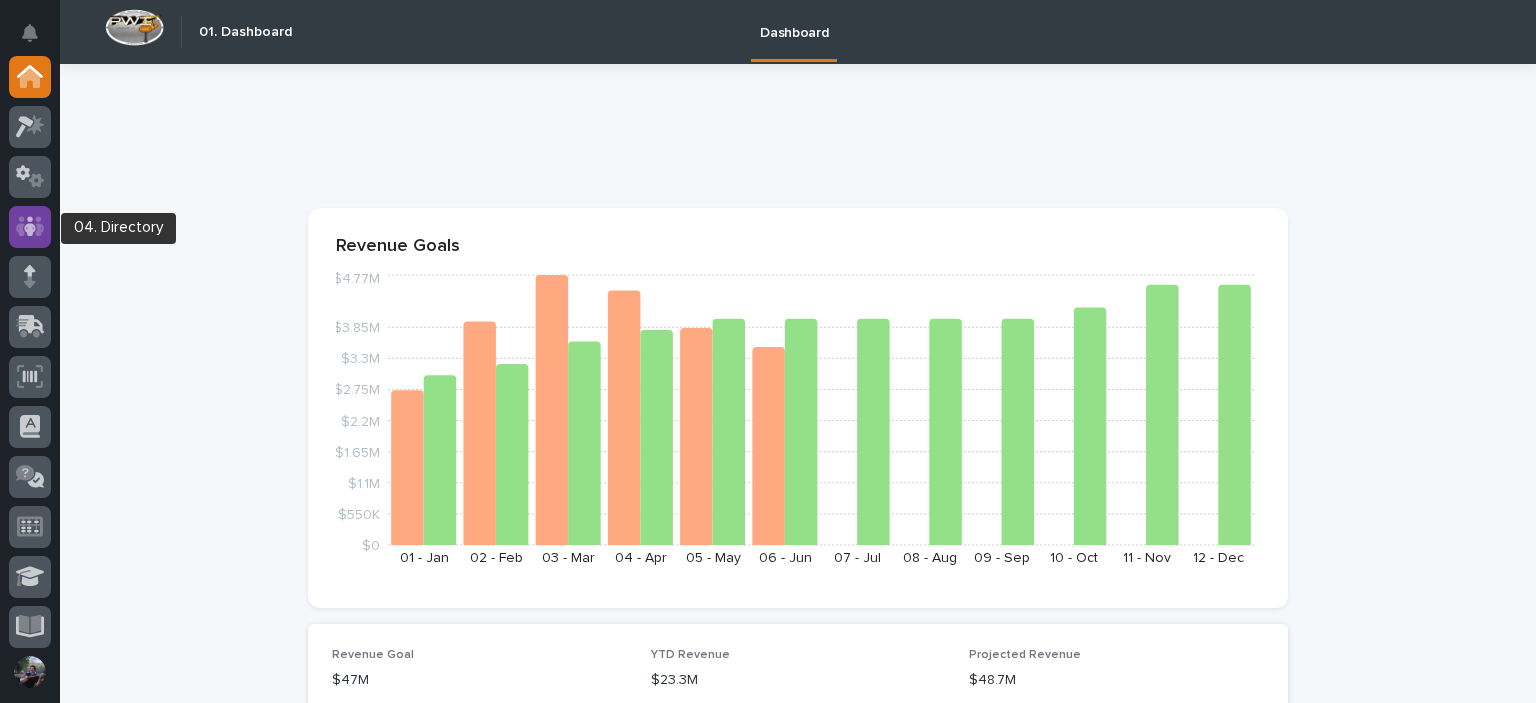 click 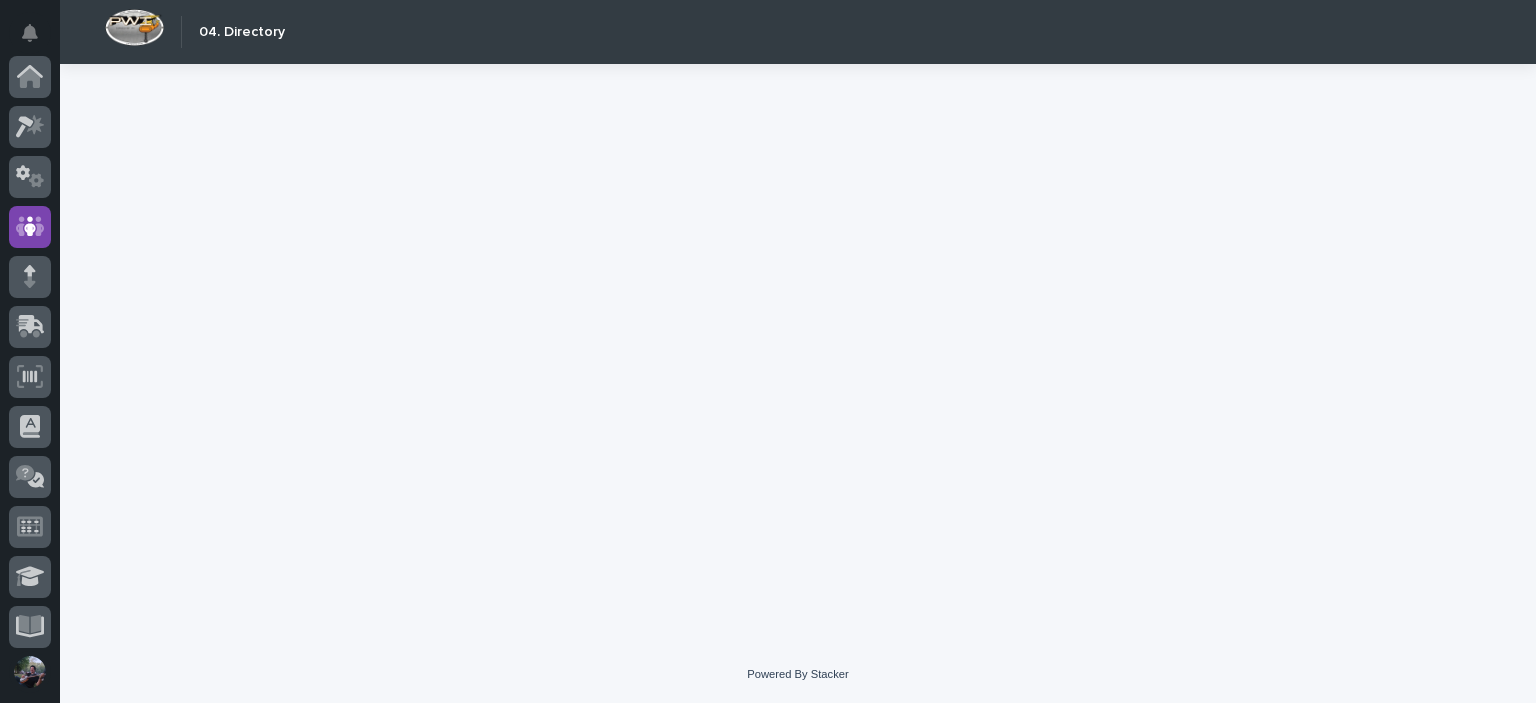 scroll, scrollTop: 150, scrollLeft: 0, axis: vertical 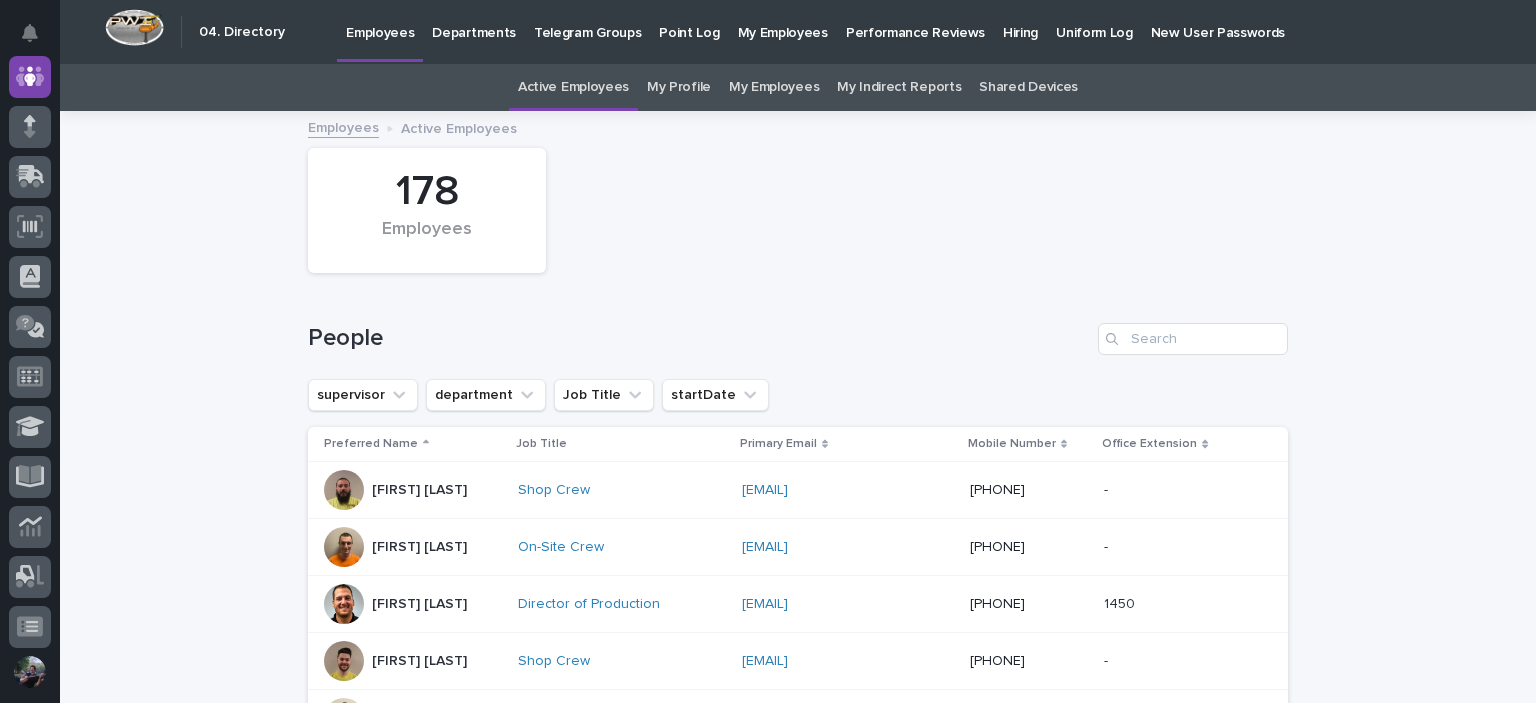 click on "My Employees" at bounding box center (774, 87) 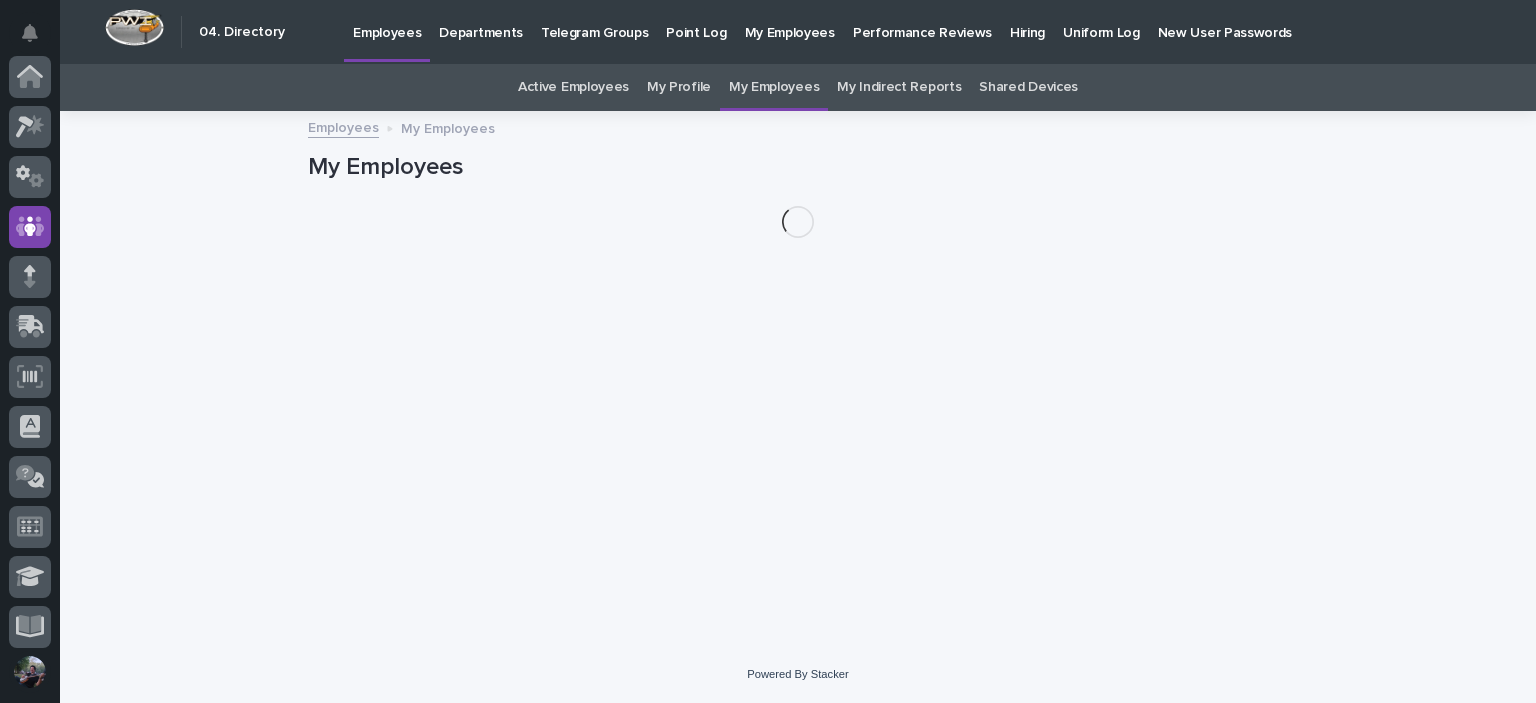 scroll, scrollTop: 150, scrollLeft: 0, axis: vertical 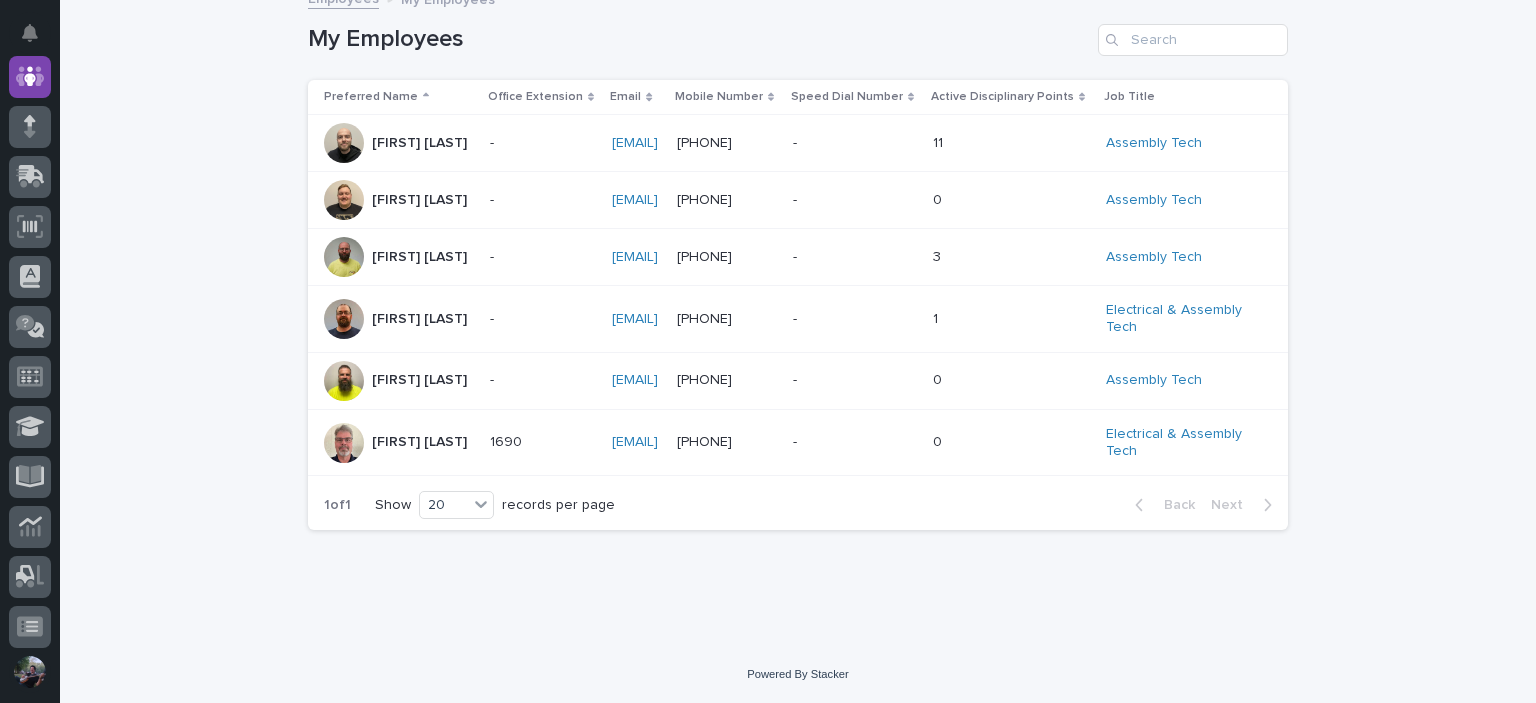 click on "[FIRST] [LAST]" at bounding box center (399, 319) 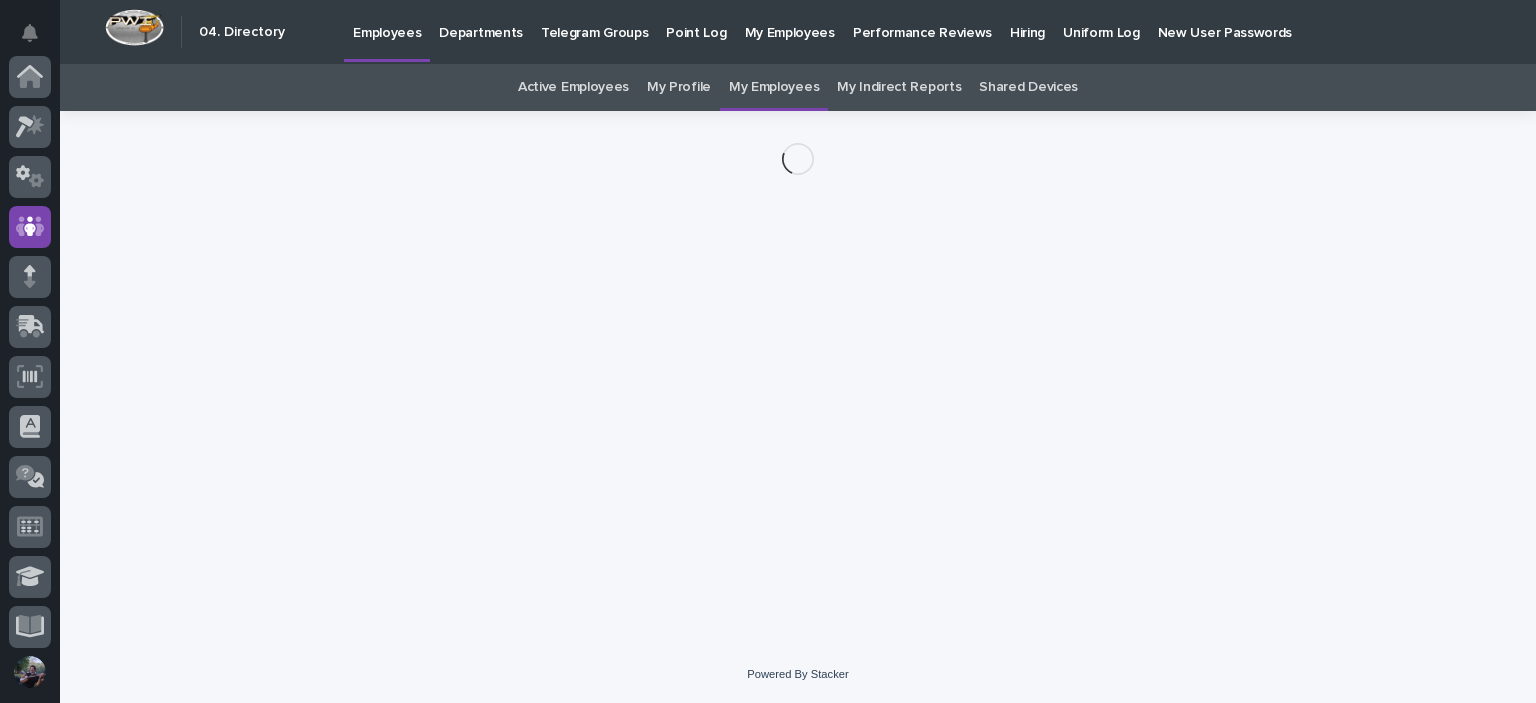 scroll, scrollTop: 150, scrollLeft: 0, axis: vertical 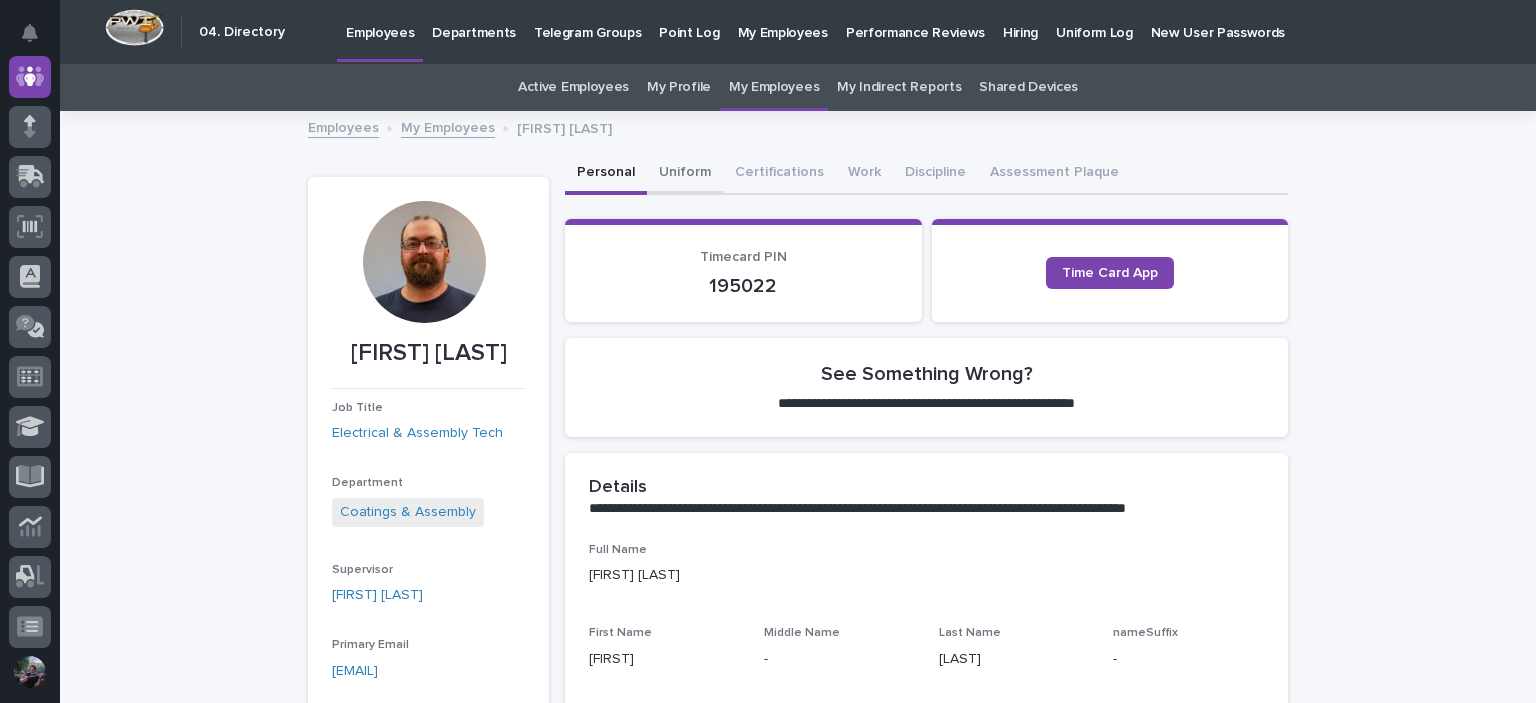 click on "Uniform" at bounding box center (685, 174) 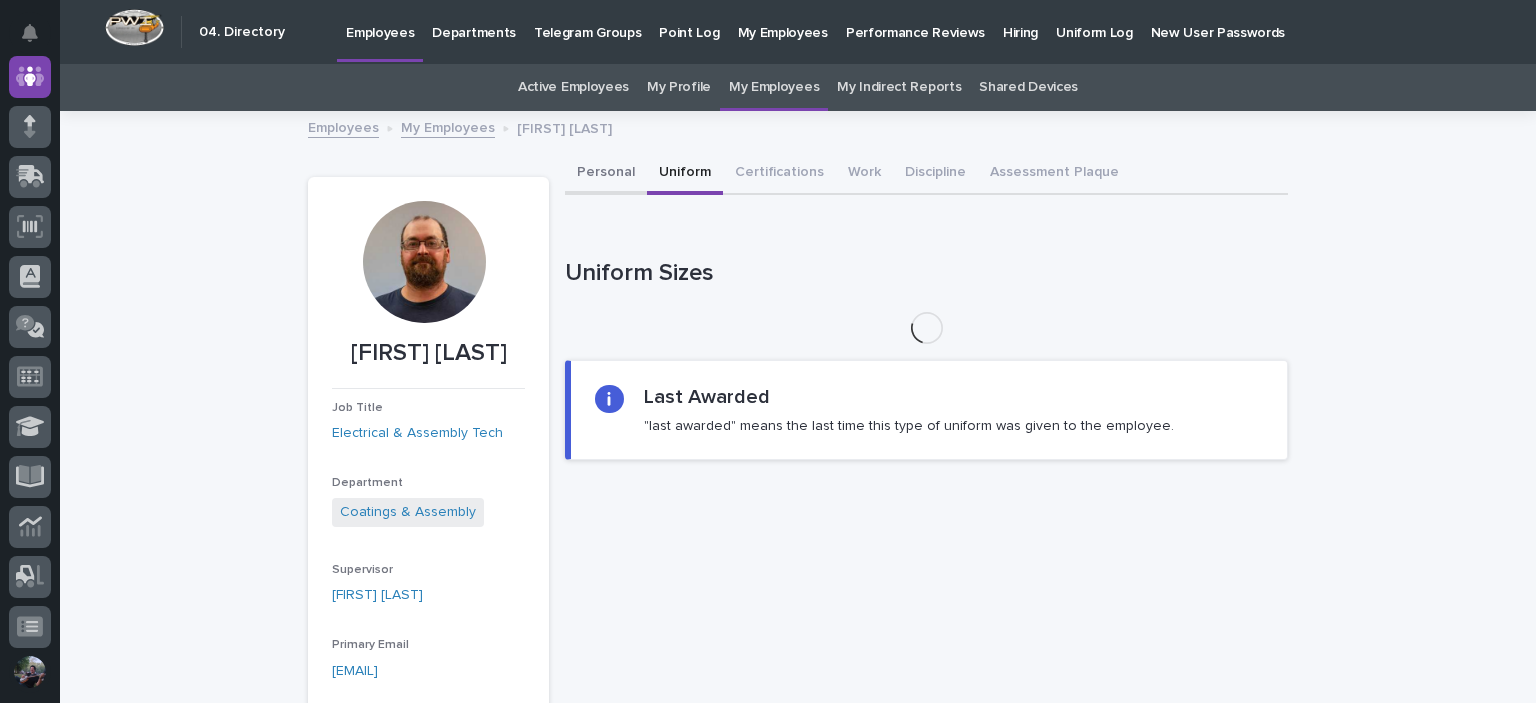click on "Personal" at bounding box center [606, 174] 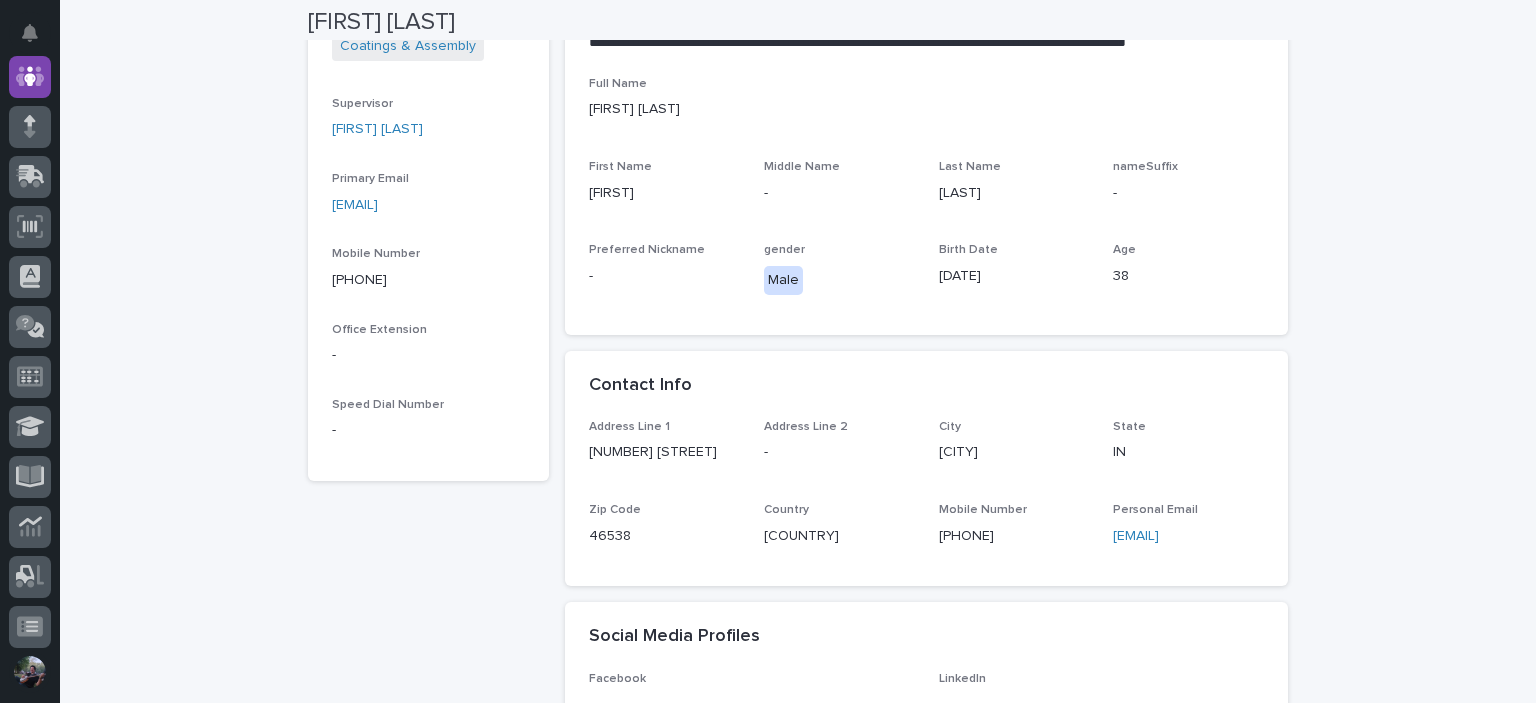 scroll, scrollTop: 711, scrollLeft: 0, axis: vertical 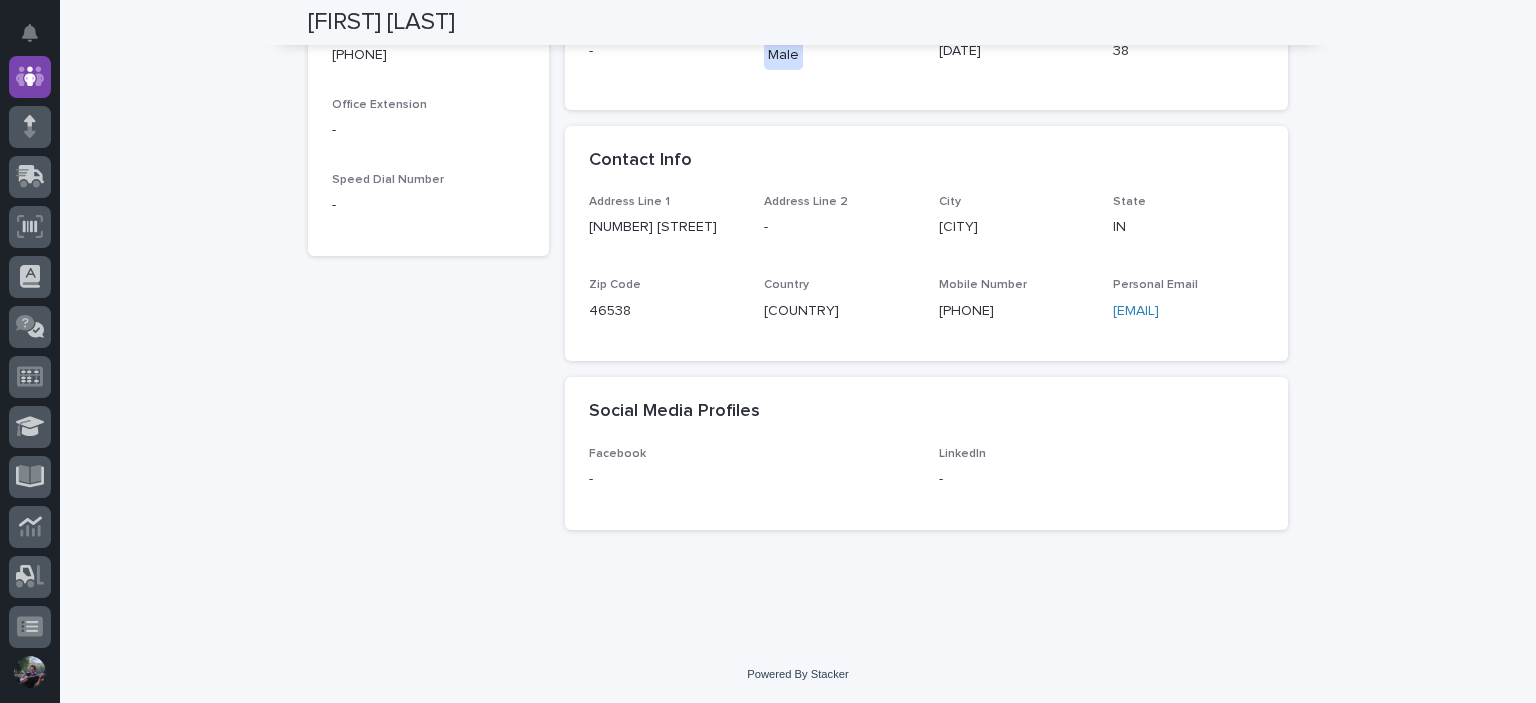 click on "Personal Email" at bounding box center [1155, 285] 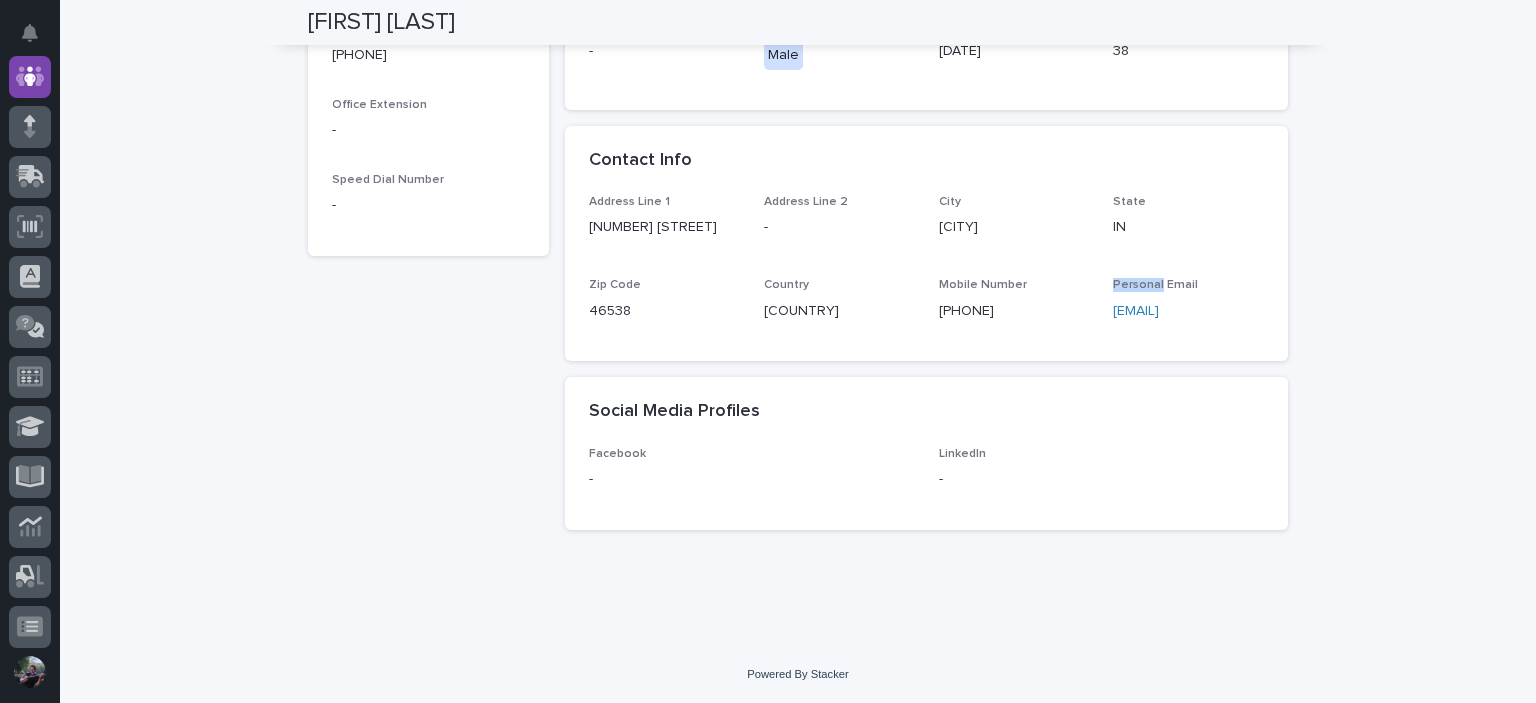 click on "Personal Email" at bounding box center (1155, 285) 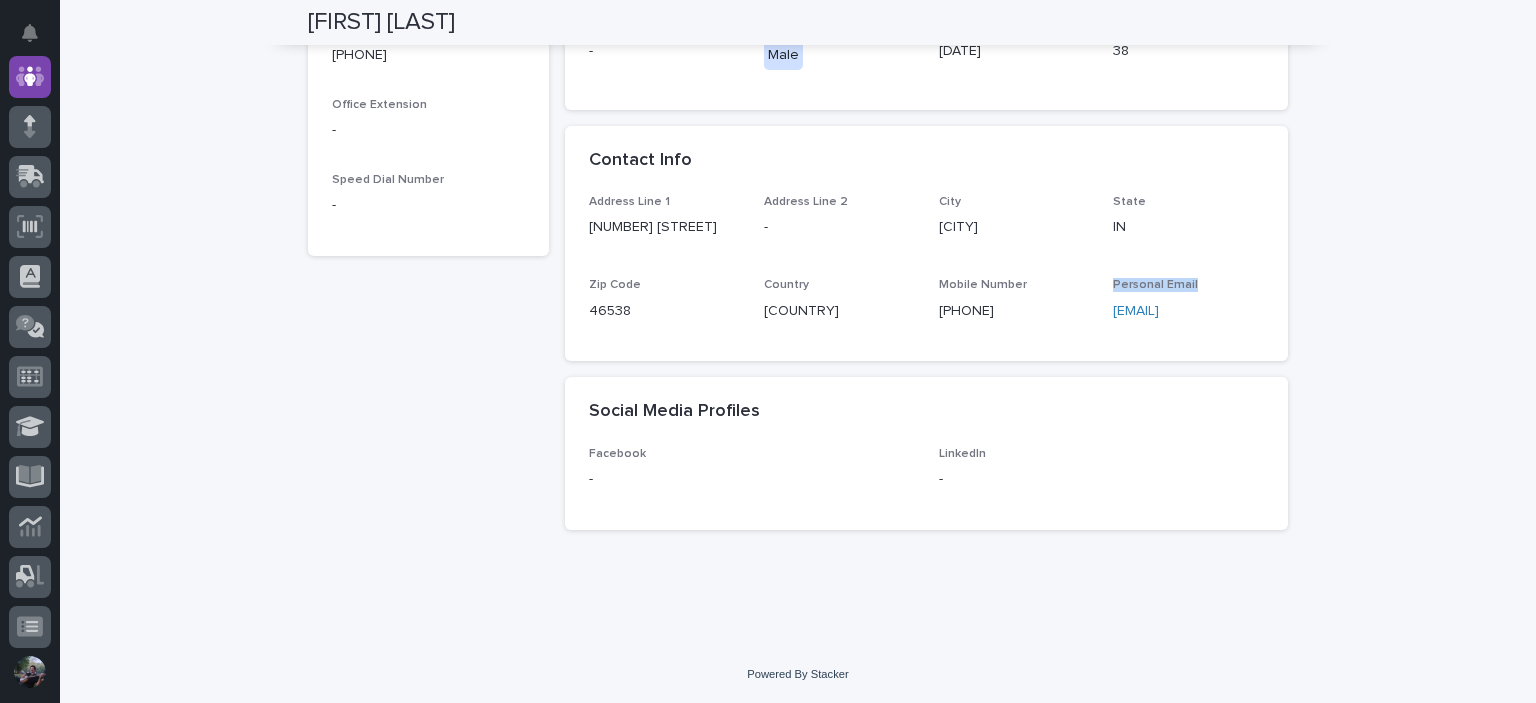 click on "Personal Email" at bounding box center [1155, 285] 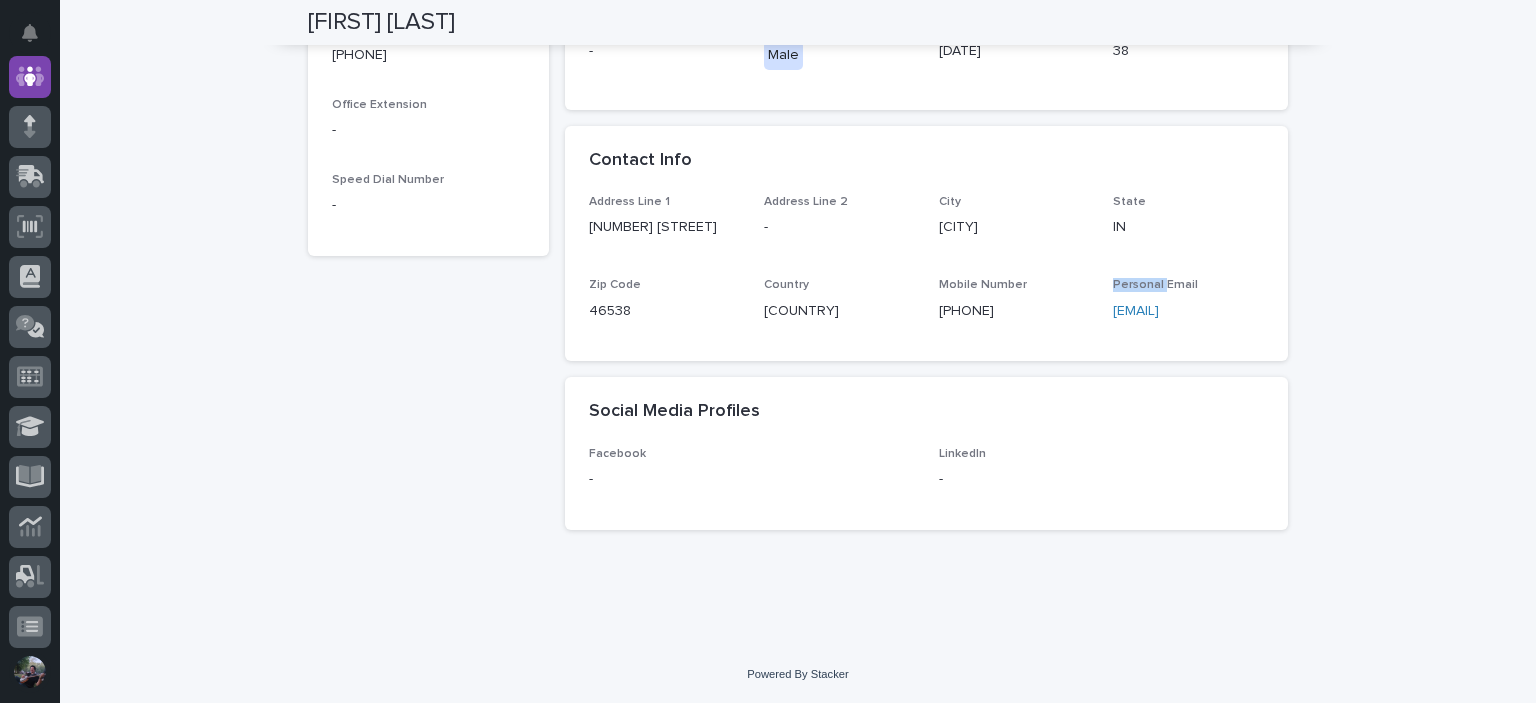click on "Personal Email" at bounding box center [1155, 285] 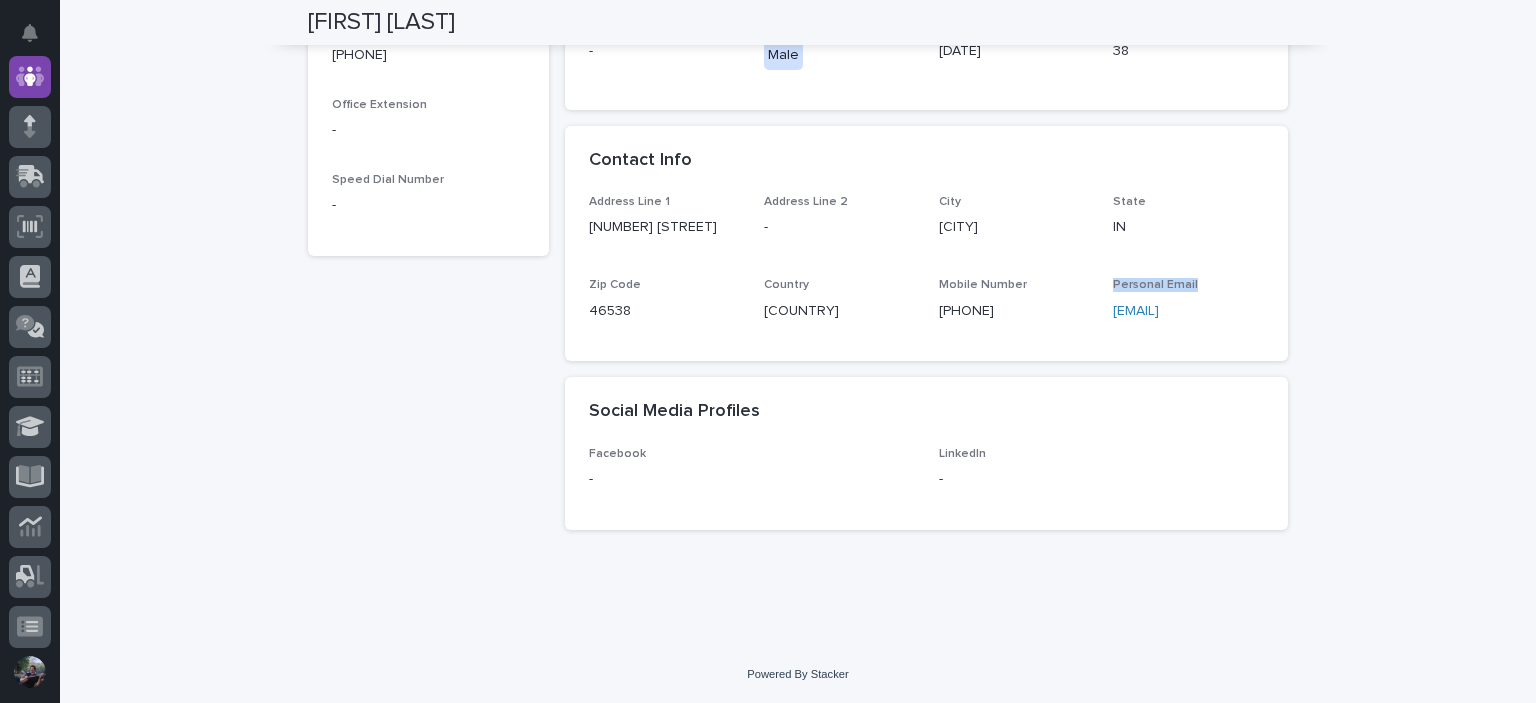 click on "Personal Email" at bounding box center [1155, 285] 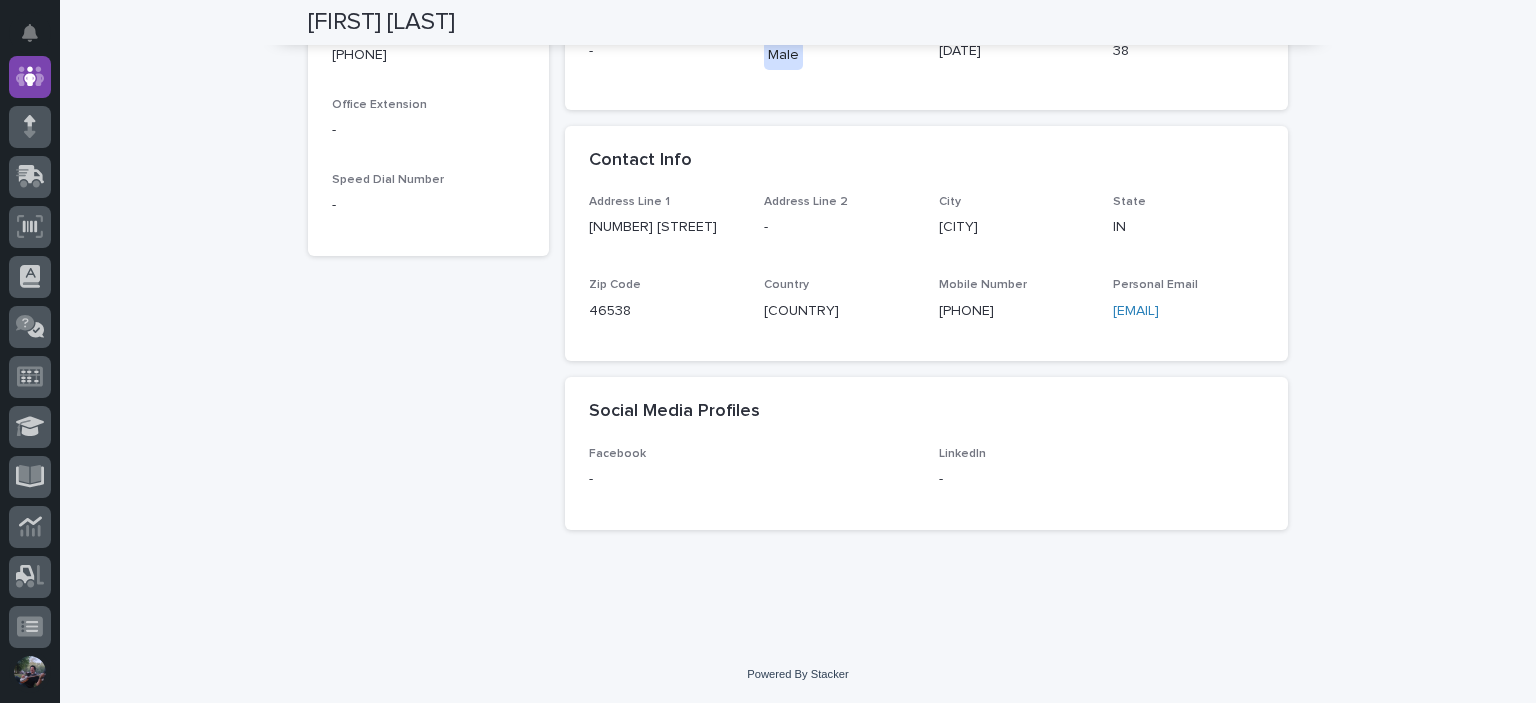 click on "Address Line 1 7667 N Old State Road 15 Address Line 2 - City Leesburg State IN Zip Code 46538 Country USA Mobile Number 574-253-1458 Personal Email dlaudio05@gmail.com" at bounding box center [926, 266] 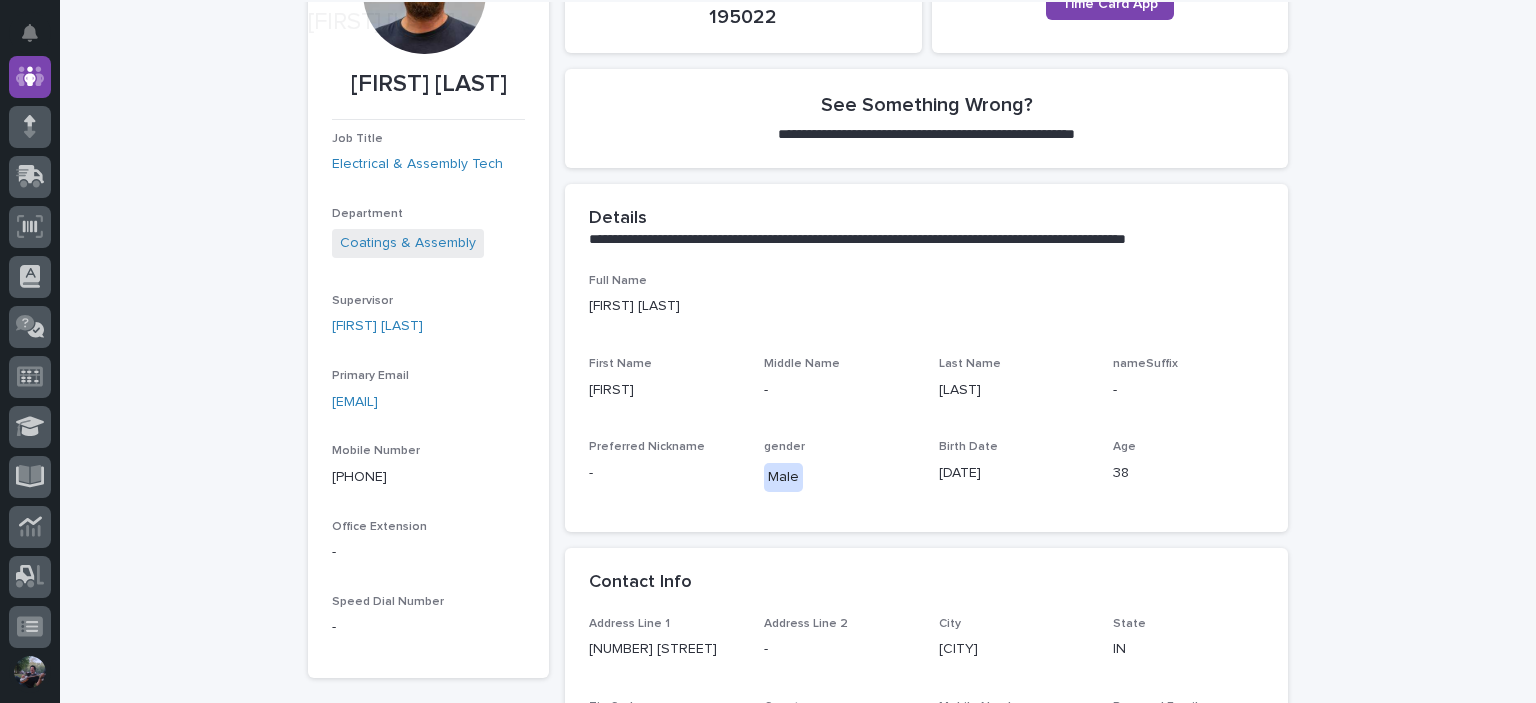 scroll, scrollTop: 400, scrollLeft: 0, axis: vertical 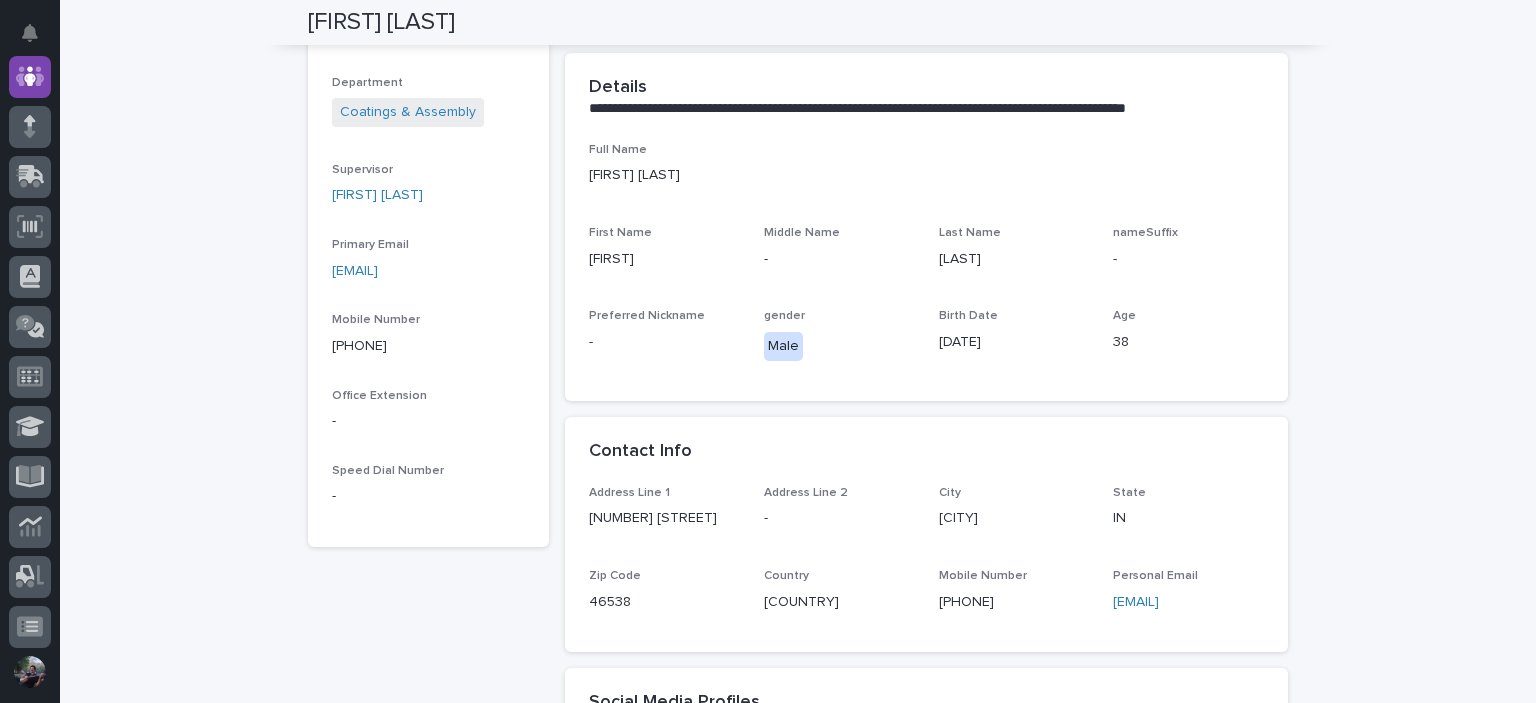 click on "Primary Email" at bounding box center (370, 245) 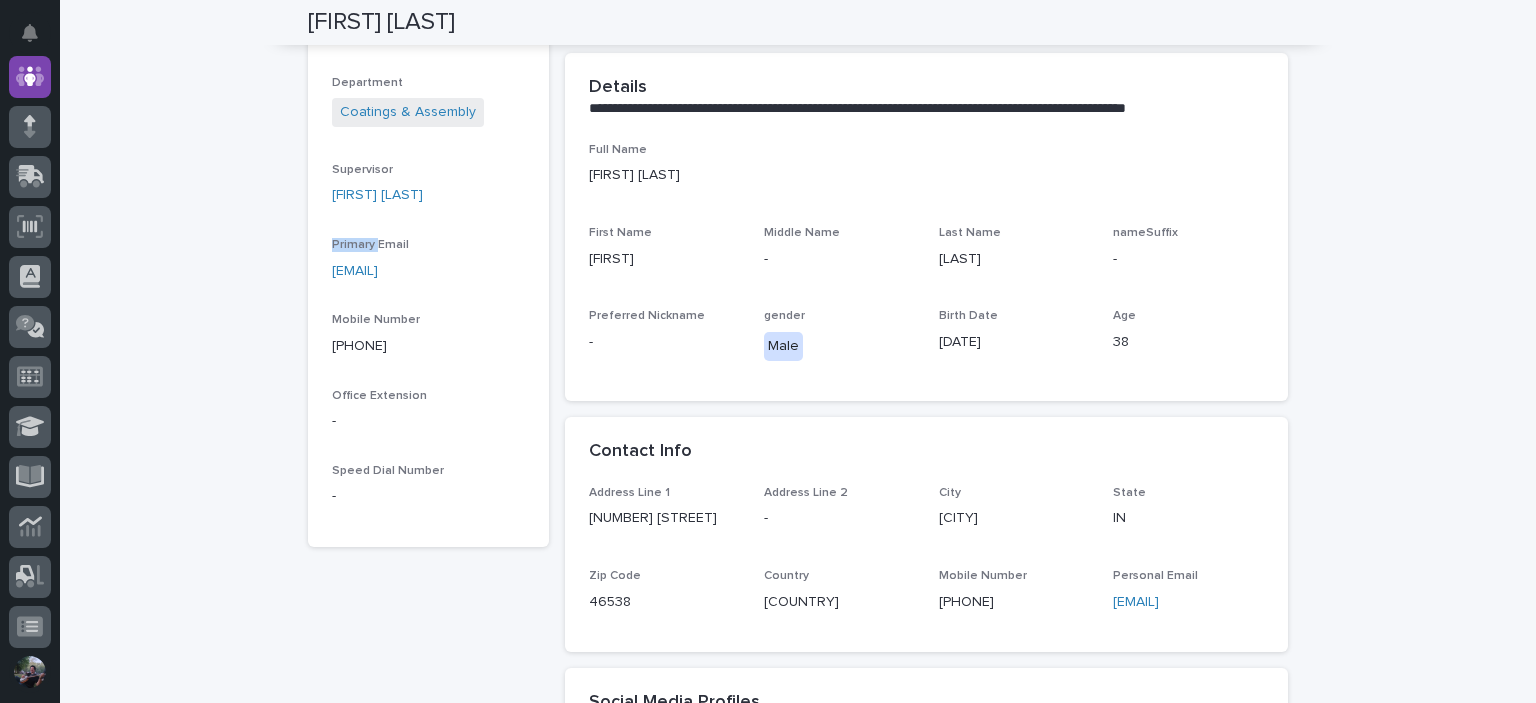 click on "Primary Email" at bounding box center (370, 245) 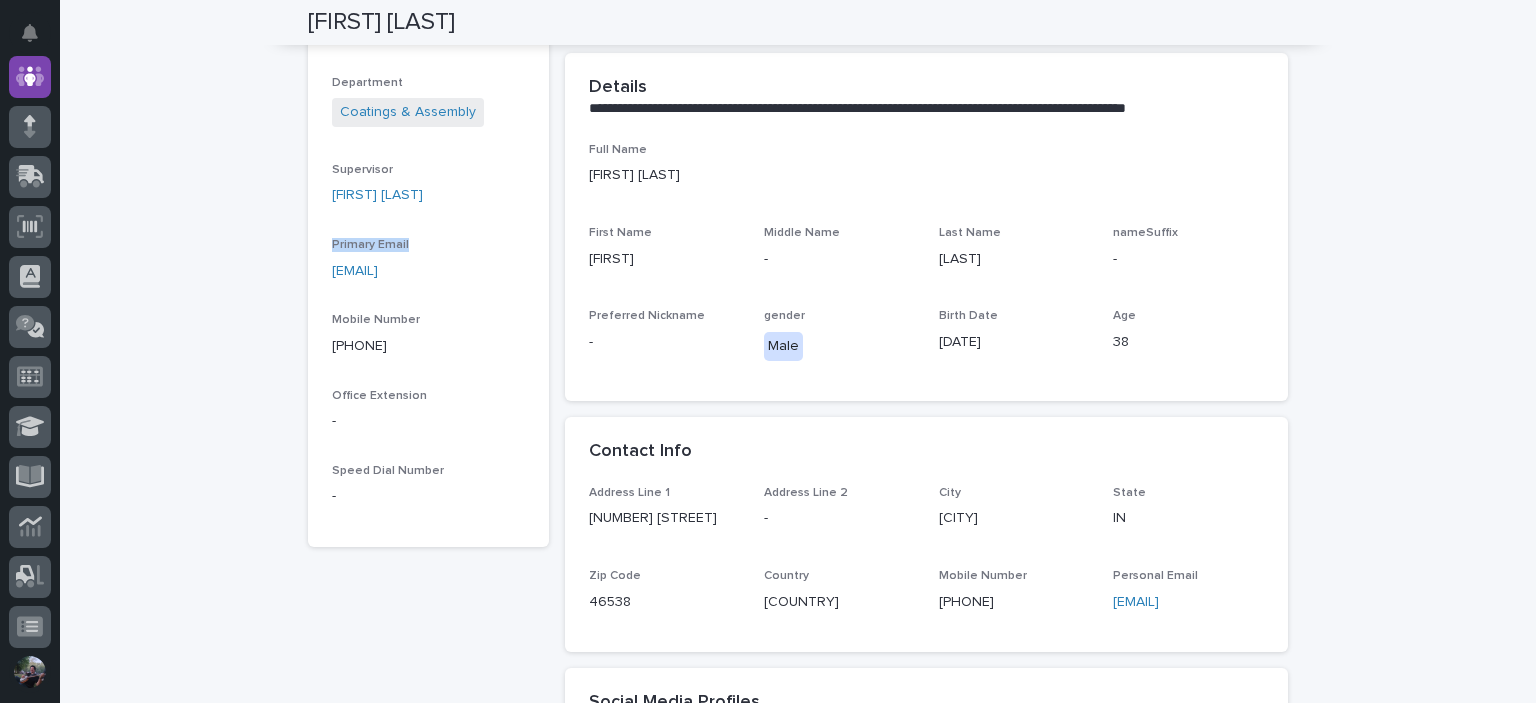 click on "Primary Email" at bounding box center (370, 245) 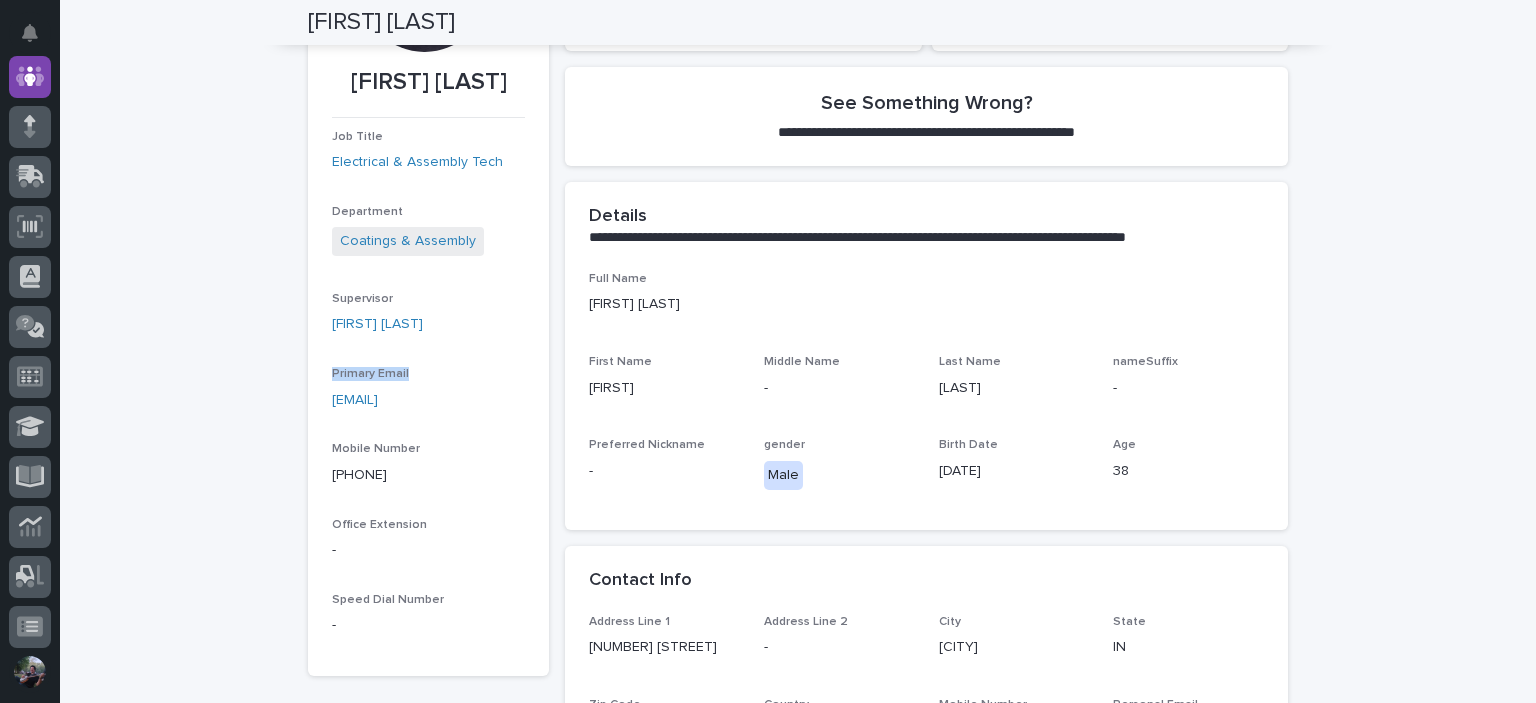 scroll, scrollTop: 266, scrollLeft: 0, axis: vertical 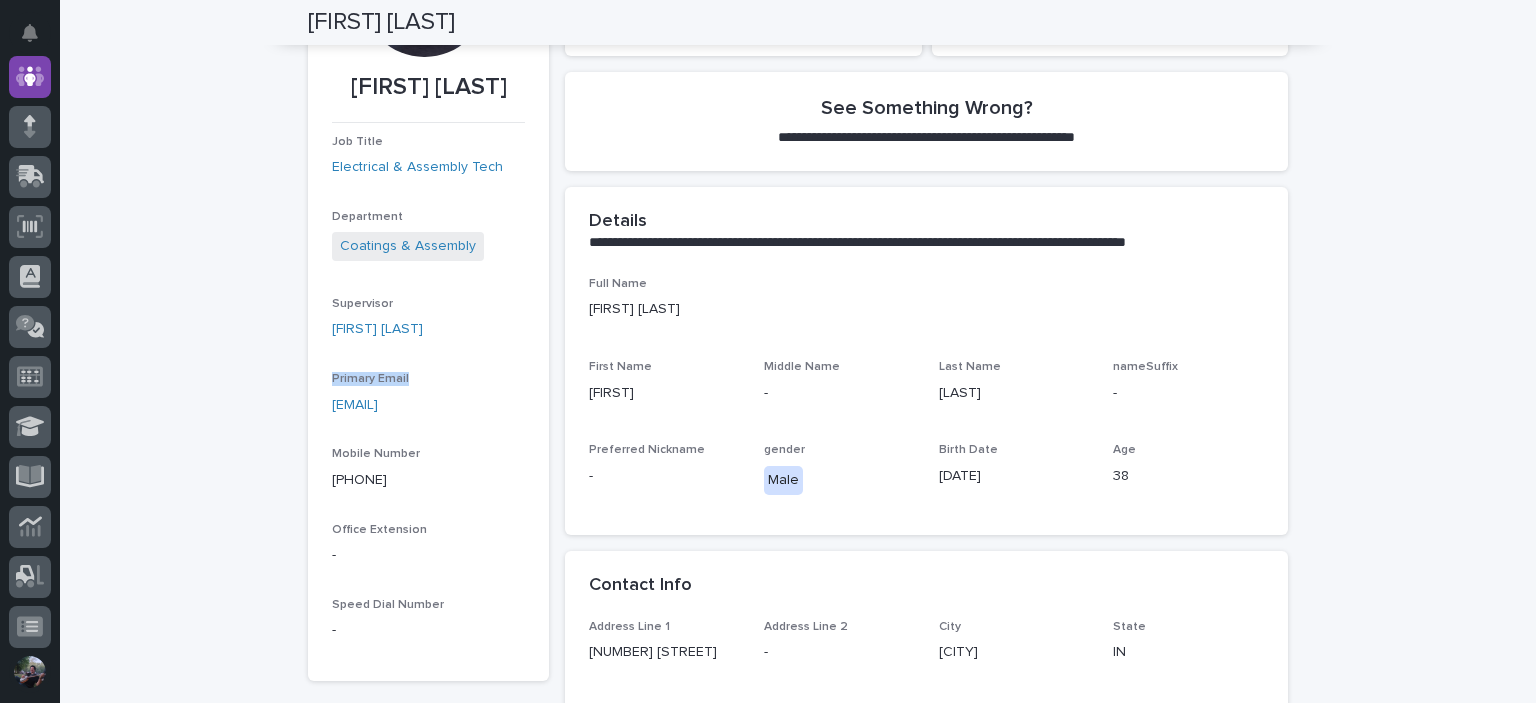 click on "Job Title Electrical & Assembly Tech   Department Coatings & Assembly   Supervisor Kyle Dean Miller   Primary Email dlaudio05@gmail.com Mobile Number 574-253-1458 Office Extension - Speed Dial Number -" at bounding box center [428, 396] 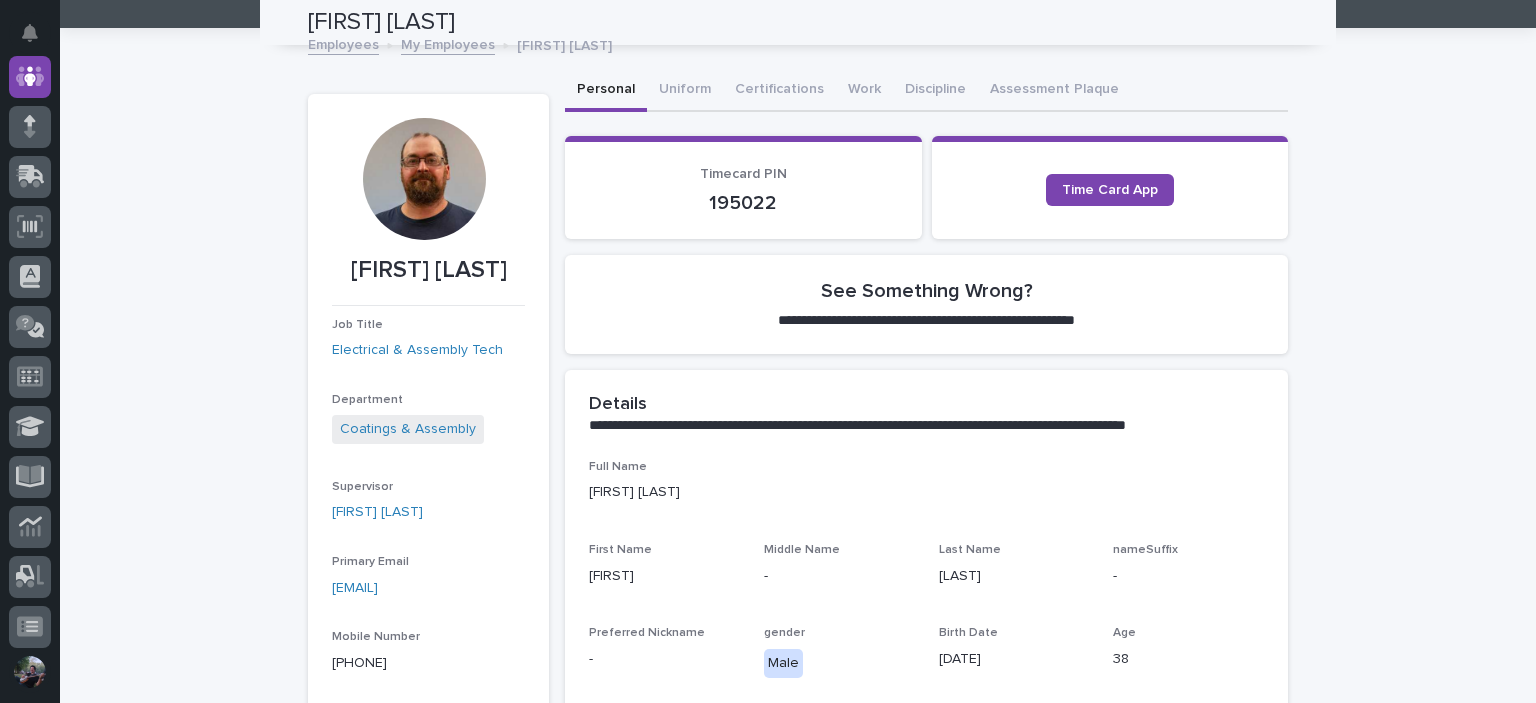 scroll, scrollTop: 0, scrollLeft: 0, axis: both 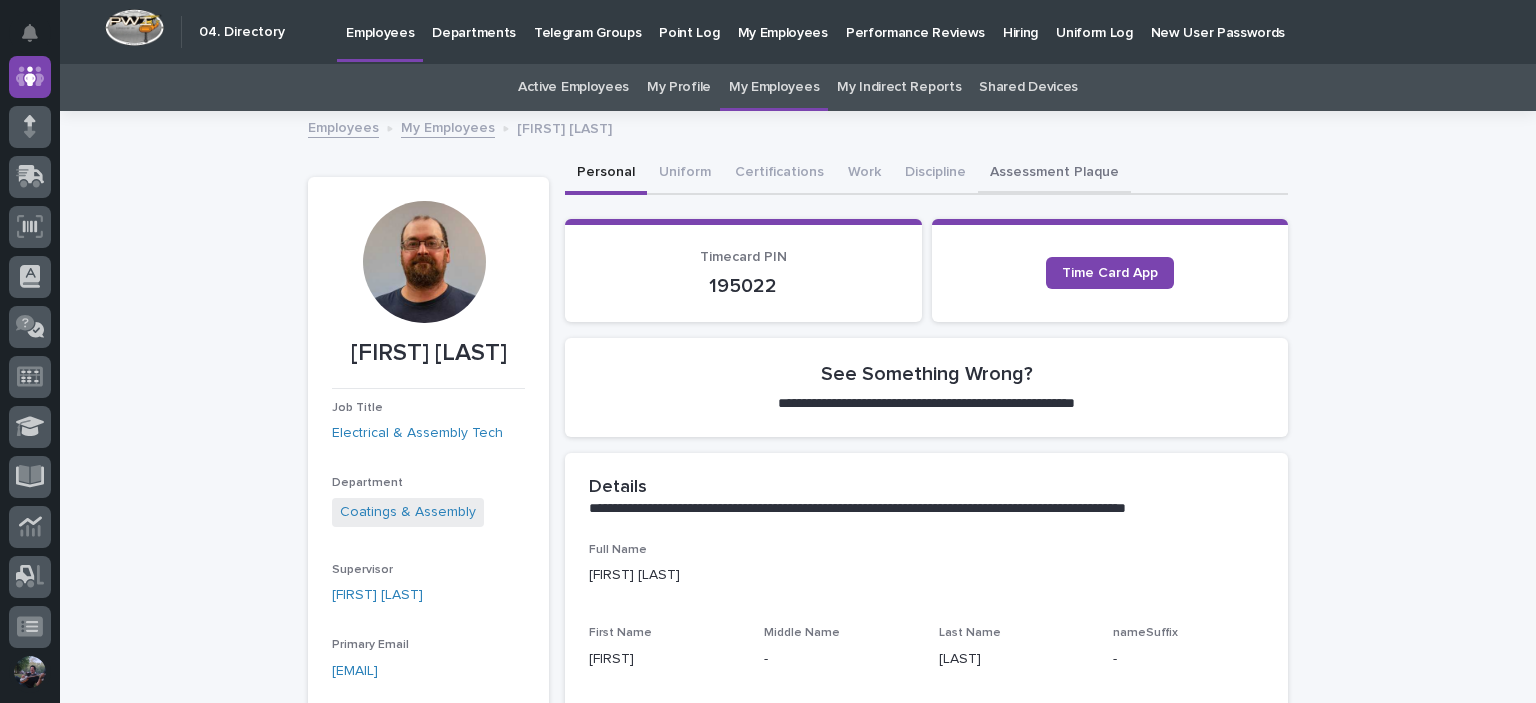 click on "Assessment Plaque" at bounding box center [1054, 174] 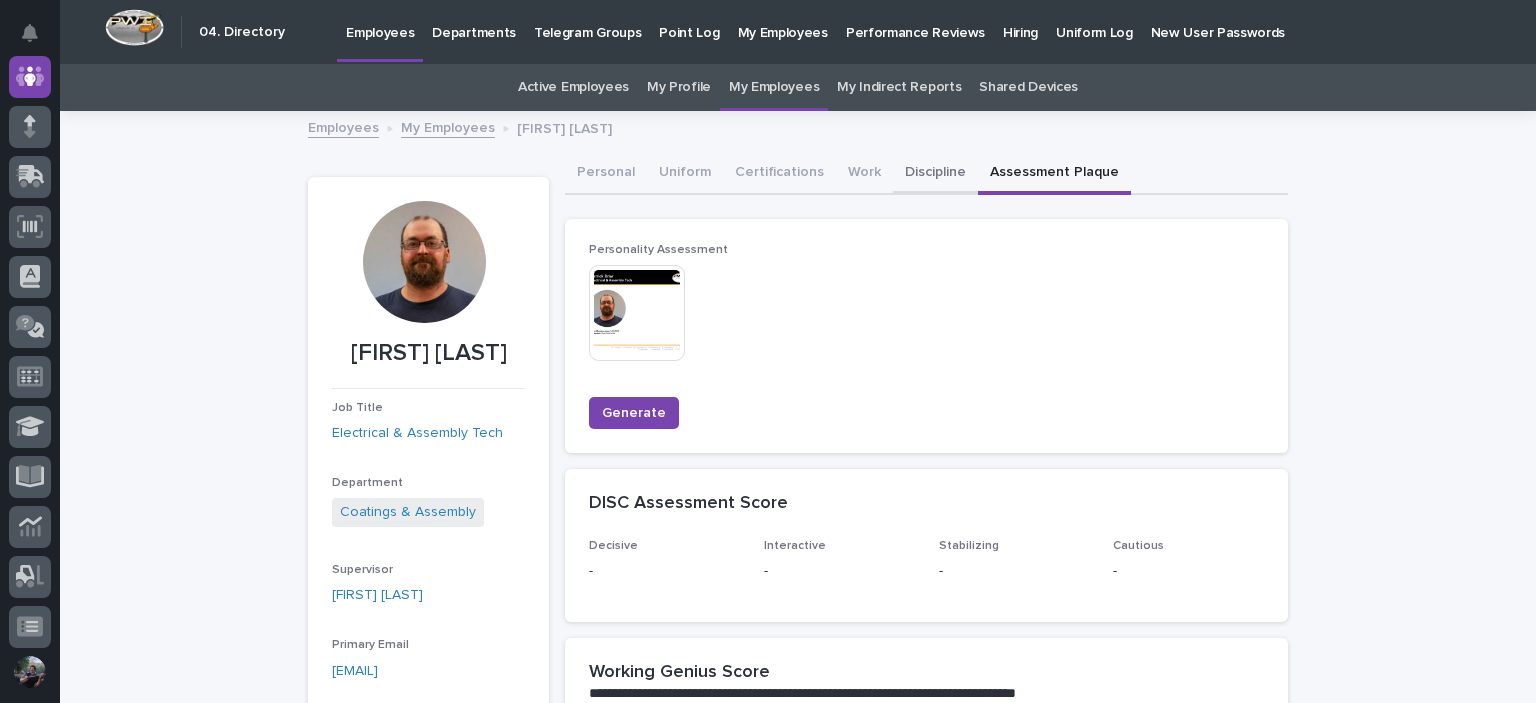 click on "Discipline" at bounding box center (935, 174) 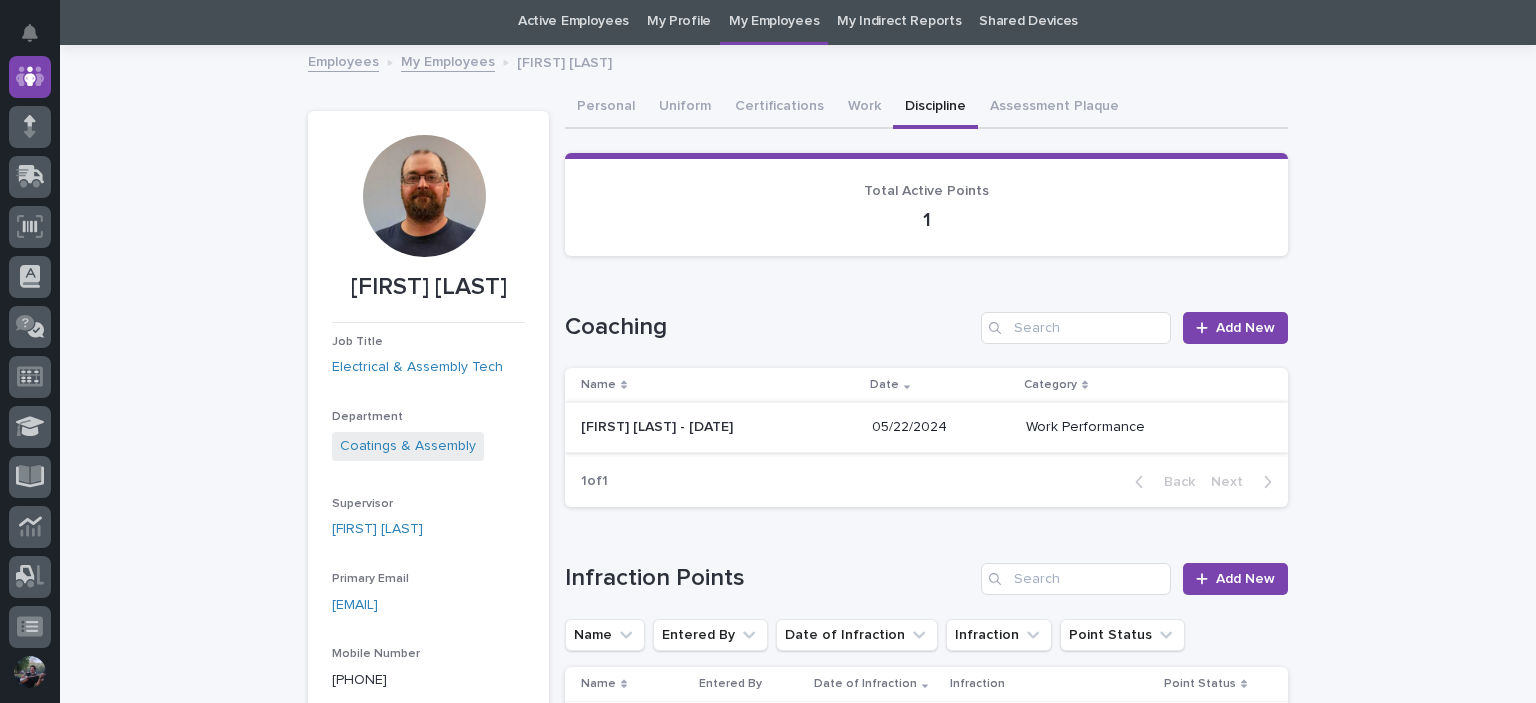scroll, scrollTop: 0, scrollLeft: 0, axis: both 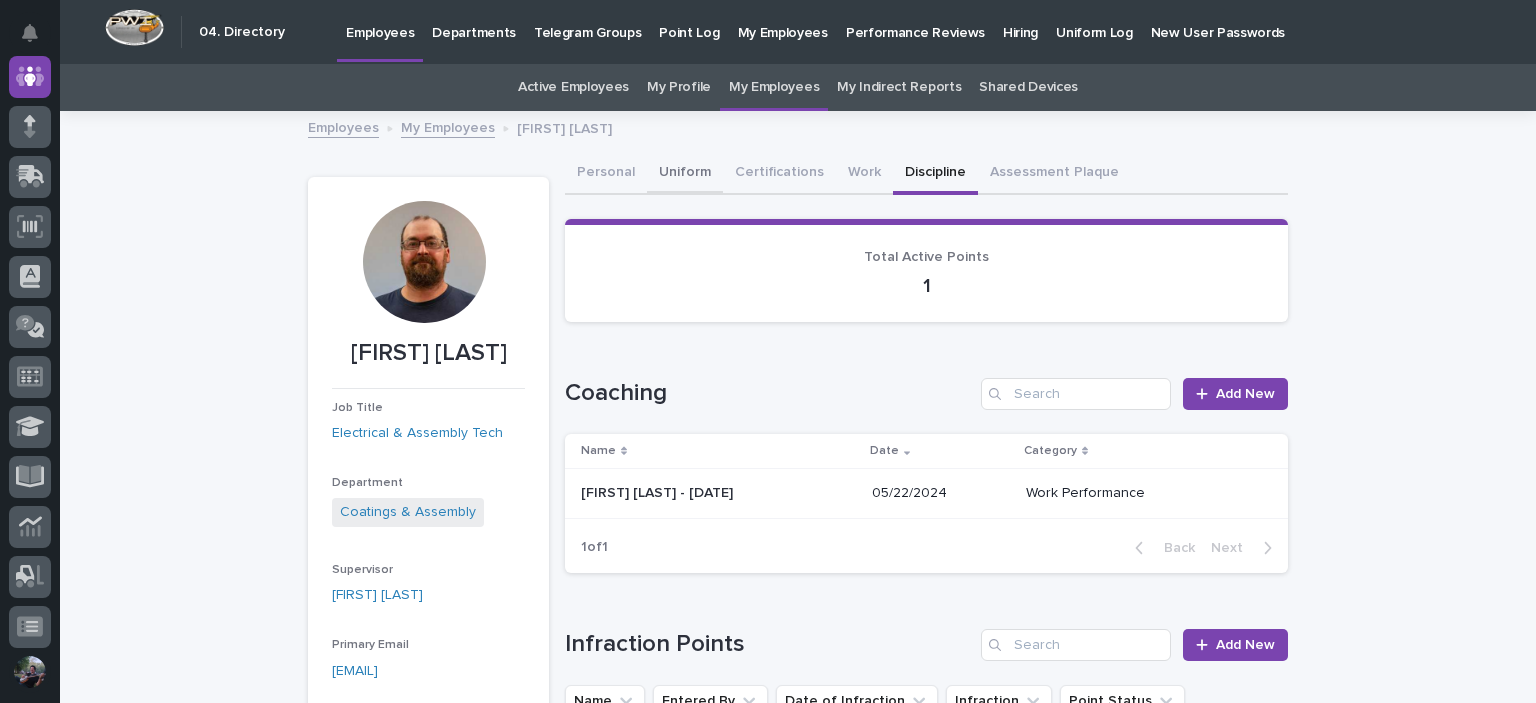 click on "Uniform" at bounding box center (685, 174) 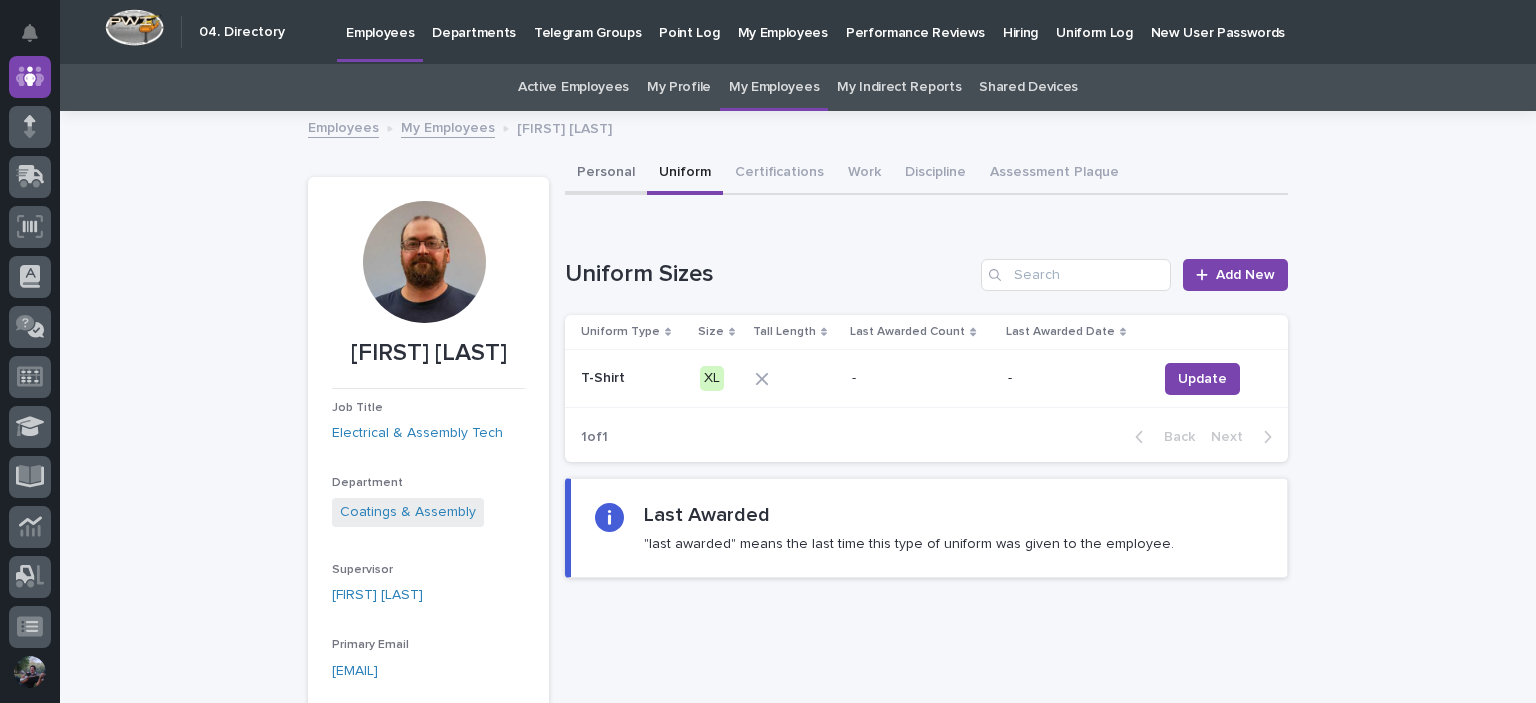 click on "Personal" at bounding box center [606, 174] 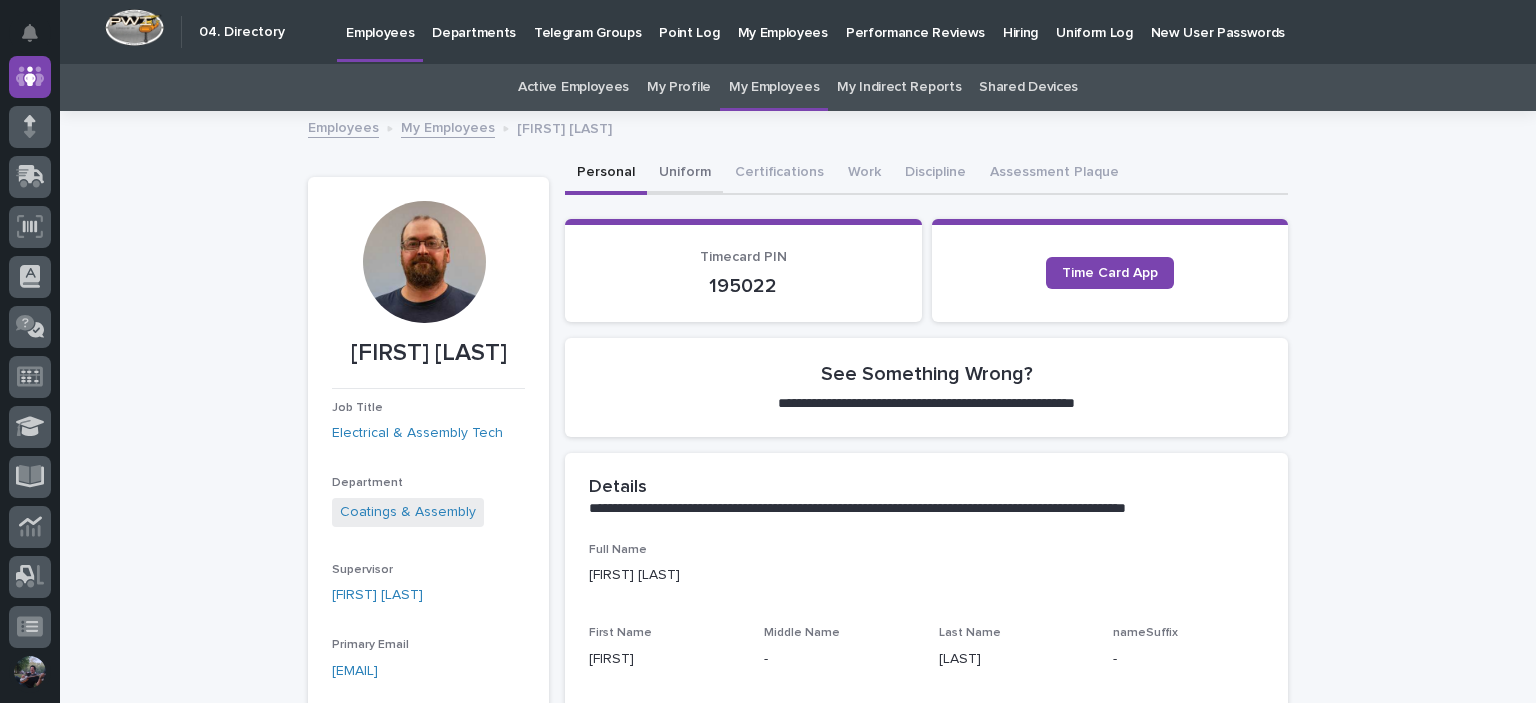 click on "Uniform" at bounding box center [685, 174] 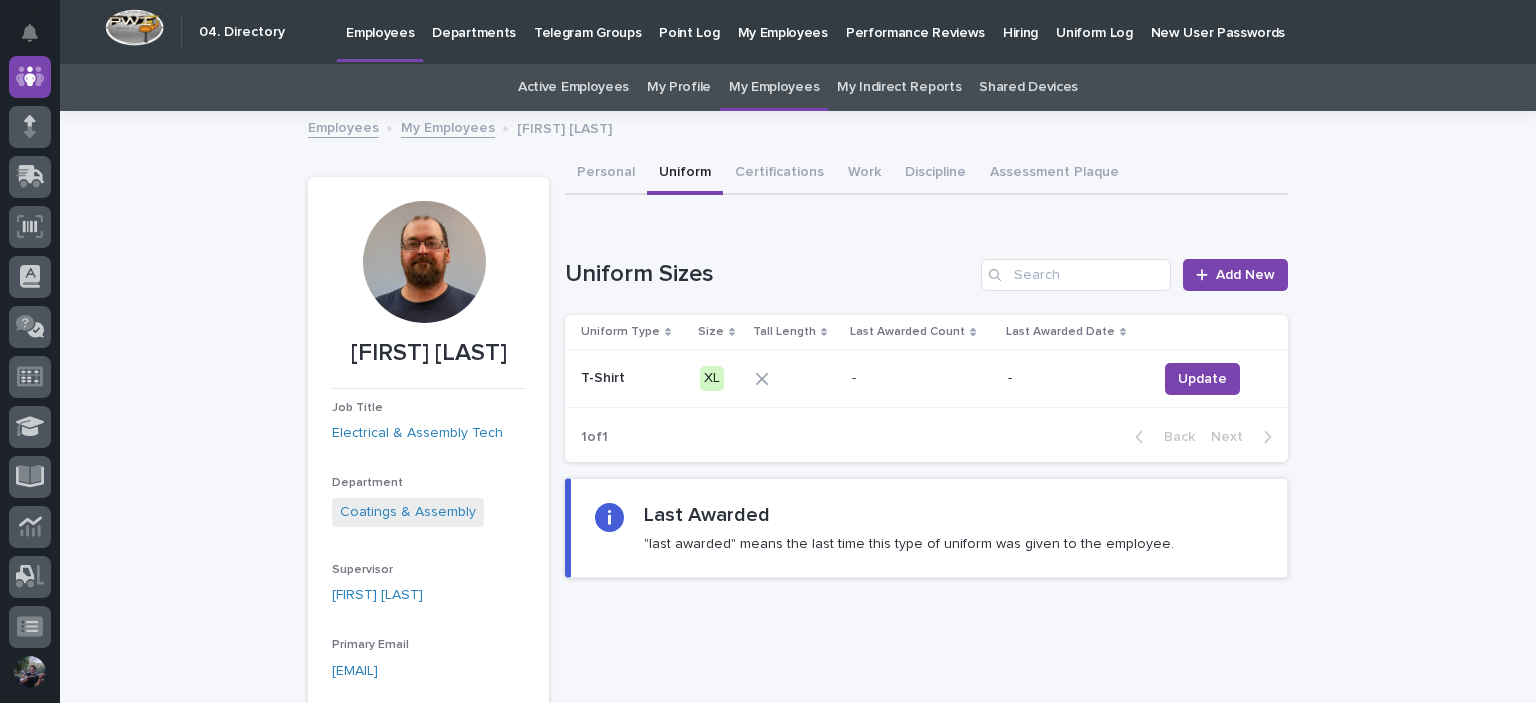 click on "Personal" at bounding box center (606, 174) 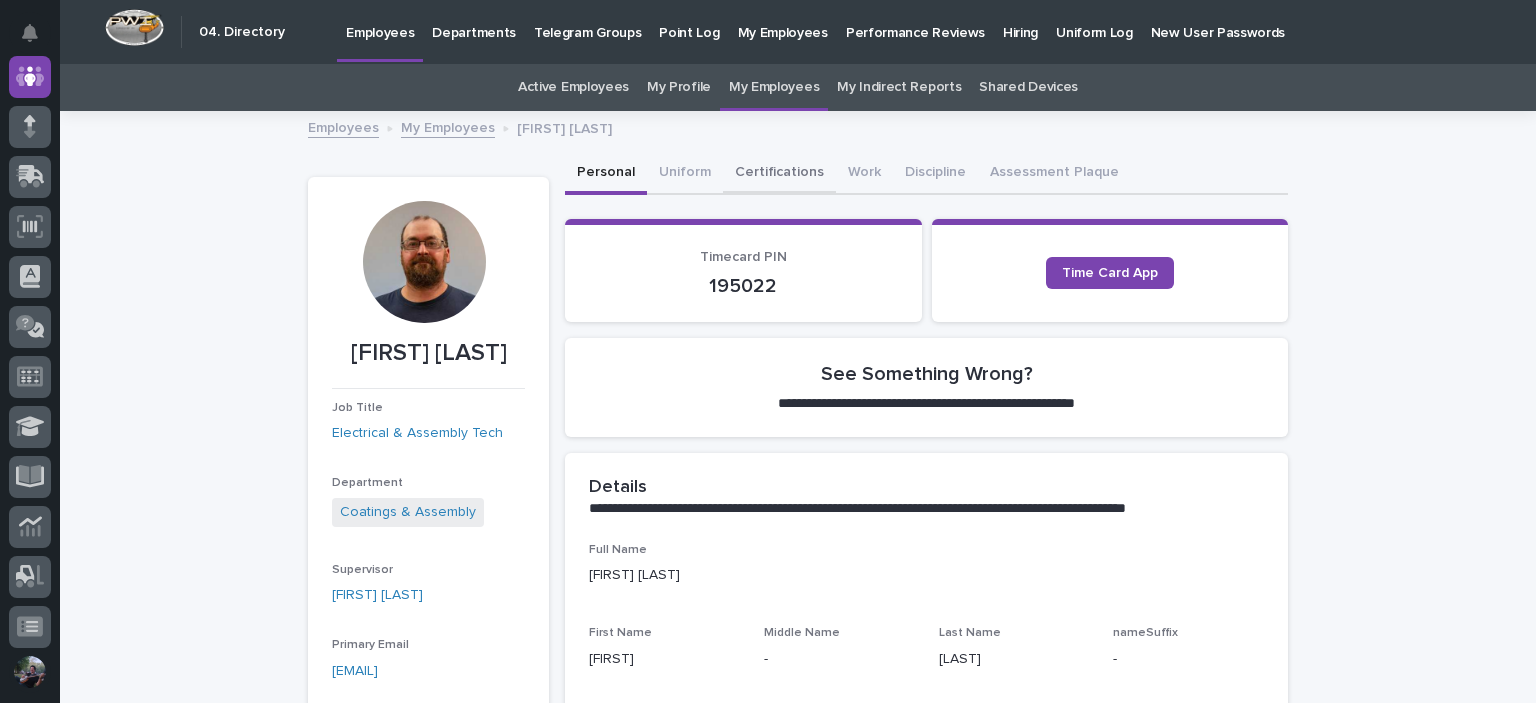 click on "Certifications" at bounding box center (779, 174) 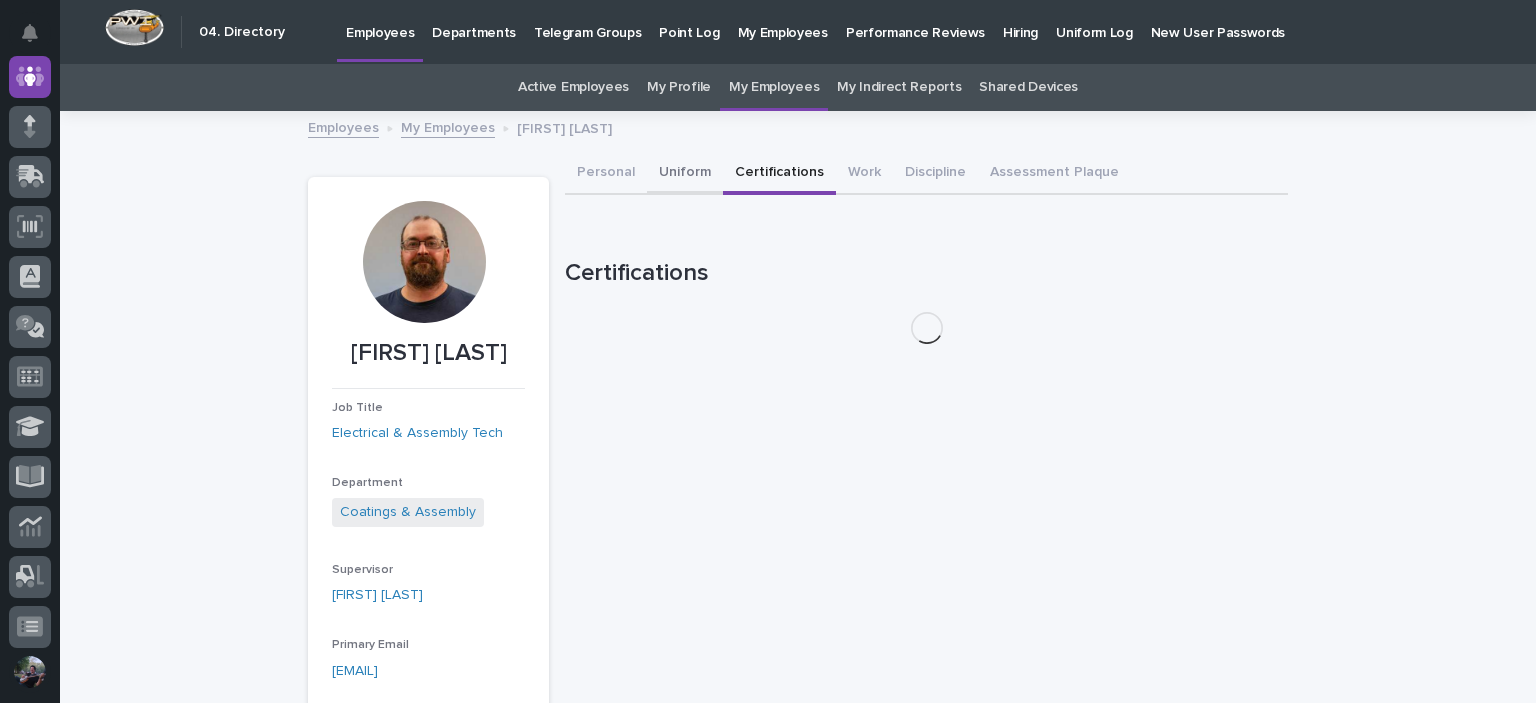click on "Uniform" at bounding box center [685, 174] 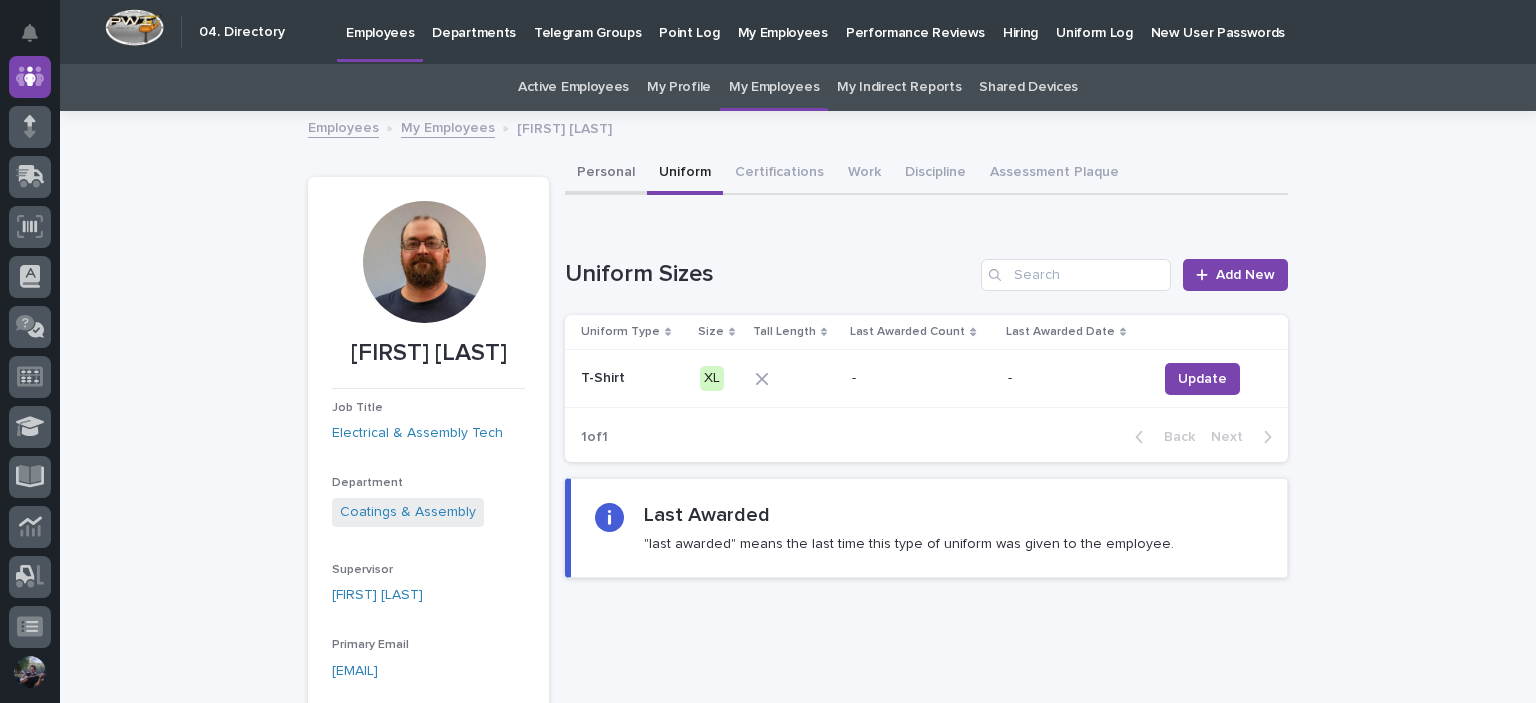click on "Personal" at bounding box center (606, 174) 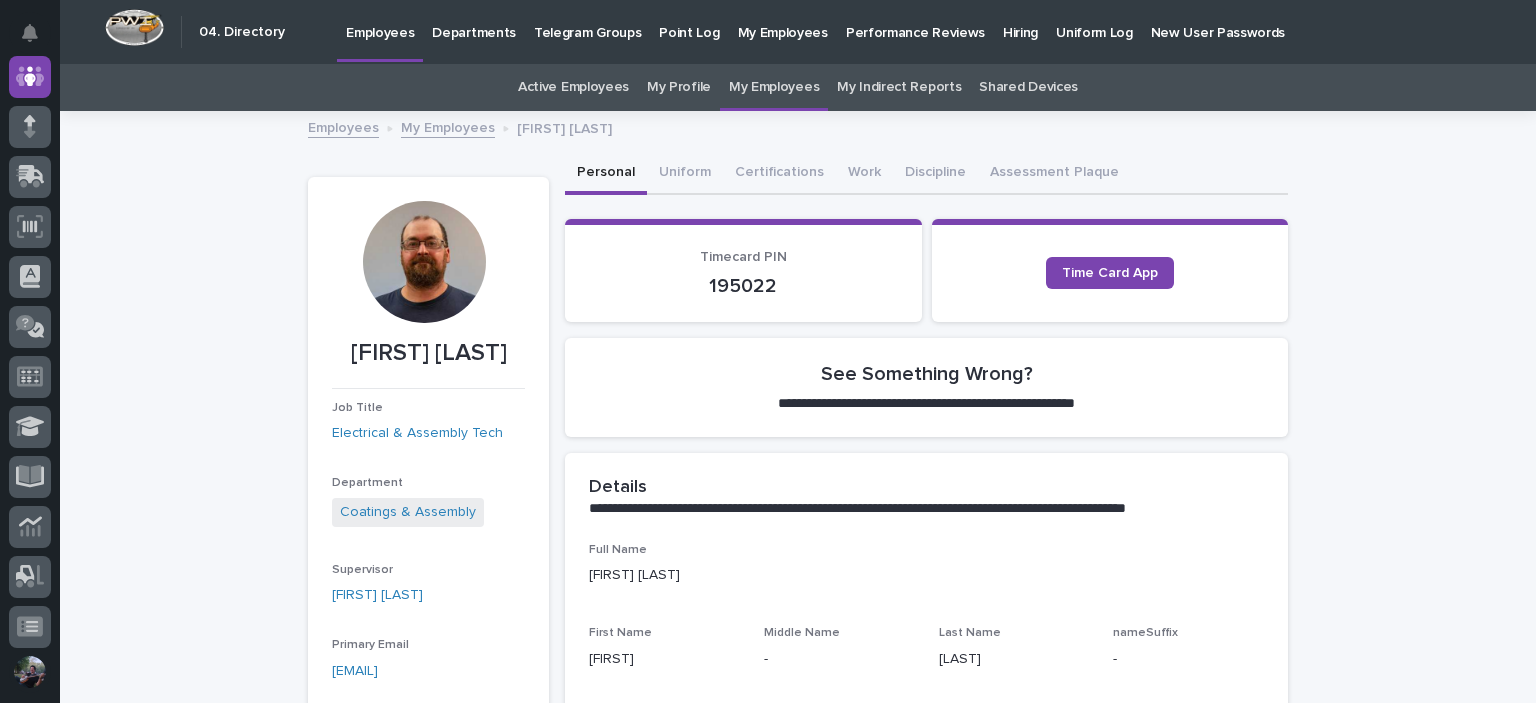 scroll, scrollTop: 0, scrollLeft: 0, axis: both 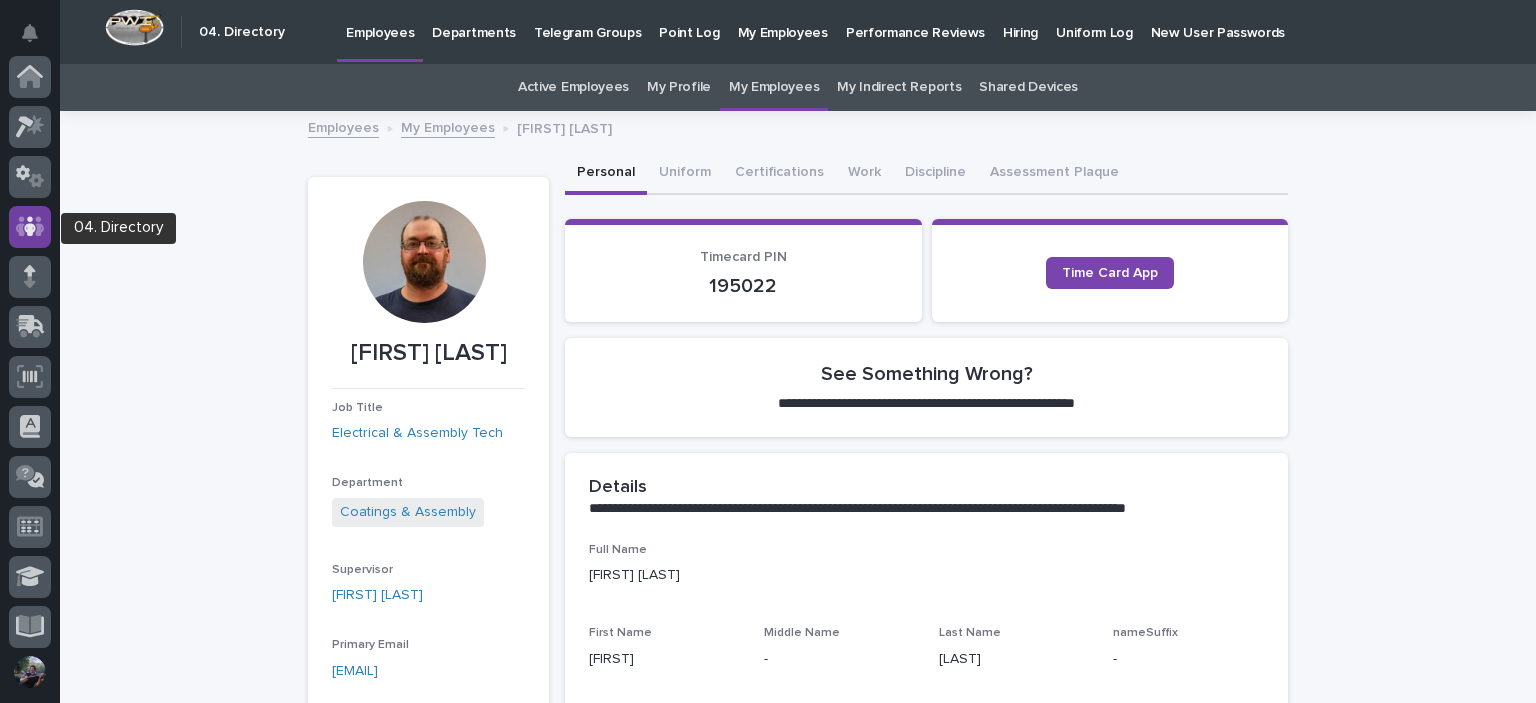 click 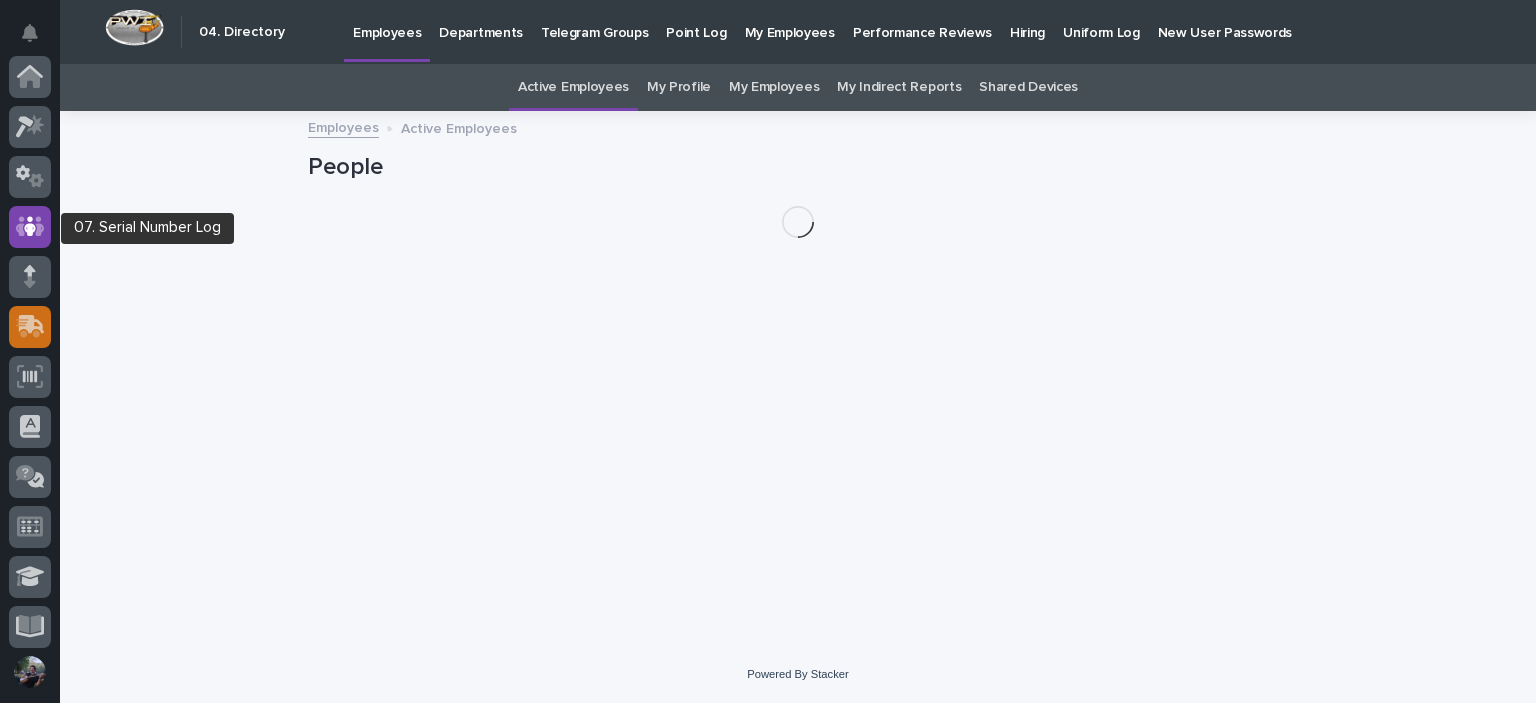 scroll, scrollTop: 150, scrollLeft: 0, axis: vertical 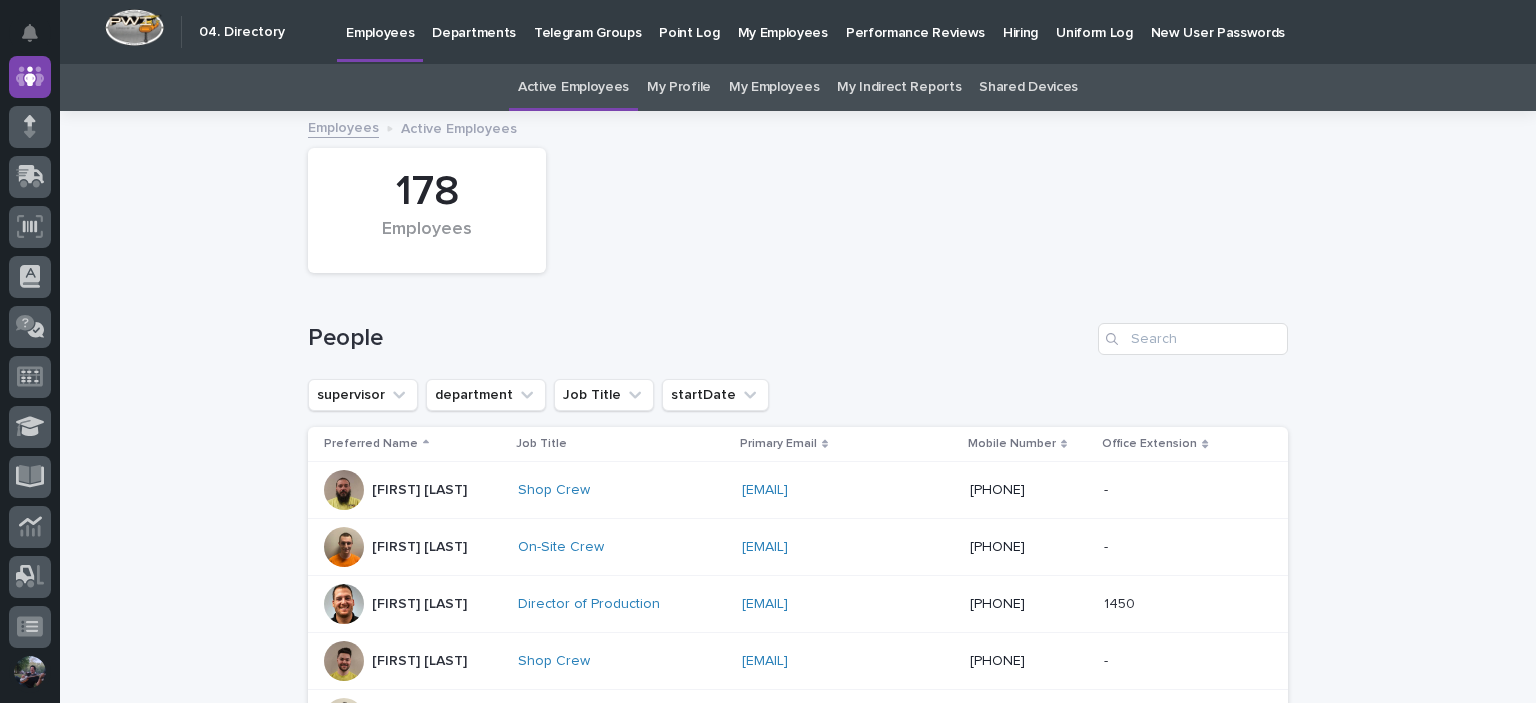 click on "My Indirect Reports" at bounding box center [899, 87] 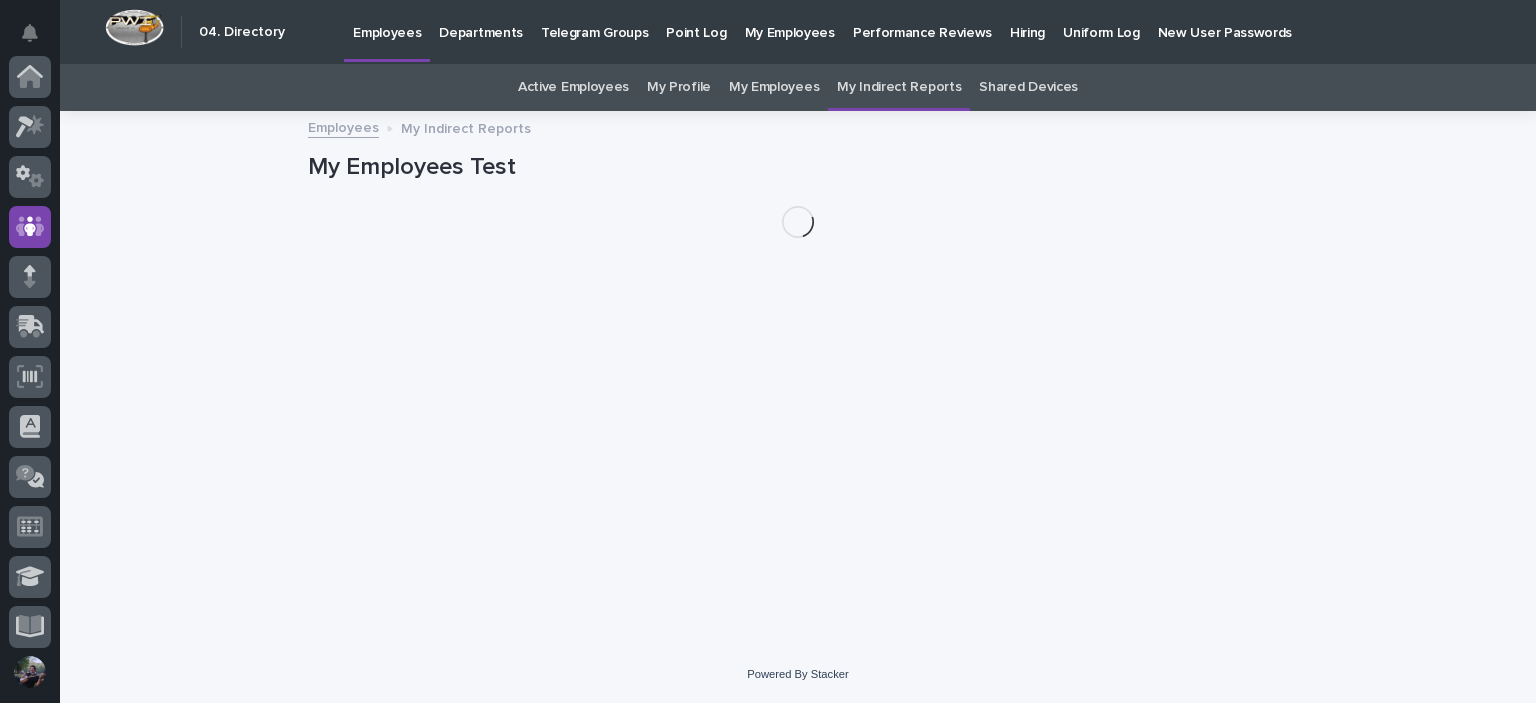 scroll, scrollTop: 150, scrollLeft: 0, axis: vertical 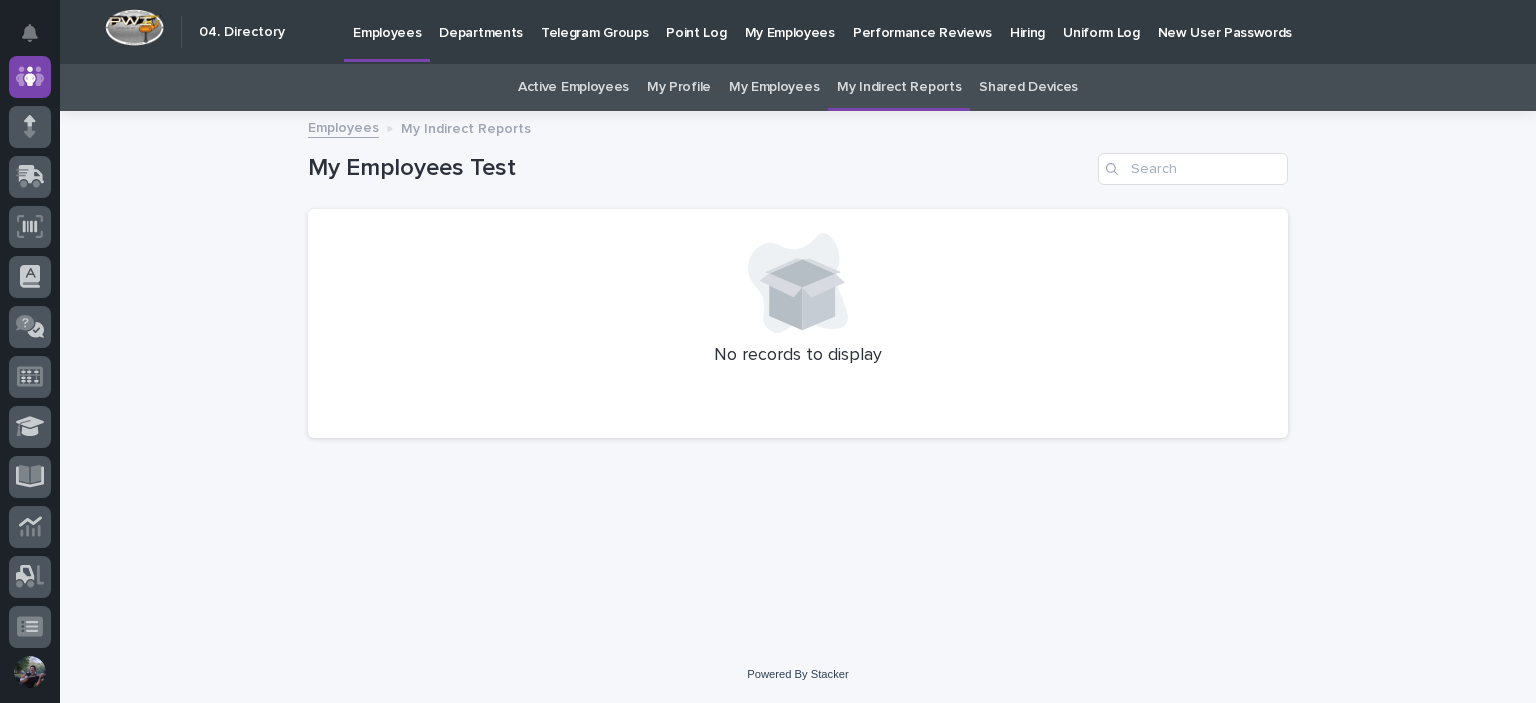 click on "My Profile" at bounding box center [679, 87] 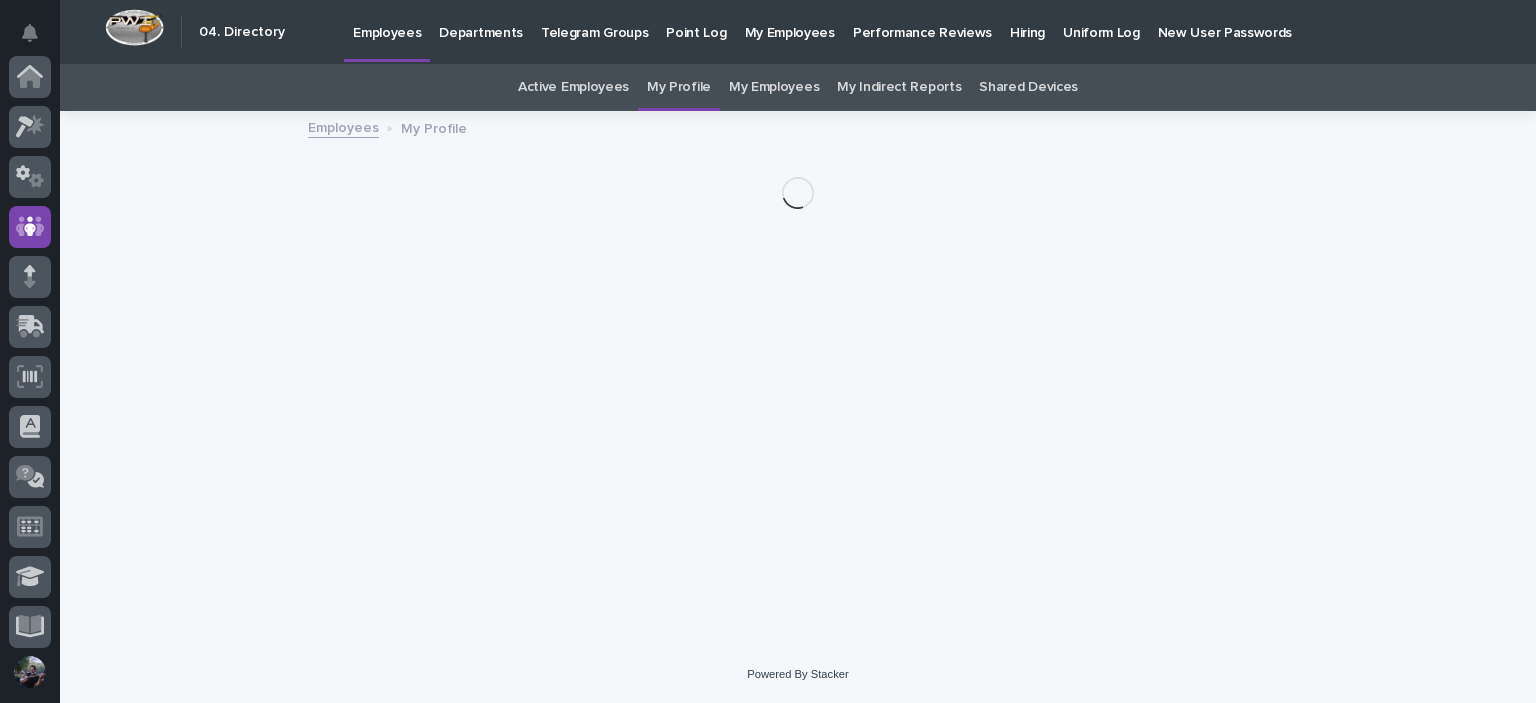 scroll, scrollTop: 150, scrollLeft: 0, axis: vertical 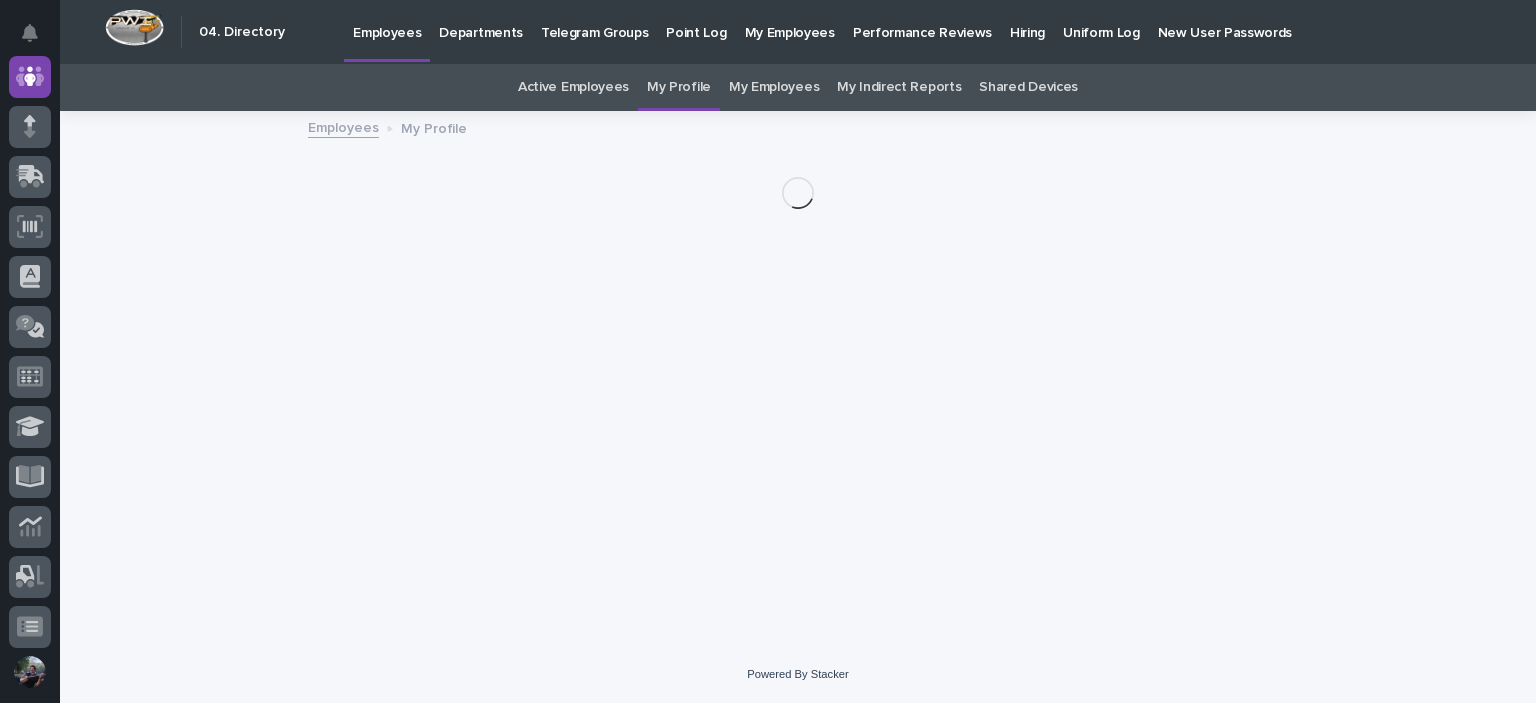 click on "Active Employees" at bounding box center (573, 87) 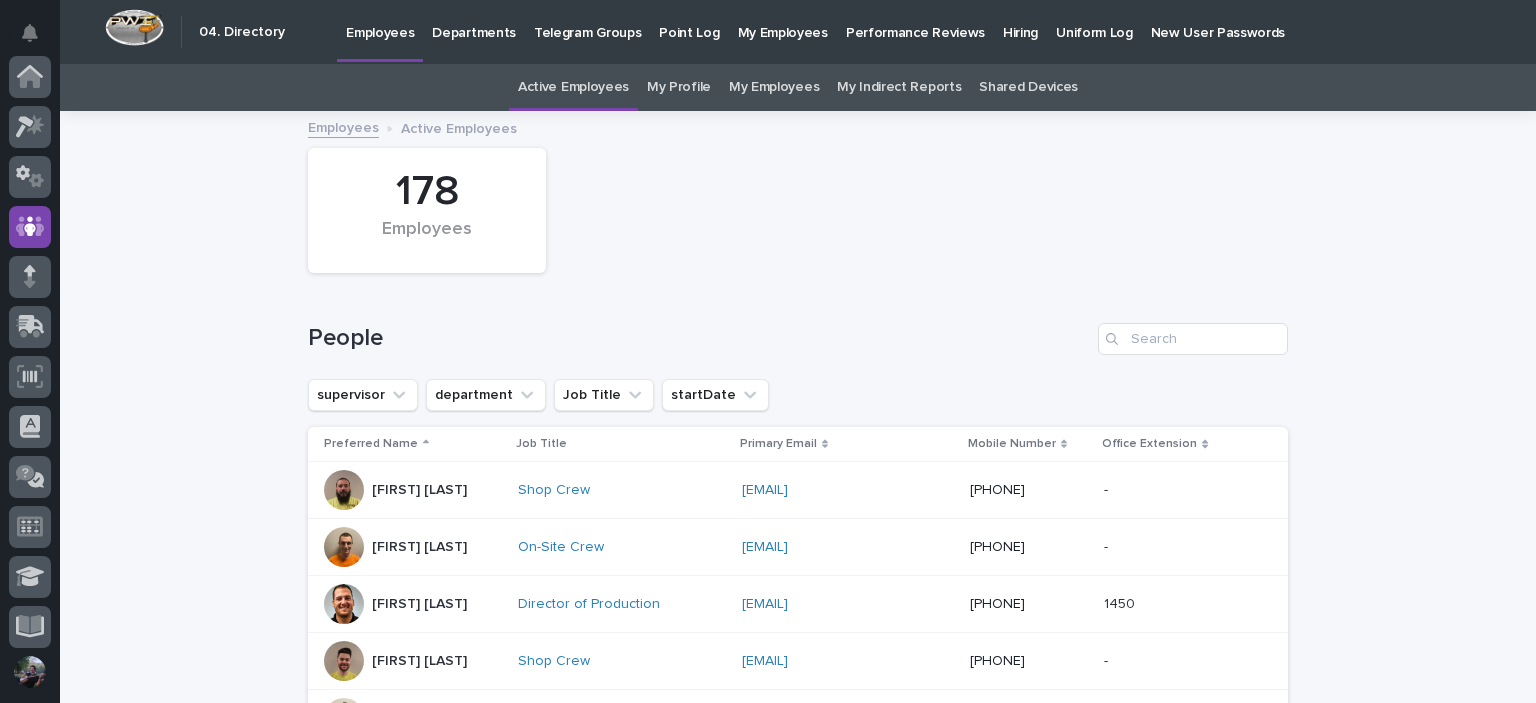 scroll, scrollTop: 150, scrollLeft: 0, axis: vertical 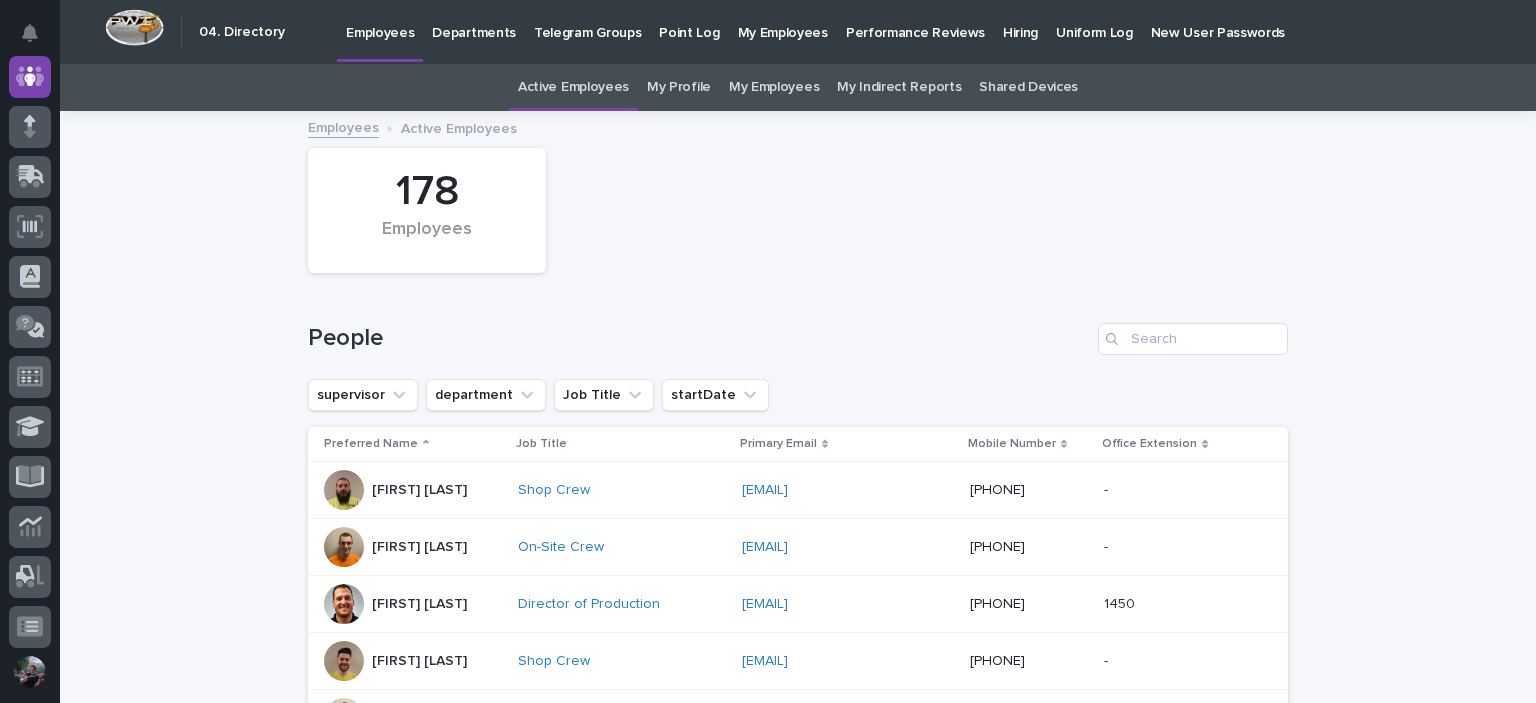 click on "My Employees" at bounding box center [774, 87] 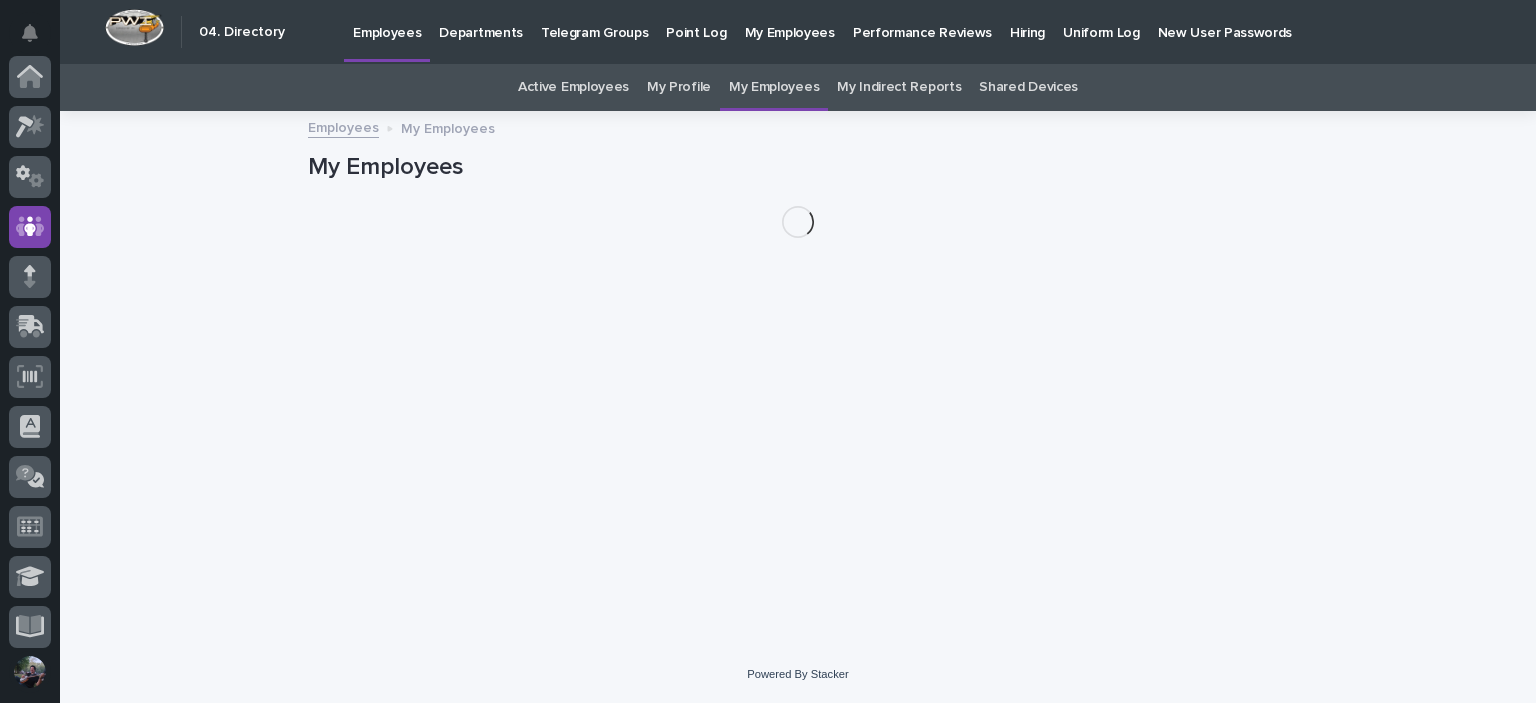 scroll, scrollTop: 150, scrollLeft: 0, axis: vertical 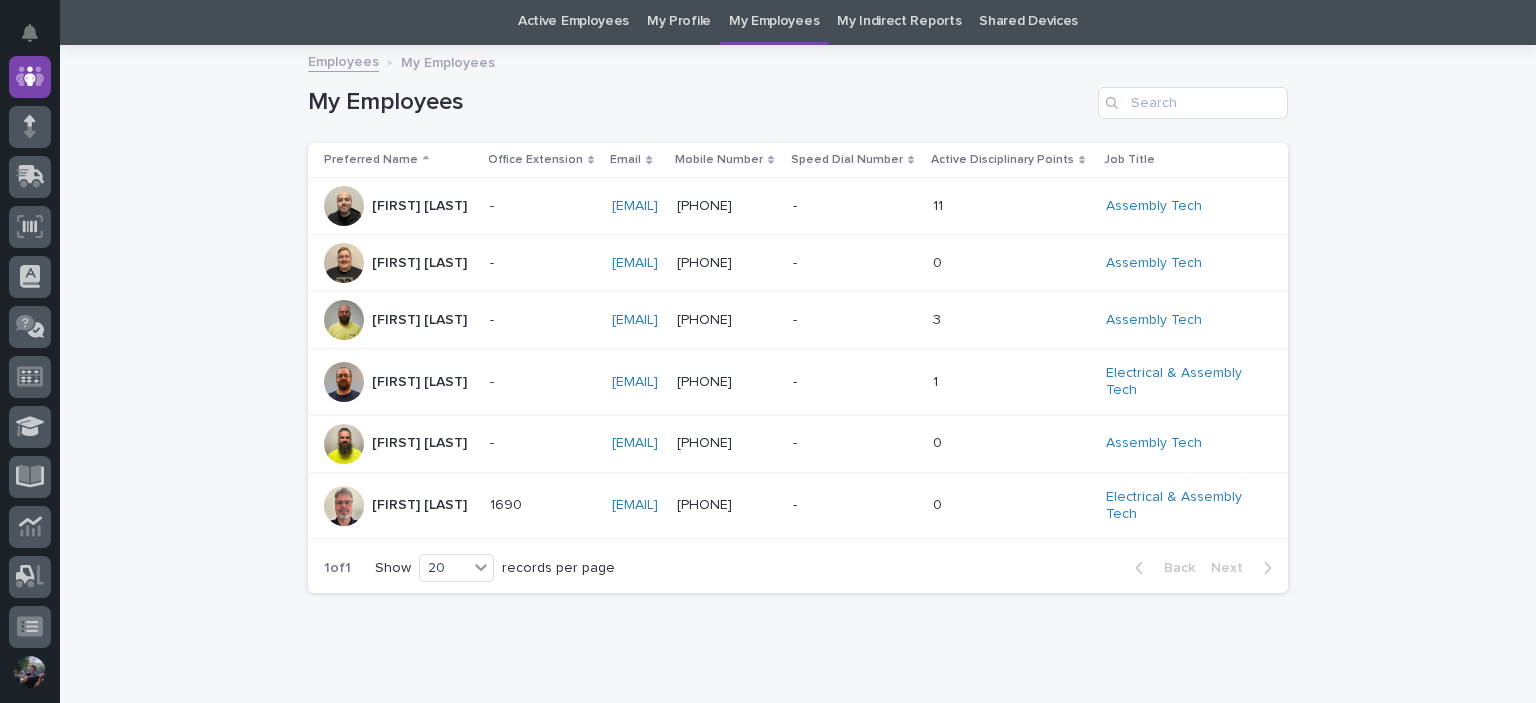 click on "[FIRST] [LAST]" at bounding box center [419, 443] 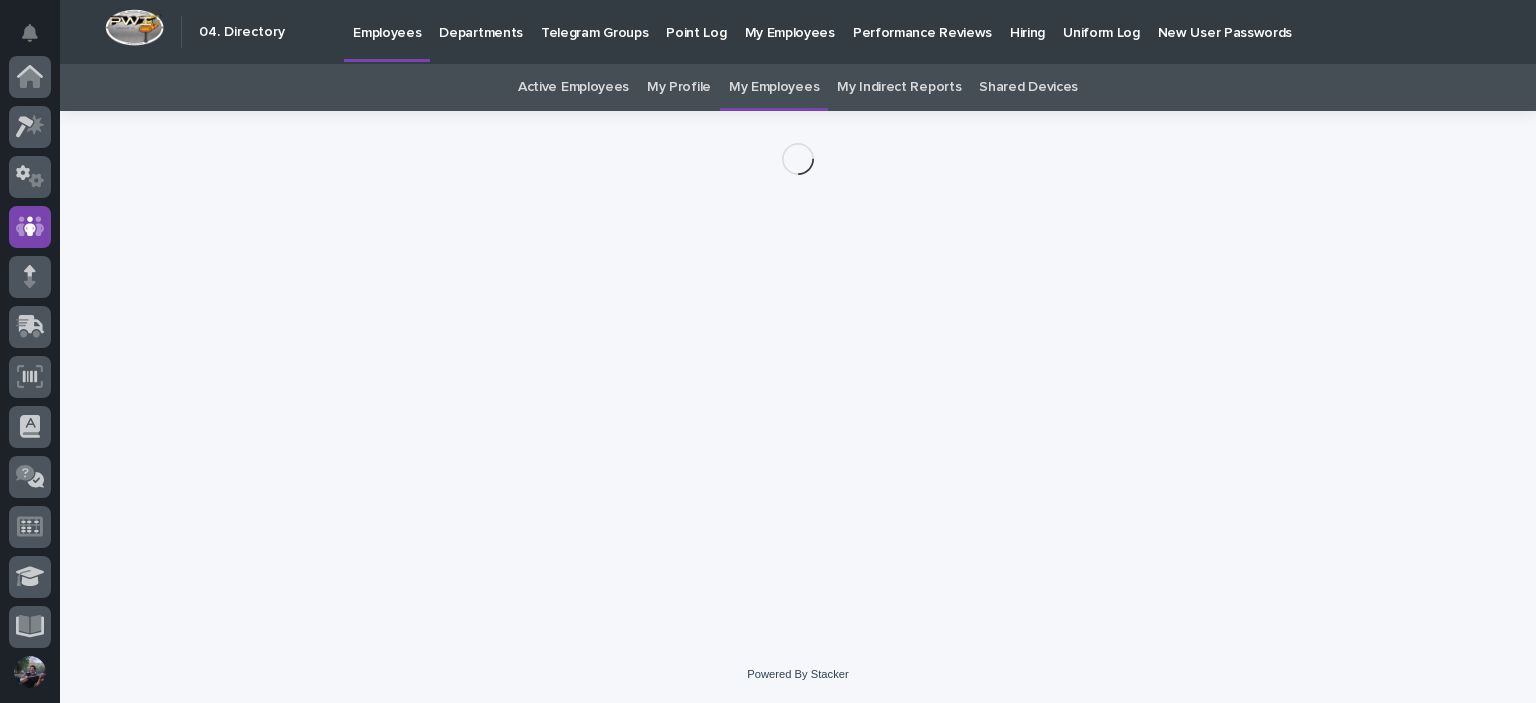 scroll, scrollTop: 150, scrollLeft: 0, axis: vertical 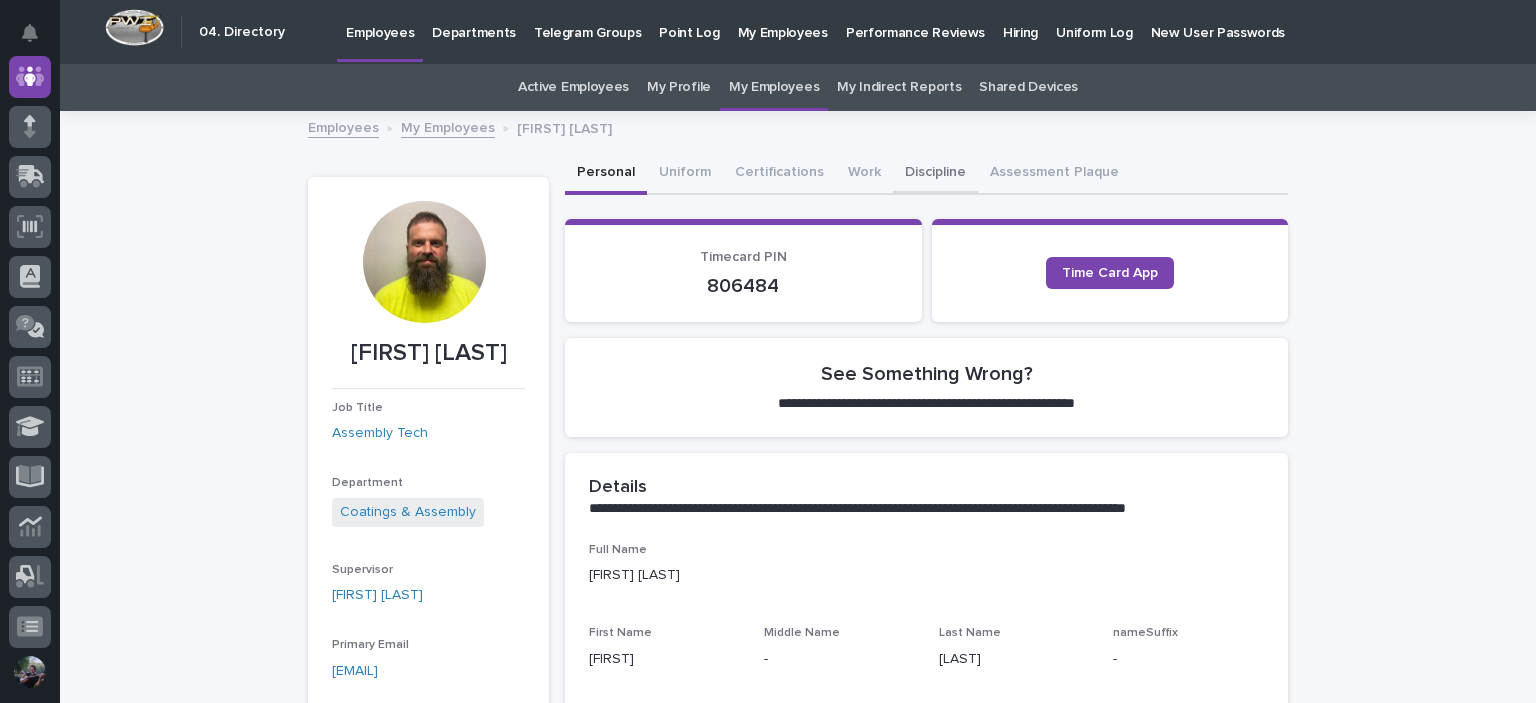 click on "Discipline" at bounding box center [935, 174] 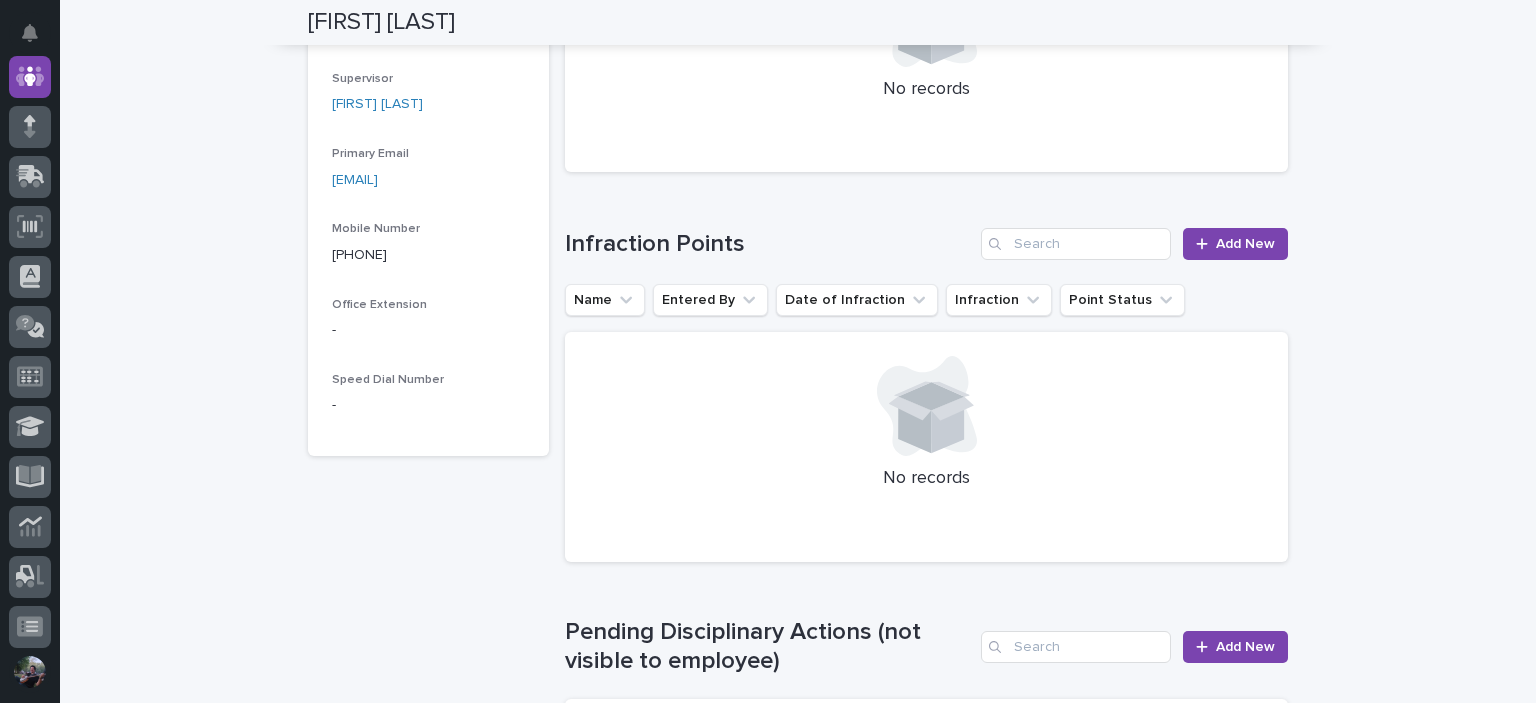scroll, scrollTop: 624, scrollLeft: 0, axis: vertical 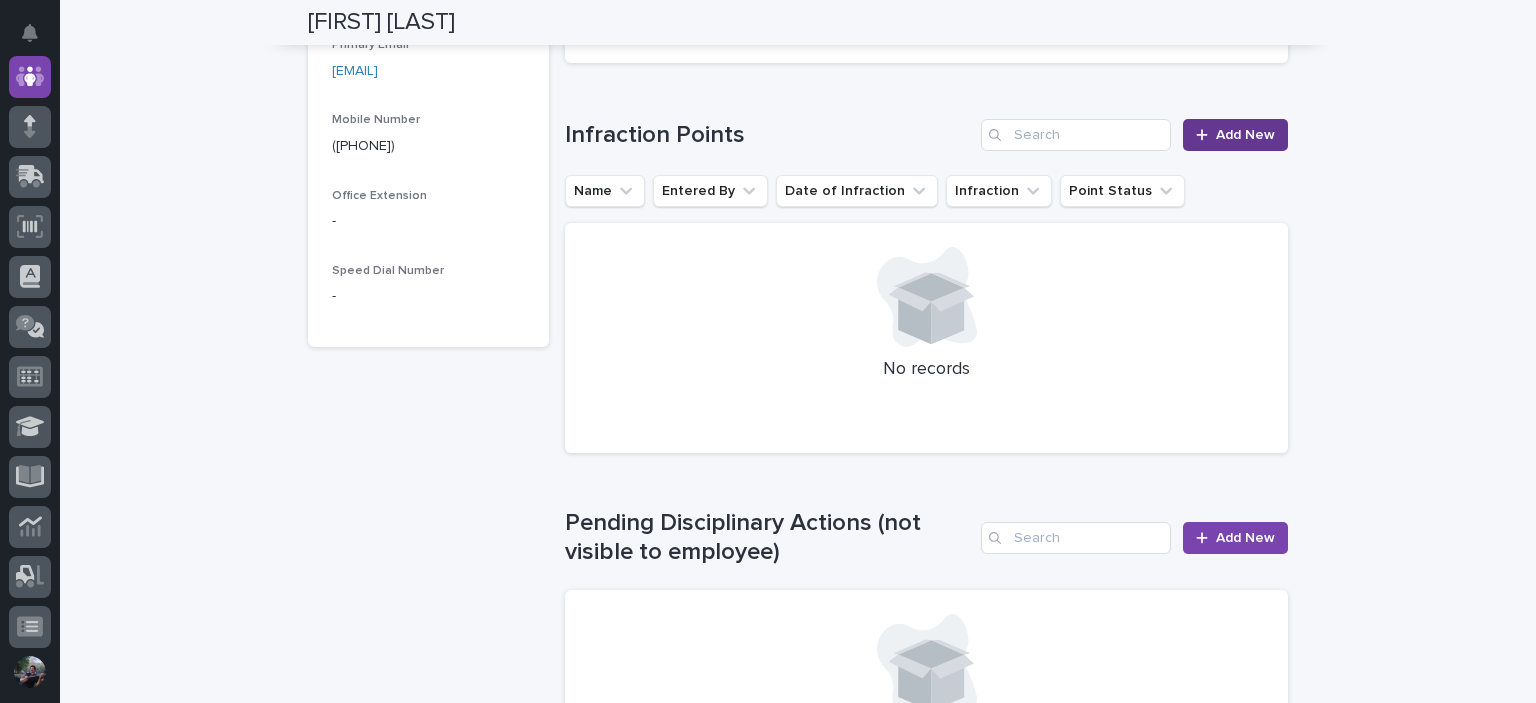 click on "Add New" at bounding box center [1235, 135] 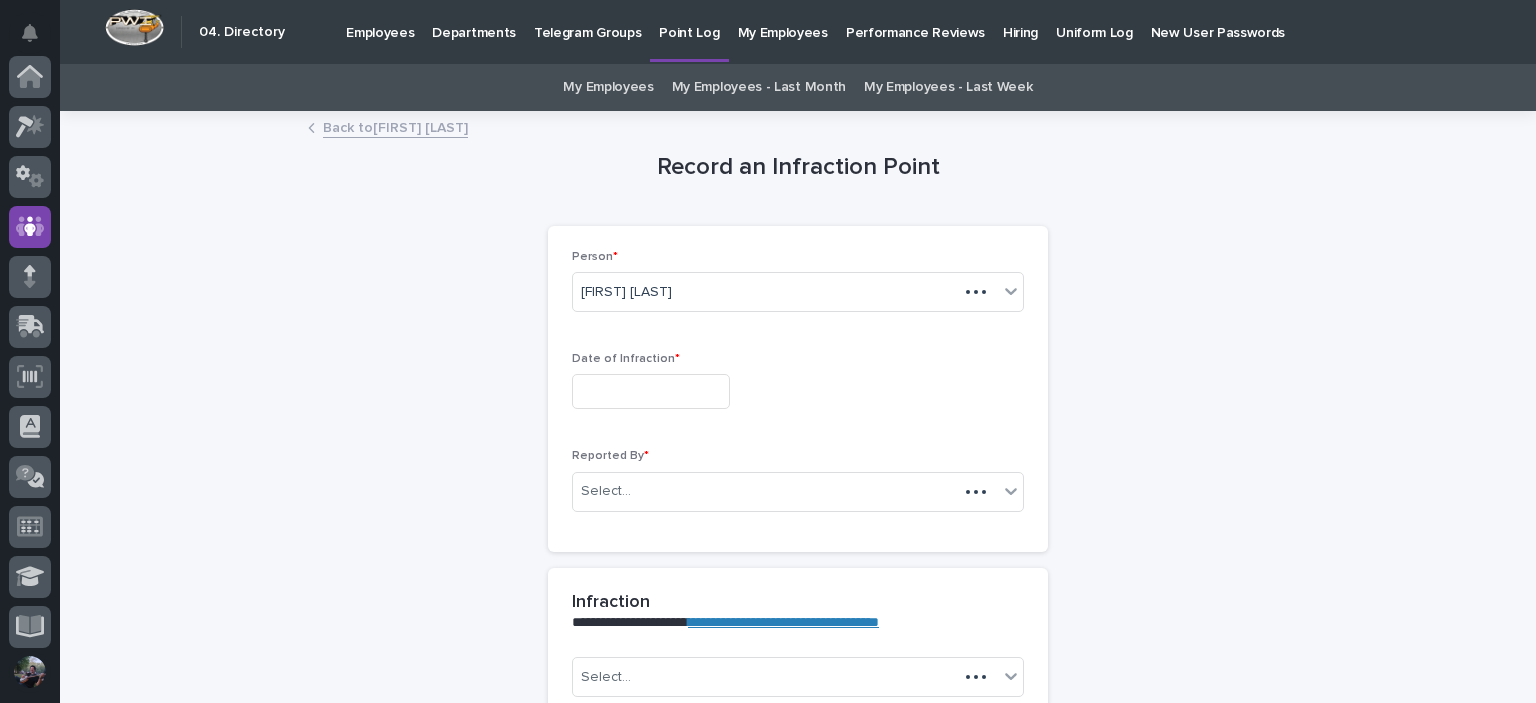 scroll, scrollTop: 150, scrollLeft: 0, axis: vertical 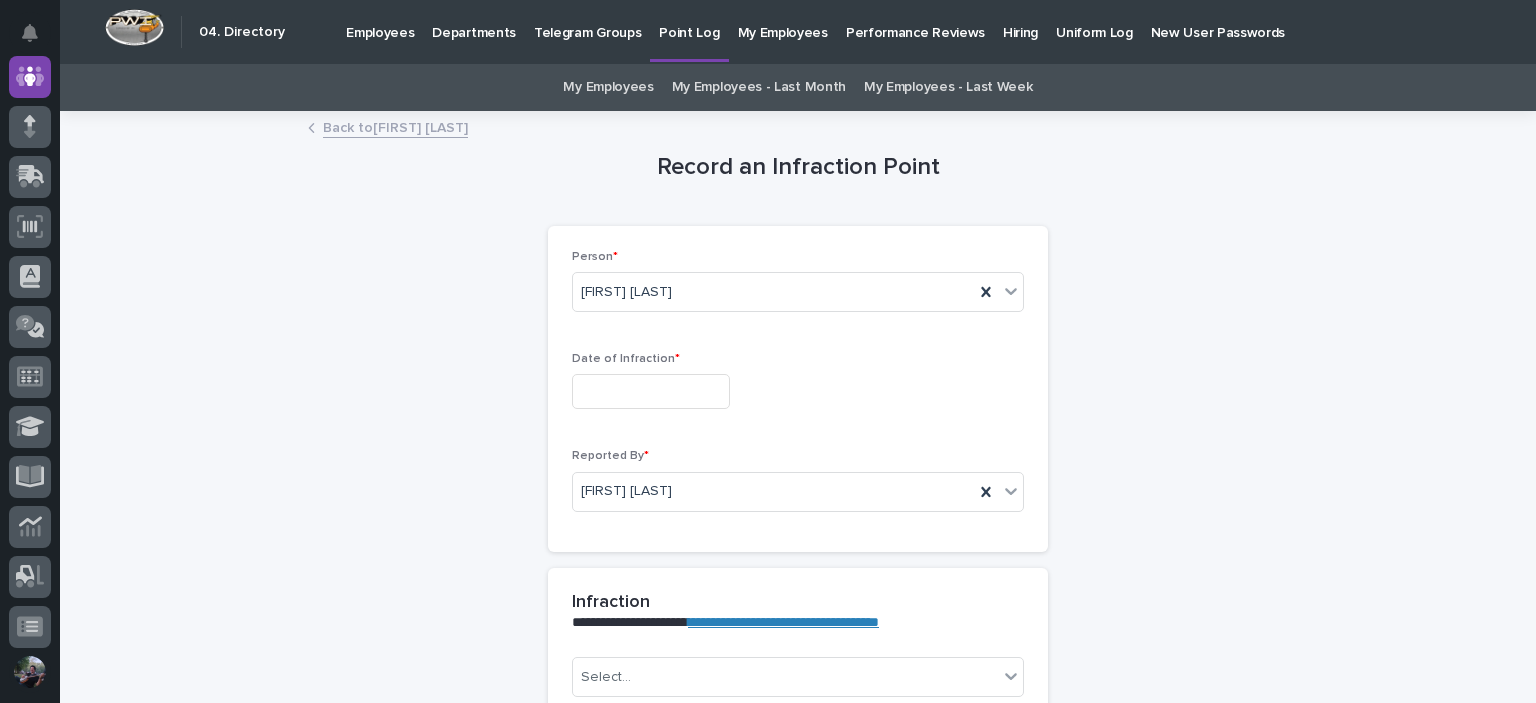 click at bounding box center [651, 391] 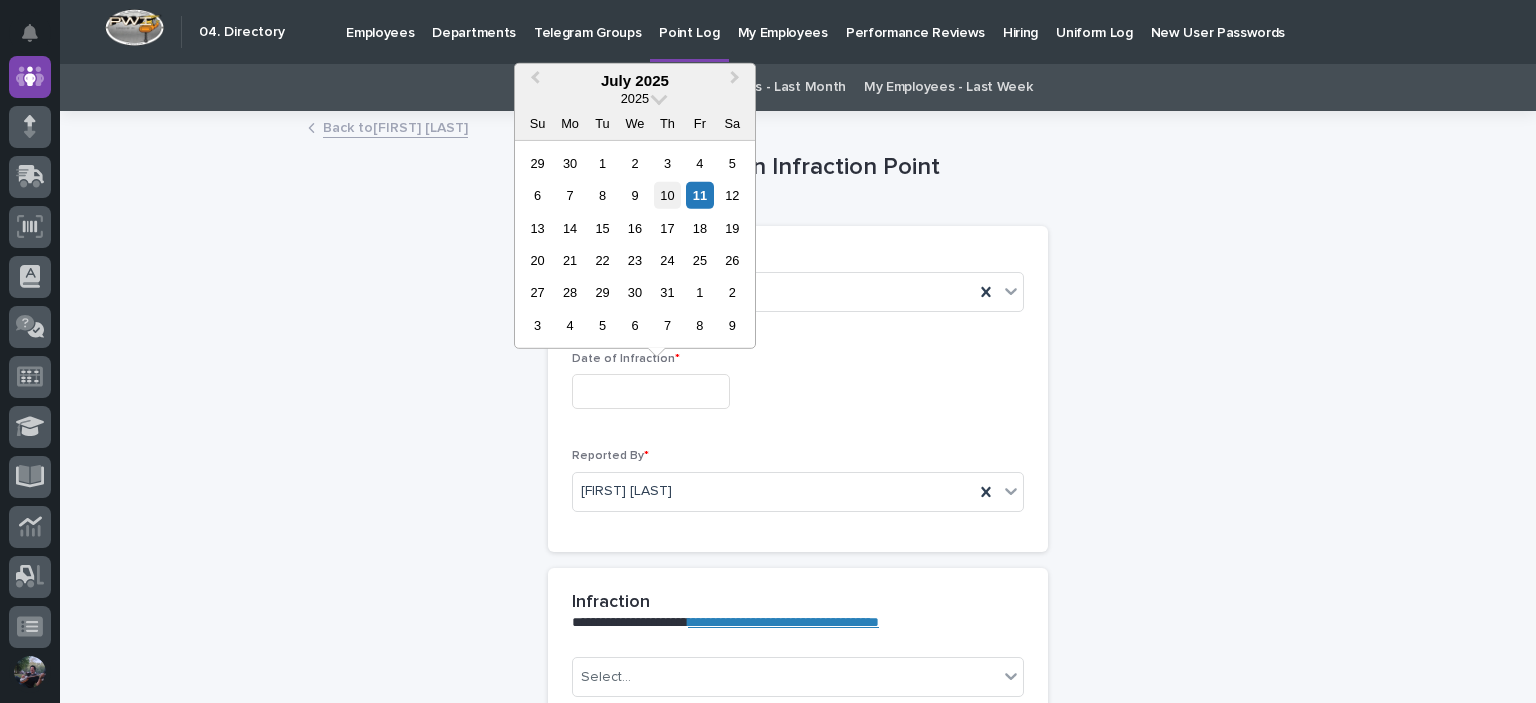 click on "10" at bounding box center [667, 195] 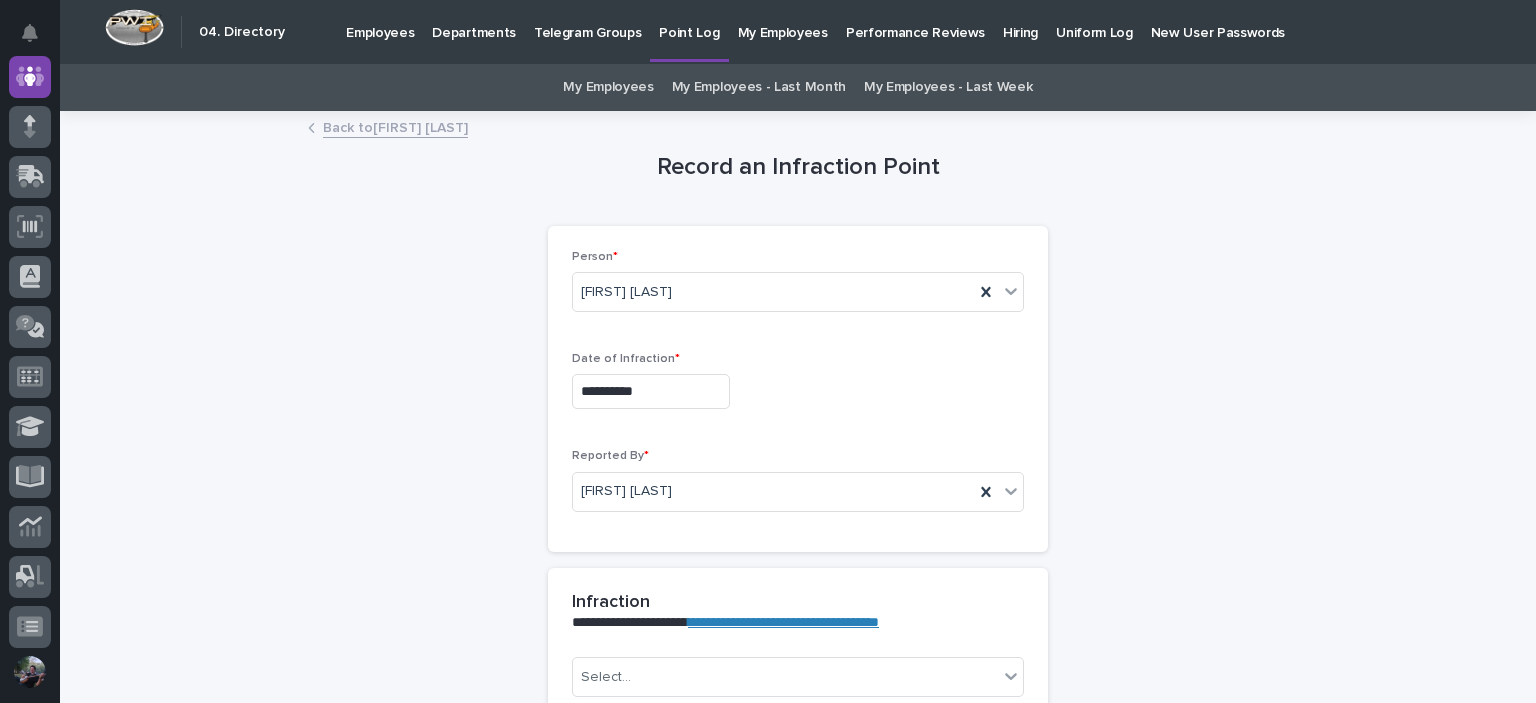 type on "**********" 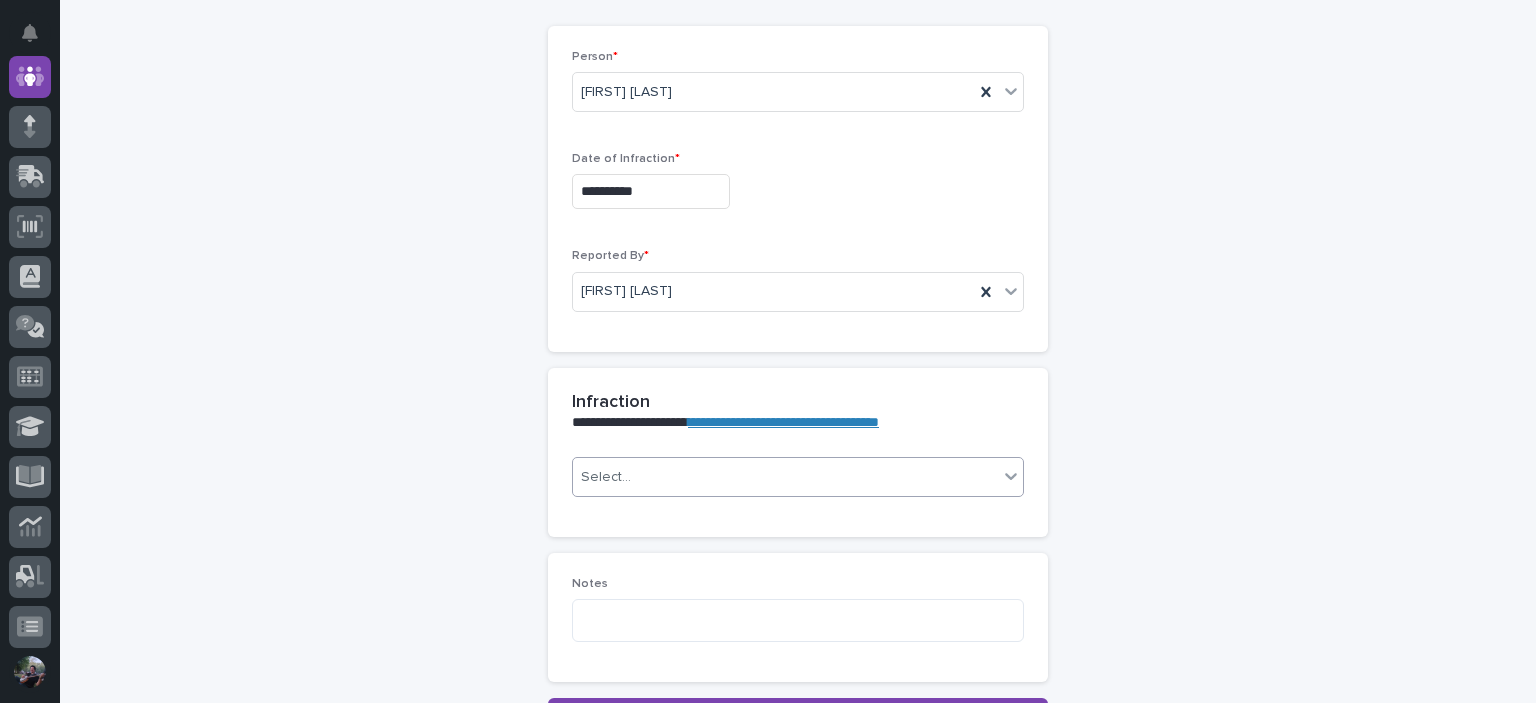 click on "Select..." at bounding box center (785, 477) 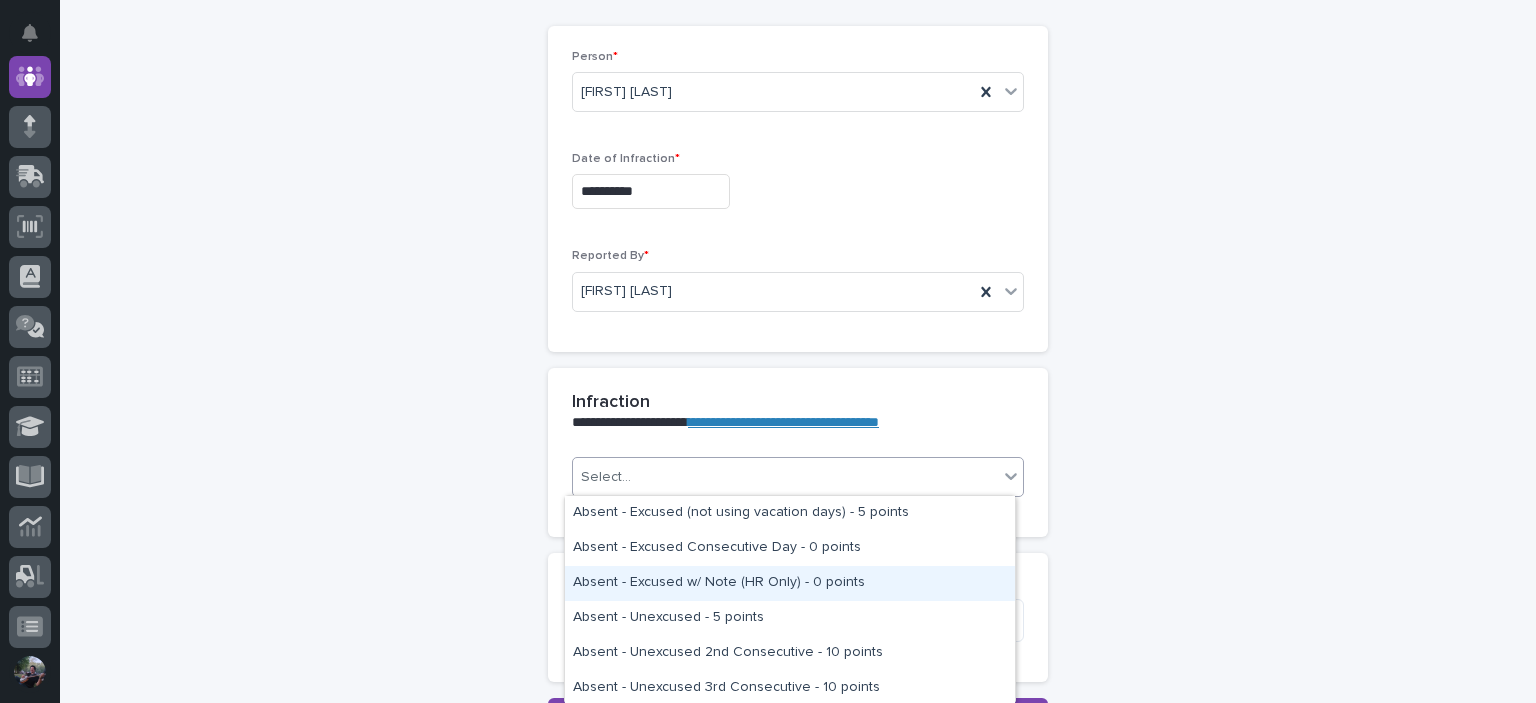 scroll, scrollTop: 66, scrollLeft: 0, axis: vertical 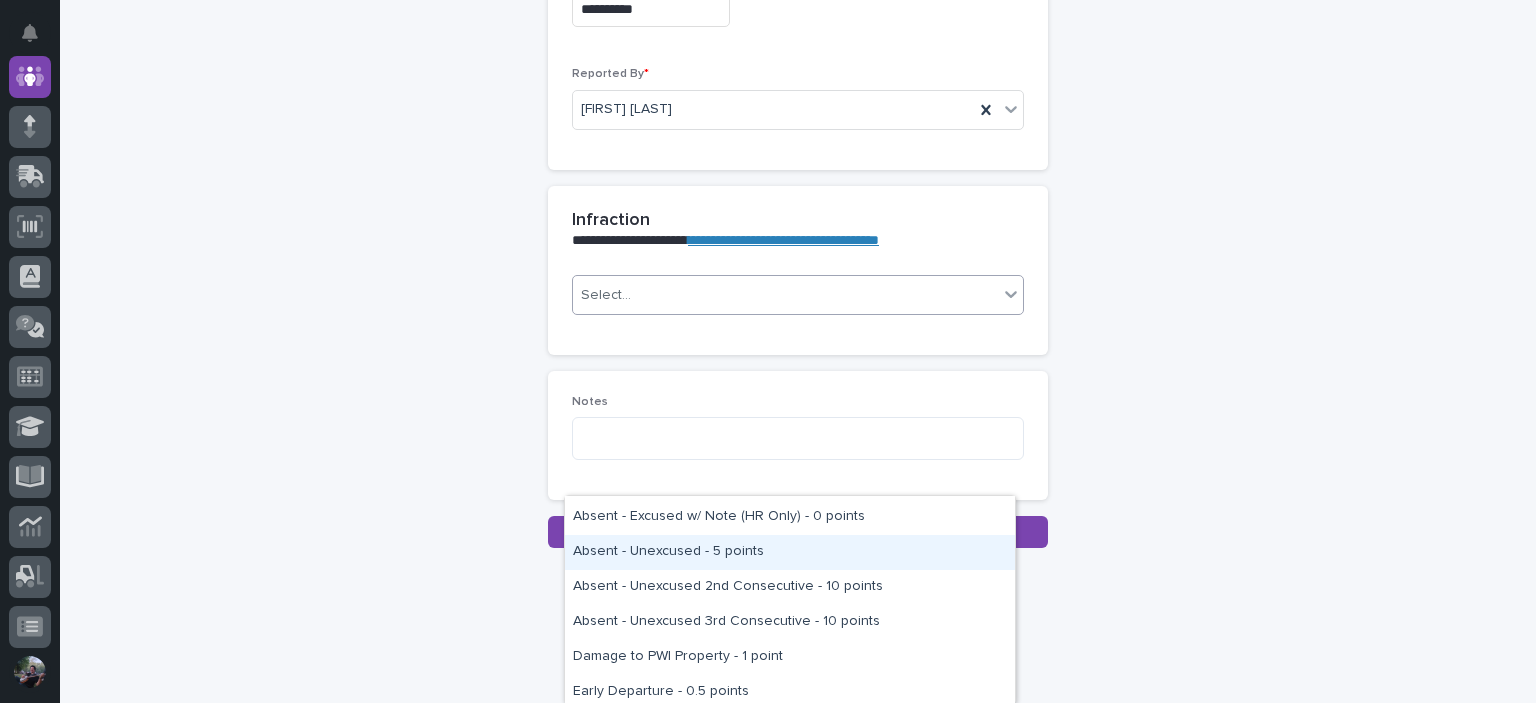 click on "Select..." at bounding box center (785, 295) 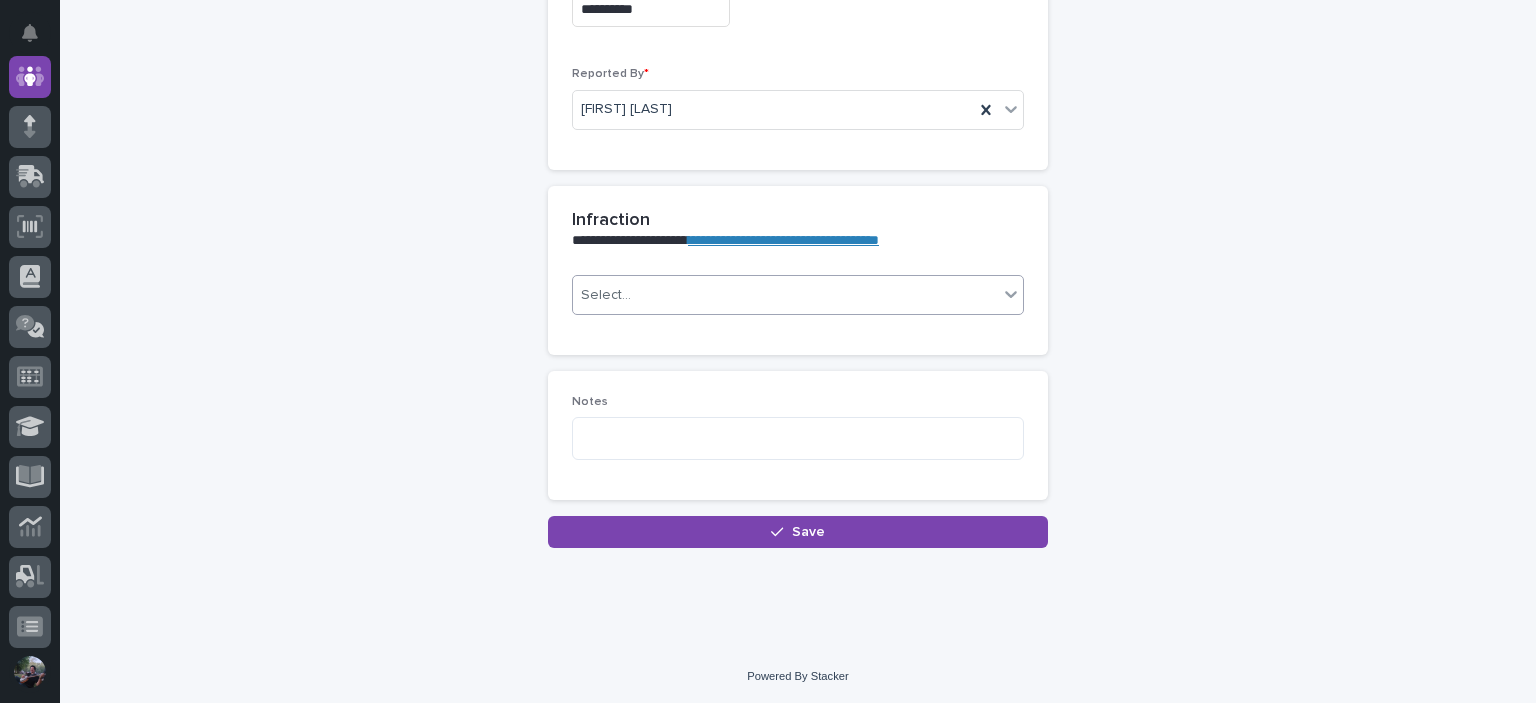 click on "Select..." at bounding box center [785, 295] 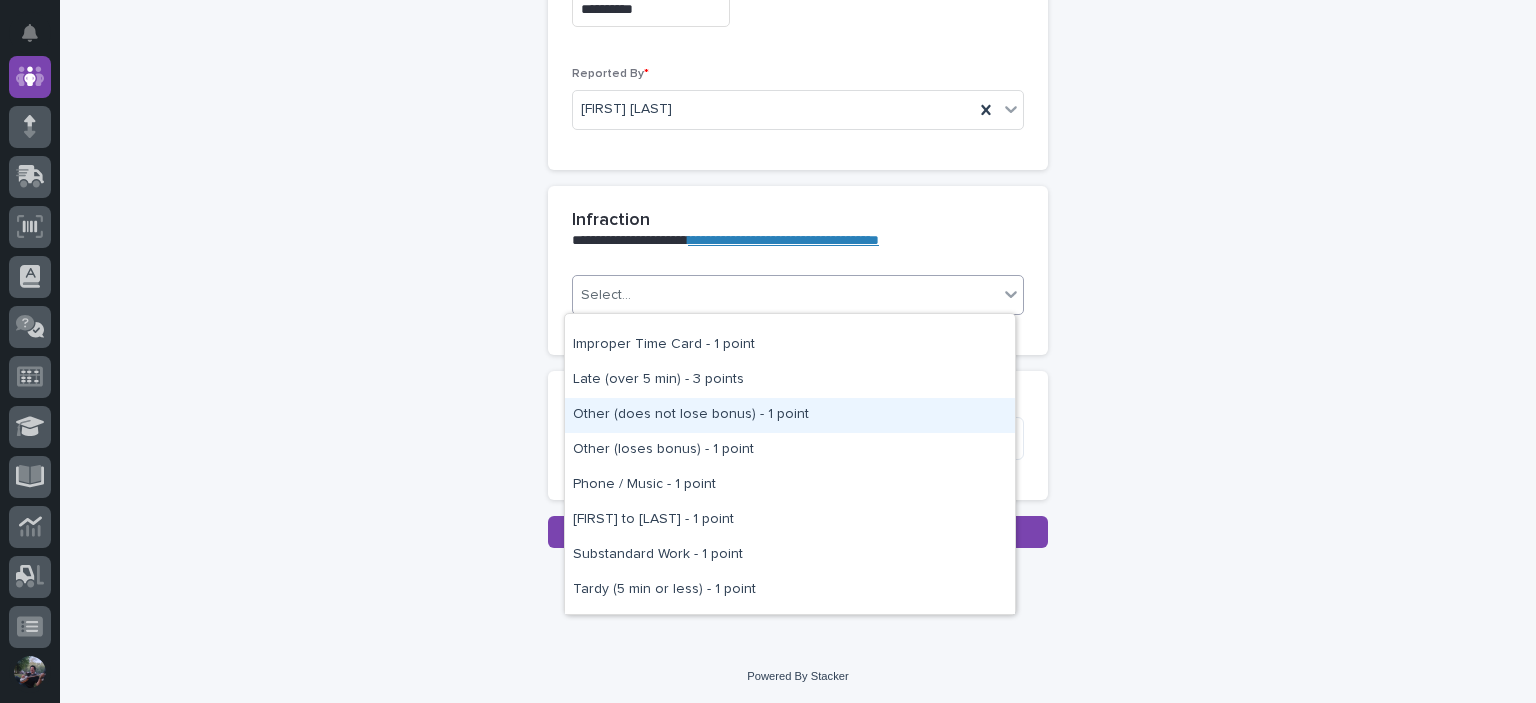 scroll, scrollTop: 330, scrollLeft: 0, axis: vertical 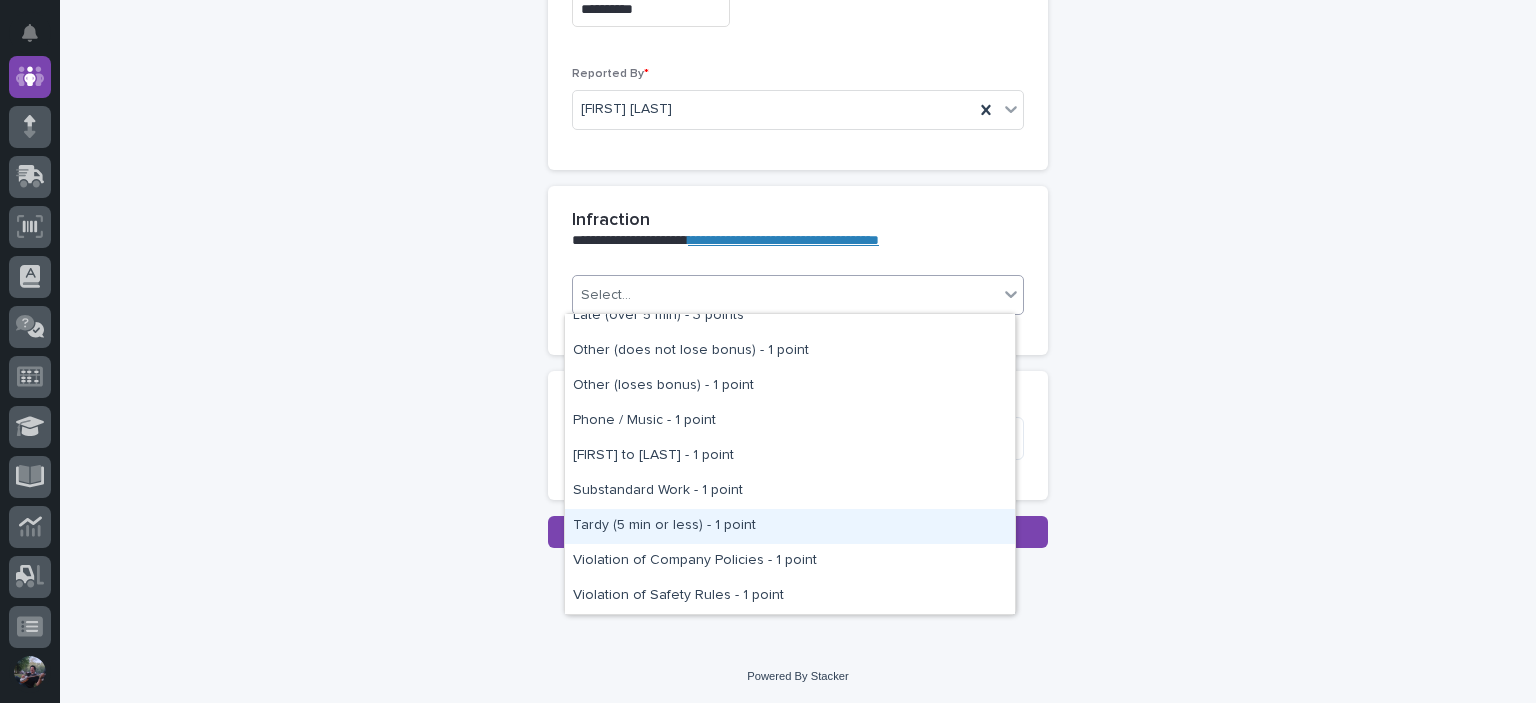 drag, startPoint x: 792, startPoint y: 436, endPoint x: 775, endPoint y: 521, distance: 86.683334 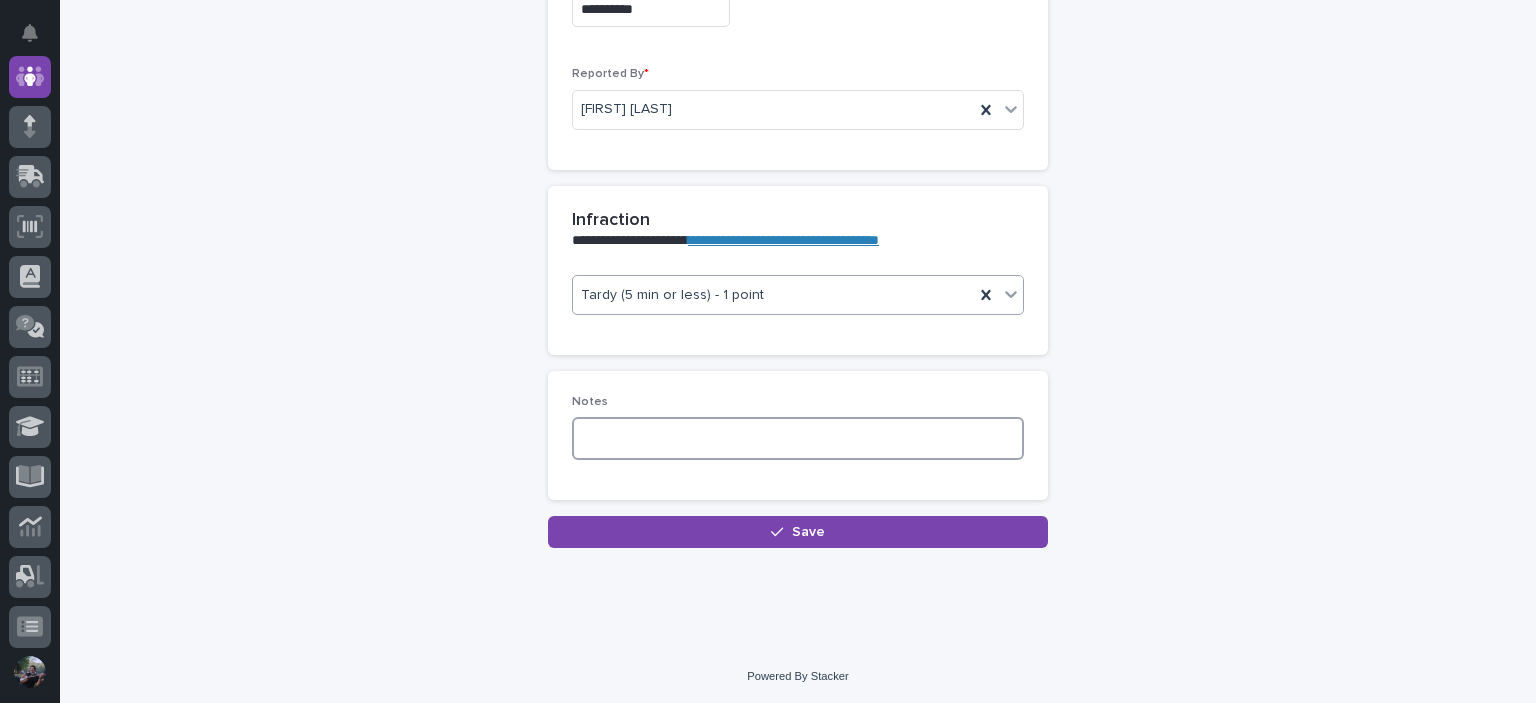 click at bounding box center (798, 438) 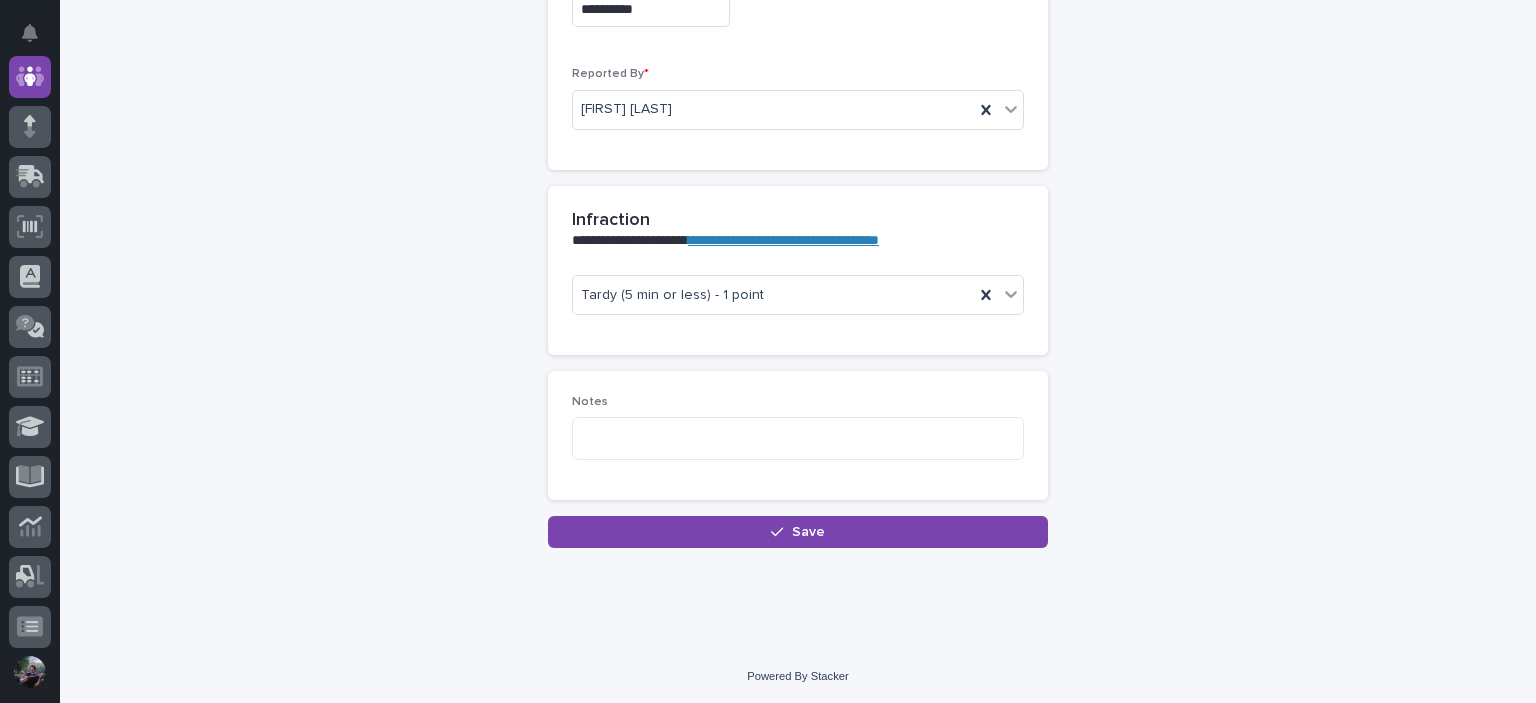 click on "Save" at bounding box center [798, 532] 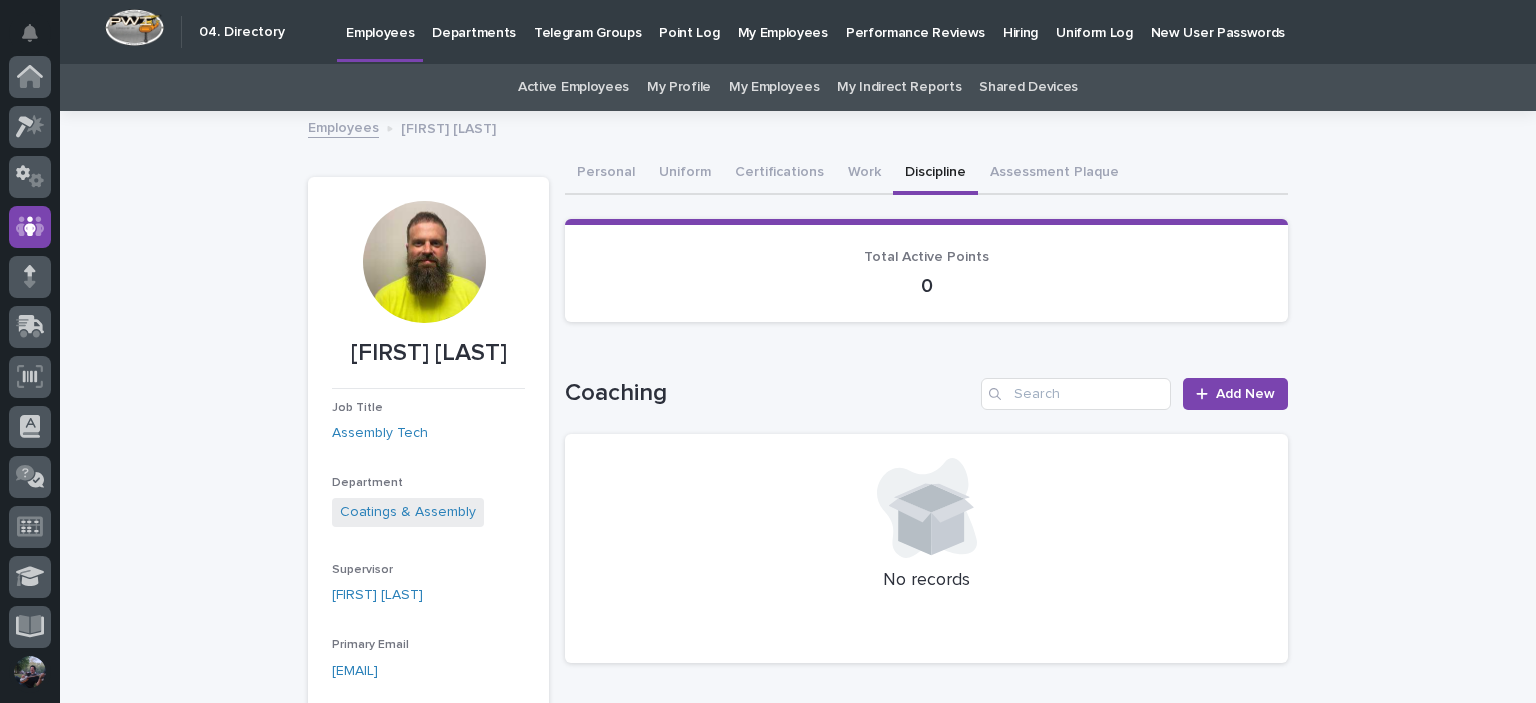 scroll, scrollTop: 150, scrollLeft: 0, axis: vertical 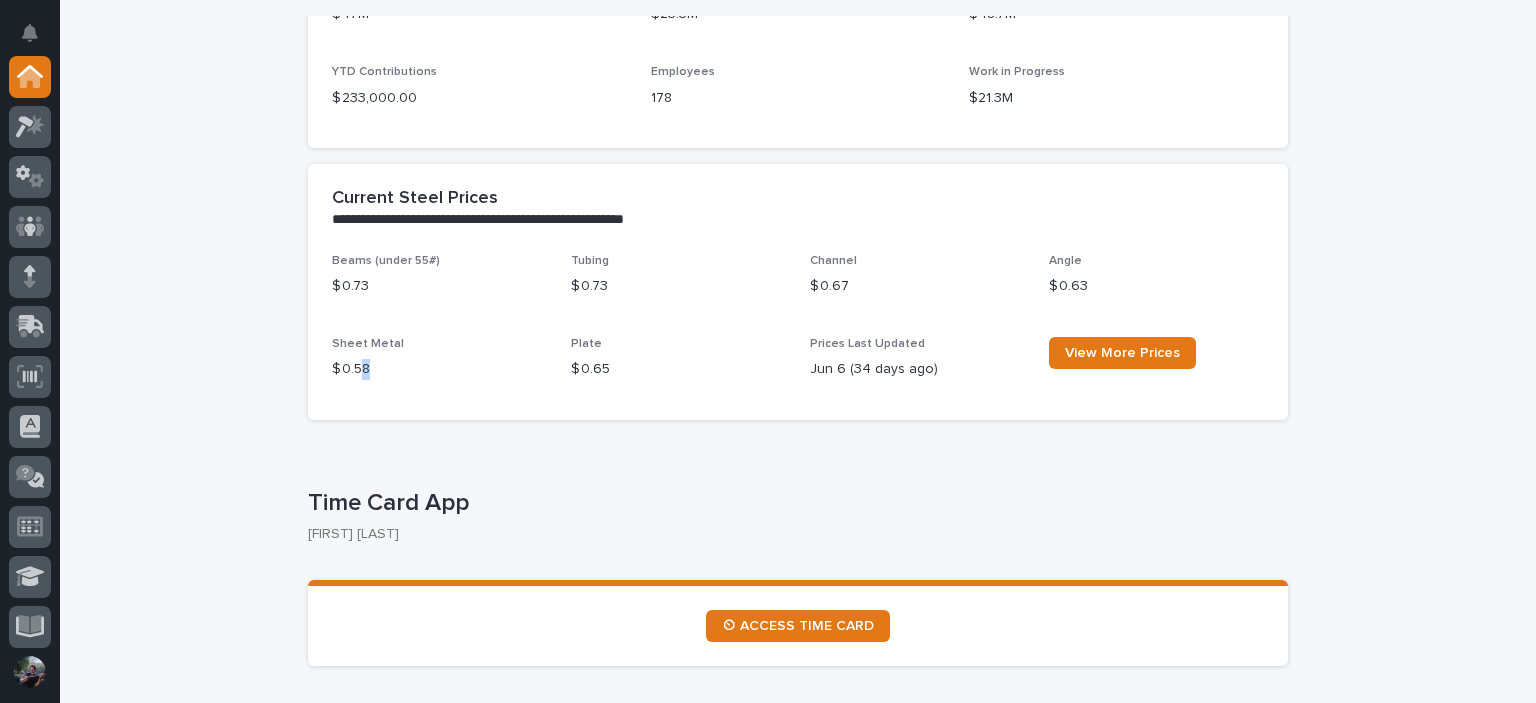 click on "$ 0.58" at bounding box center [439, 369] 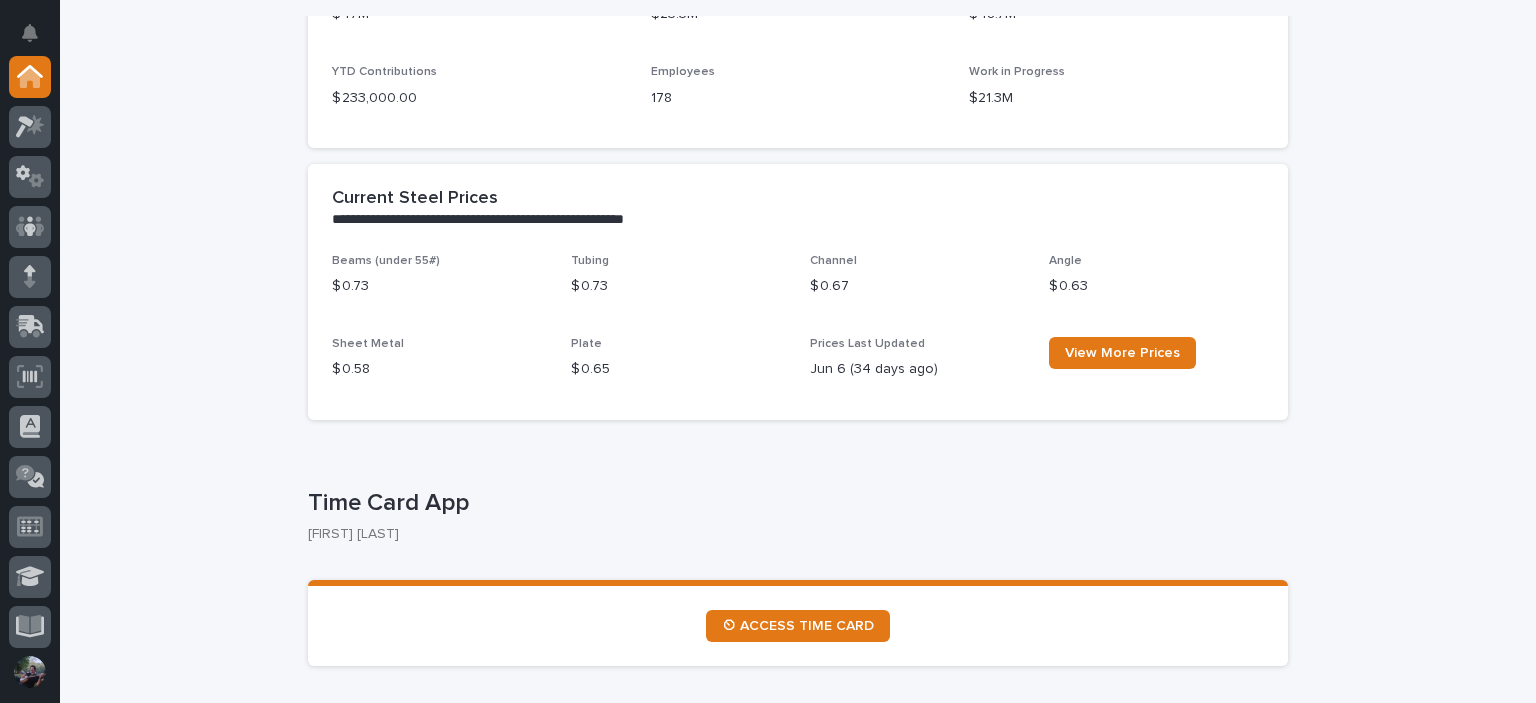 click on "**********" at bounding box center (798, 300) 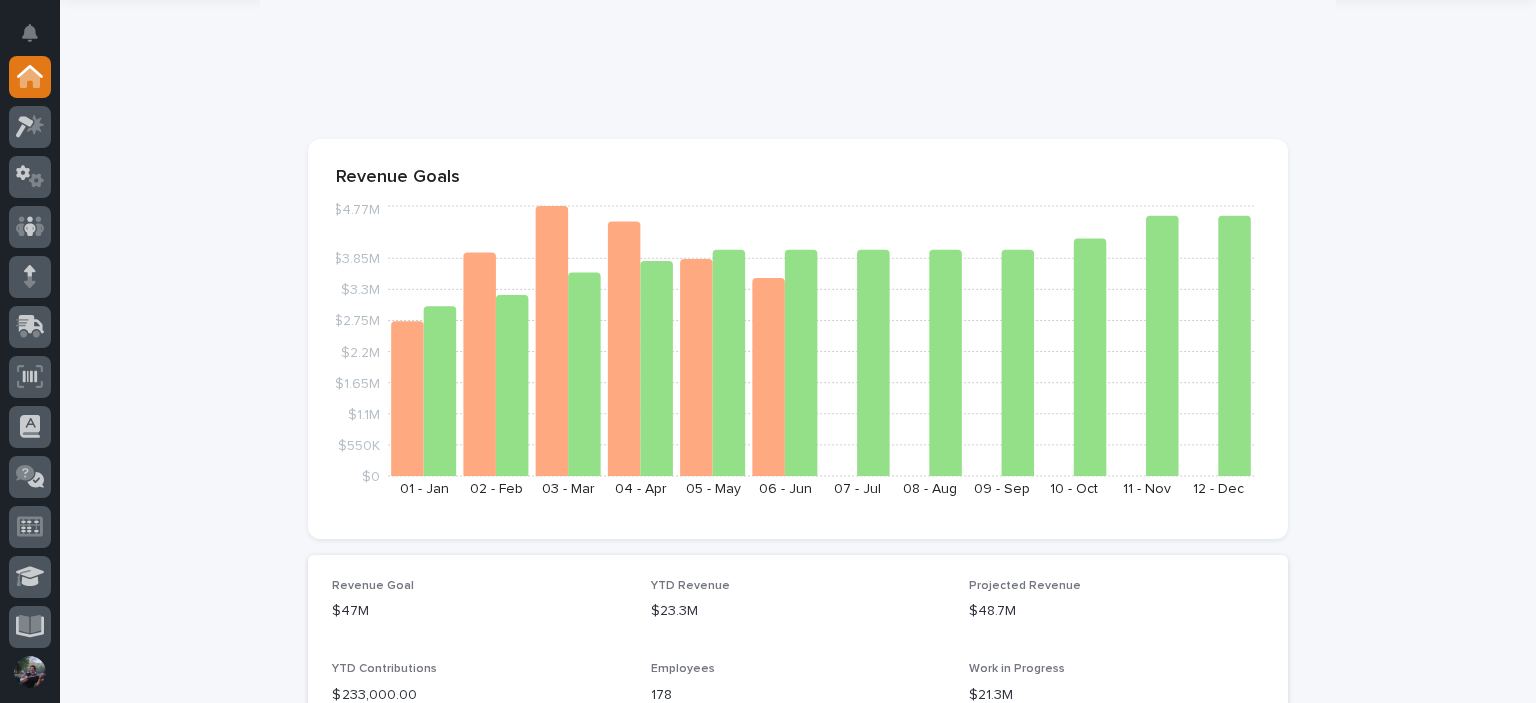 scroll, scrollTop: 0, scrollLeft: 0, axis: both 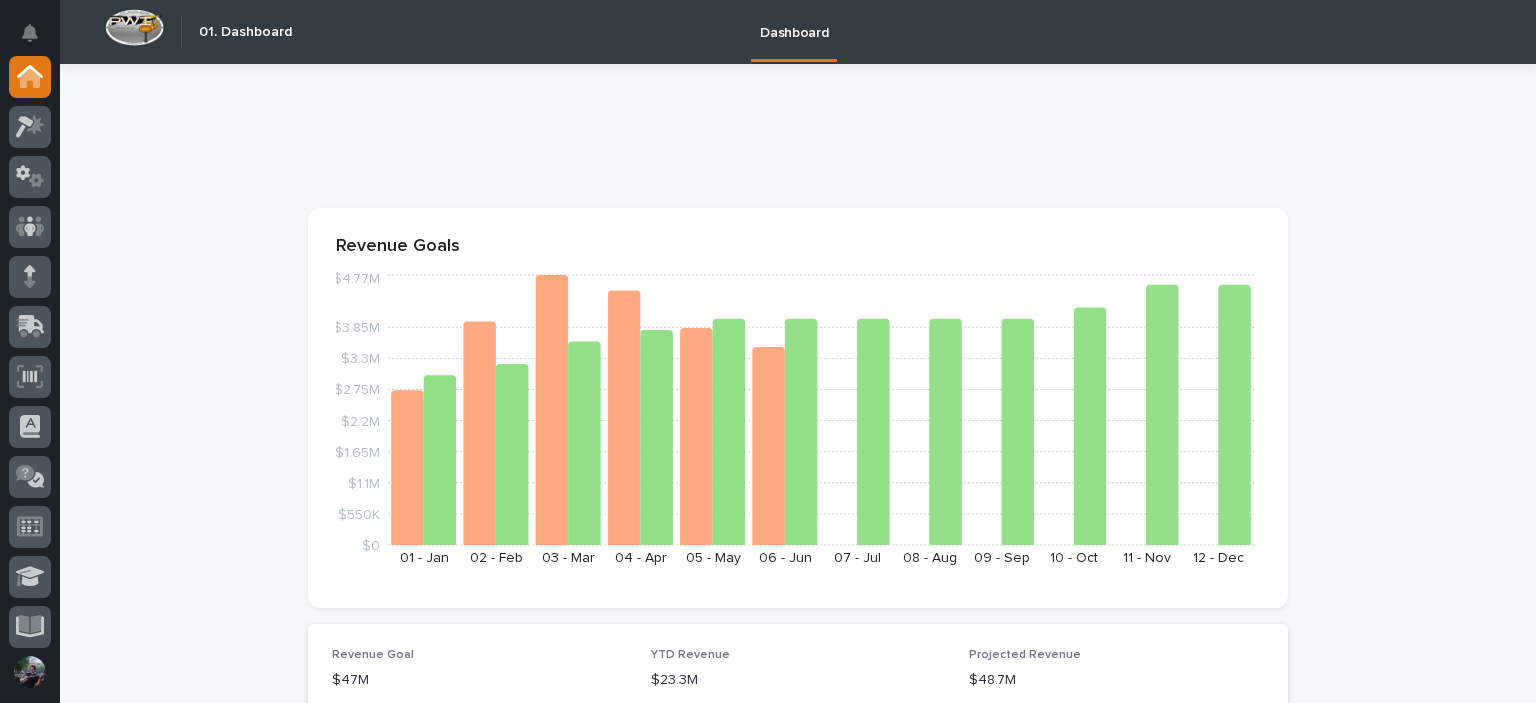 click on "**********" at bounding box center [798, 2351] 